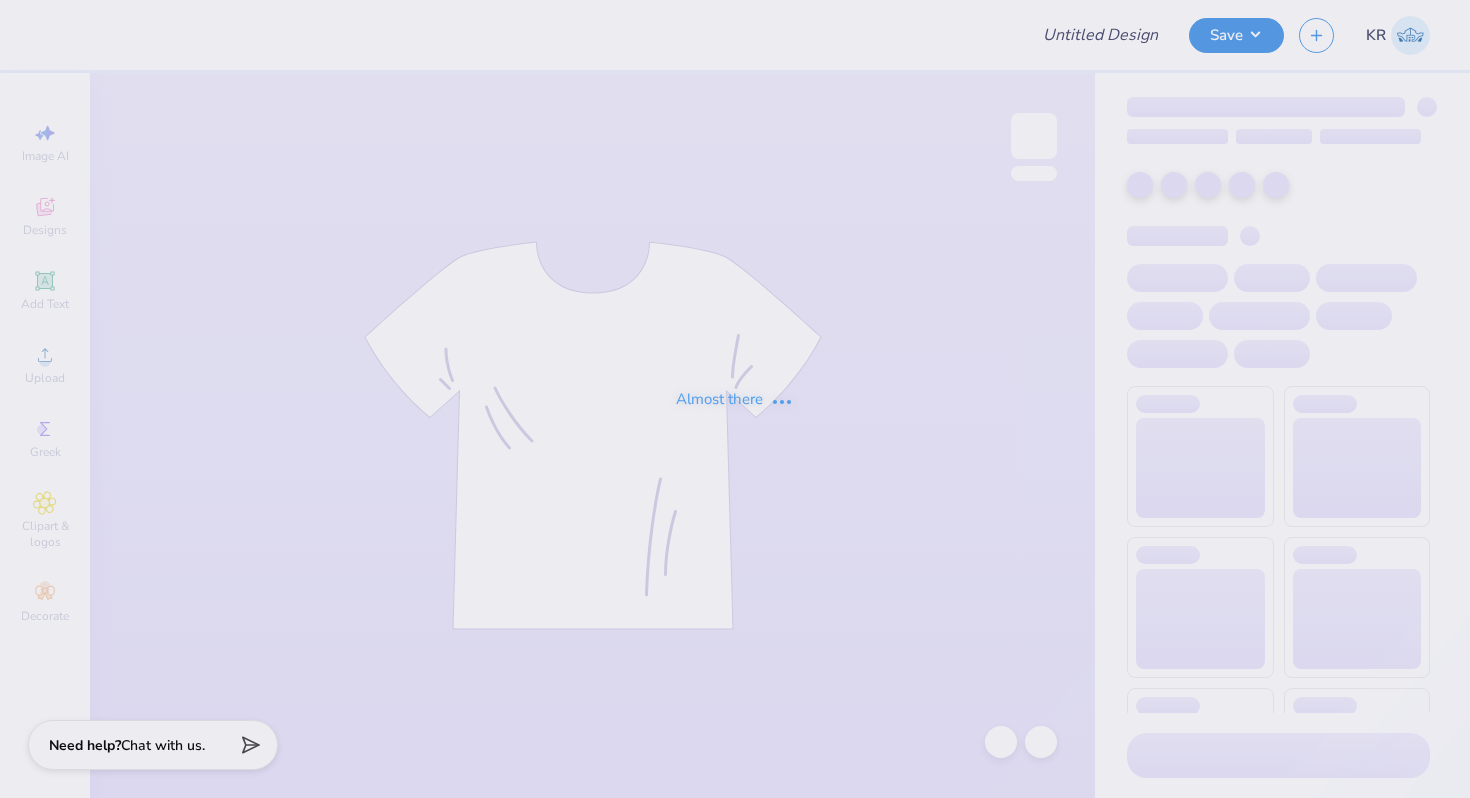 scroll, scrollTop: 0, scrollLeft: 0, axis: both 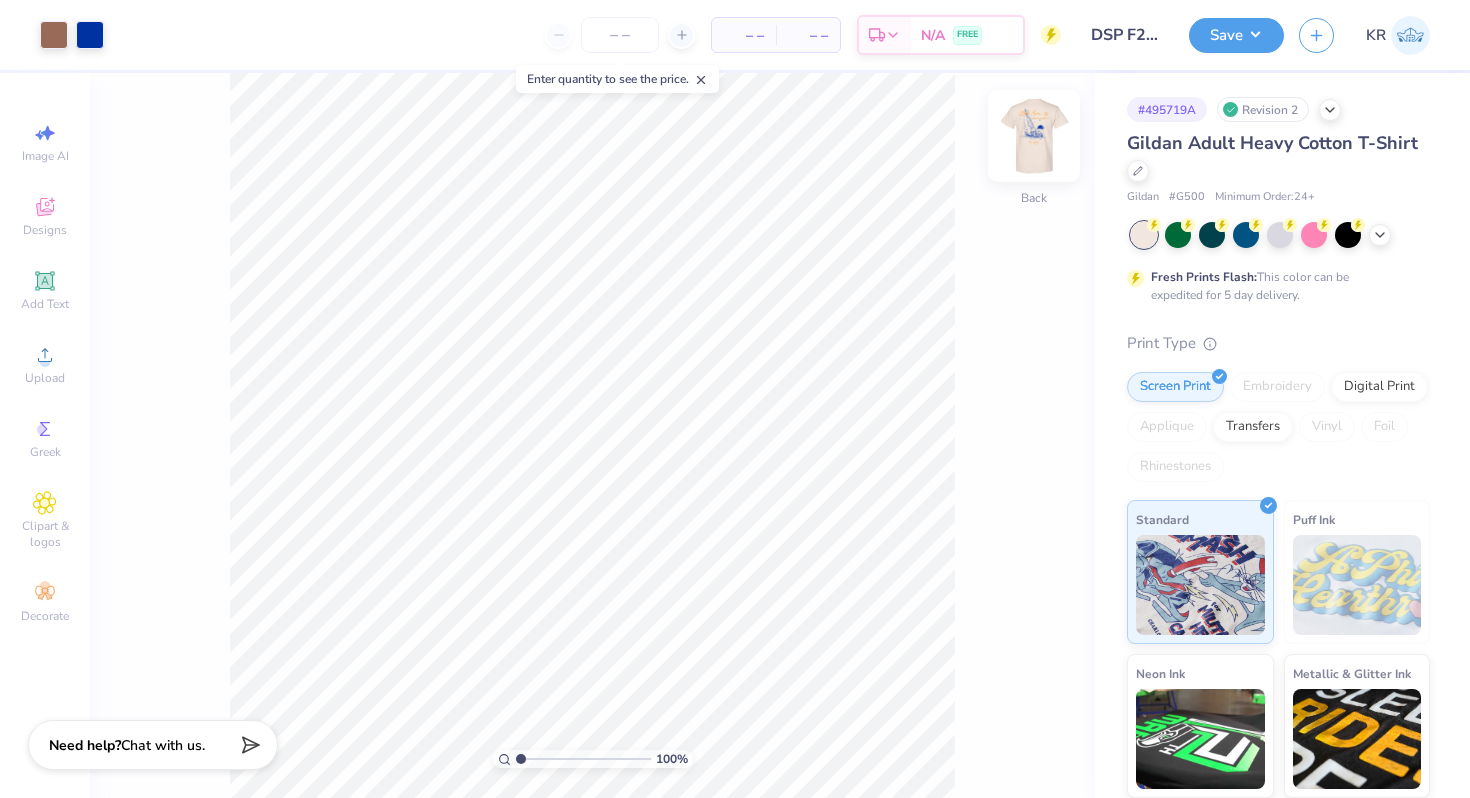 click at bounding box center [1034, 136] 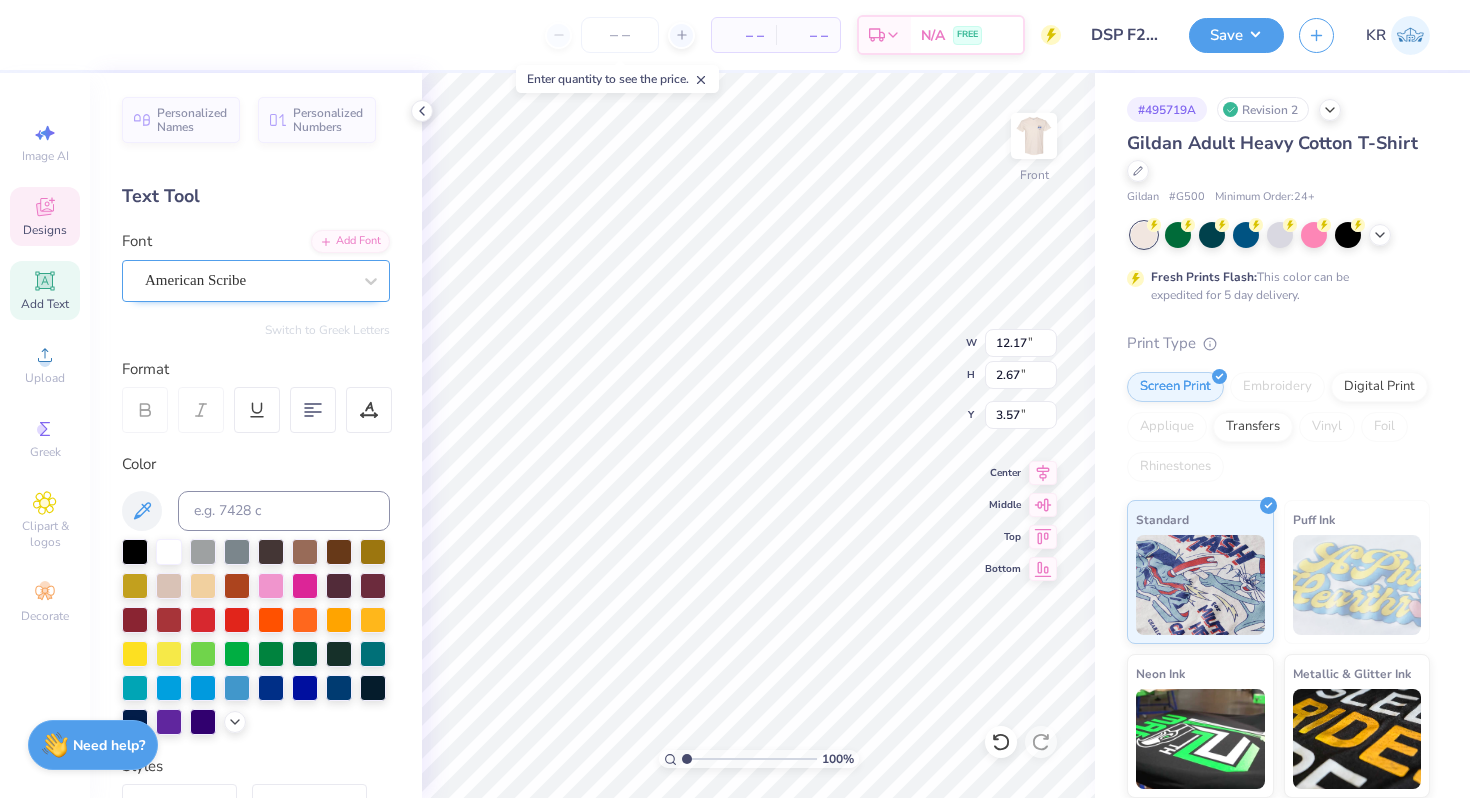 click on "American Scribe" at bounding box center (248, 280) 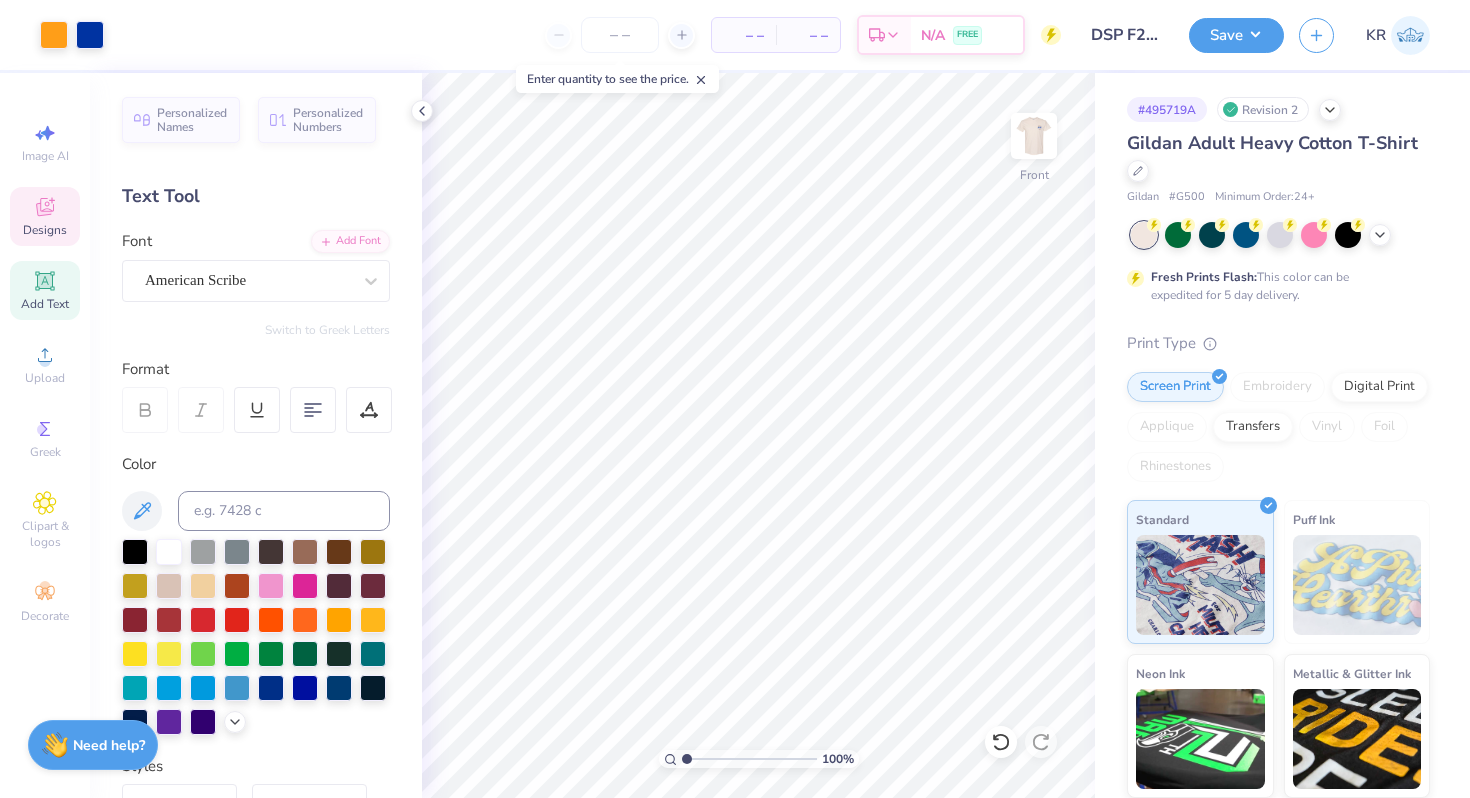click 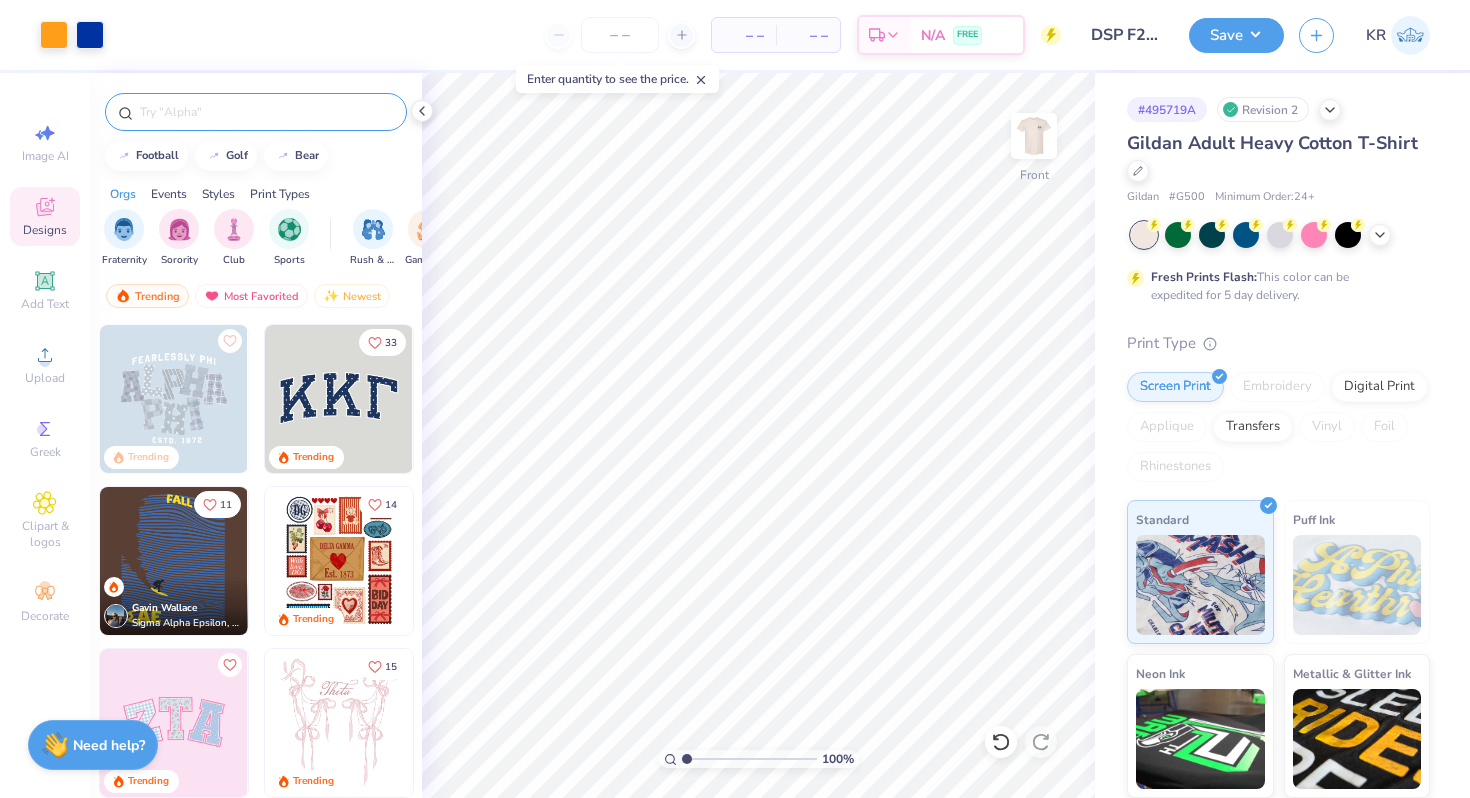 click at bounding box center [266, 112] 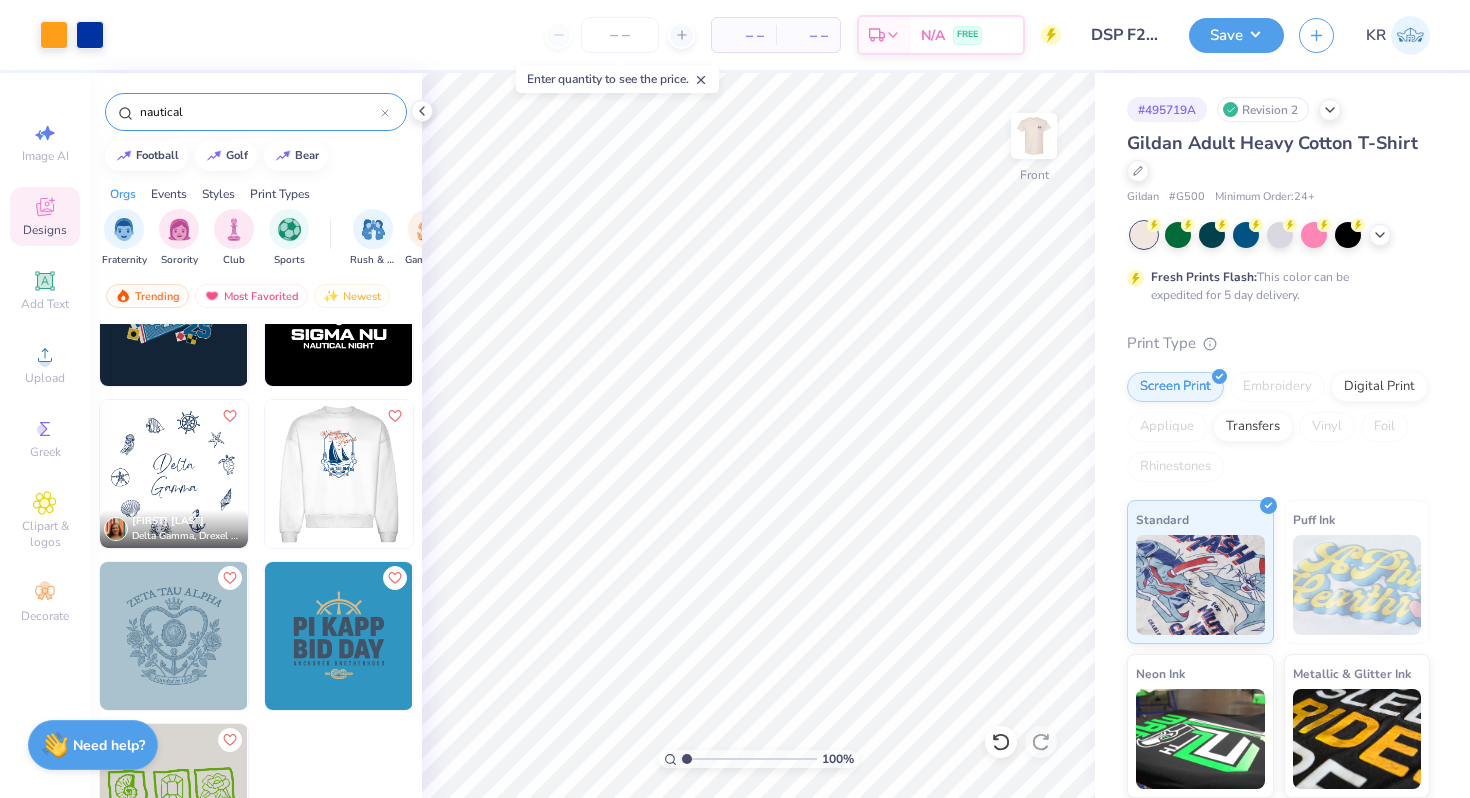 scroll, scrollTop: 423, scrollLeft: 0, axis: vertical 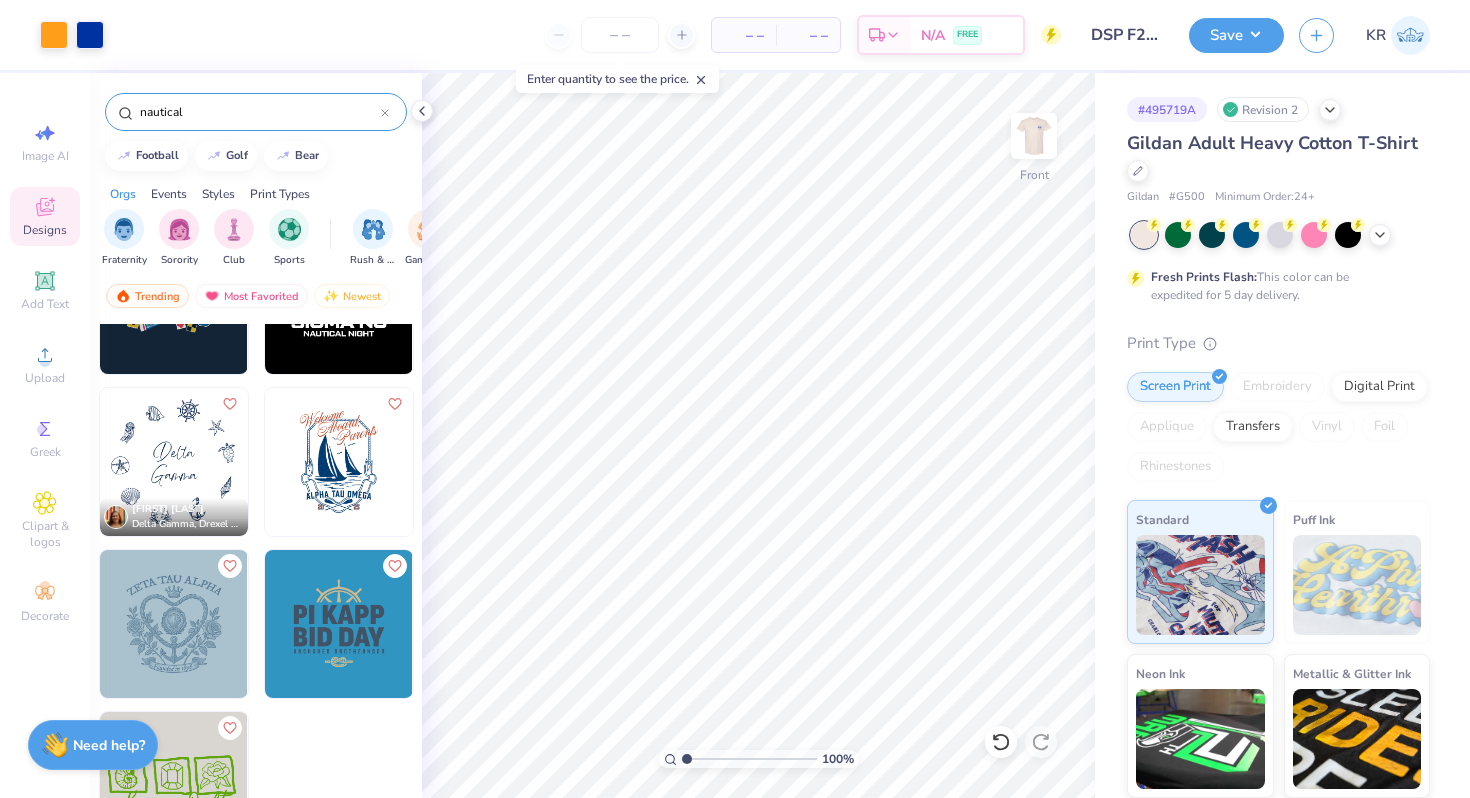 click on "nautical" at bounding box center [256, 112] 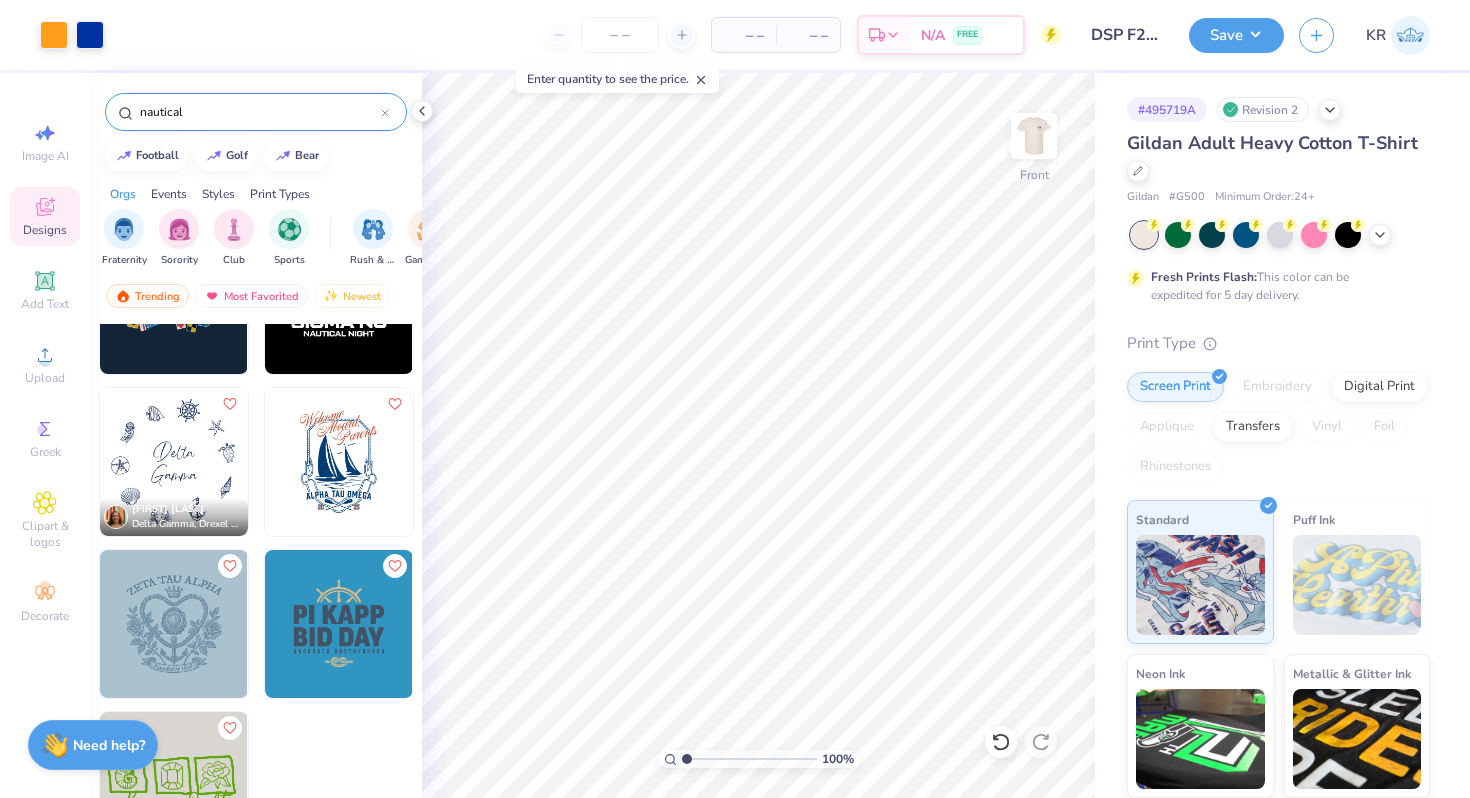 click on "nautical" at bounding box center [256, 112] 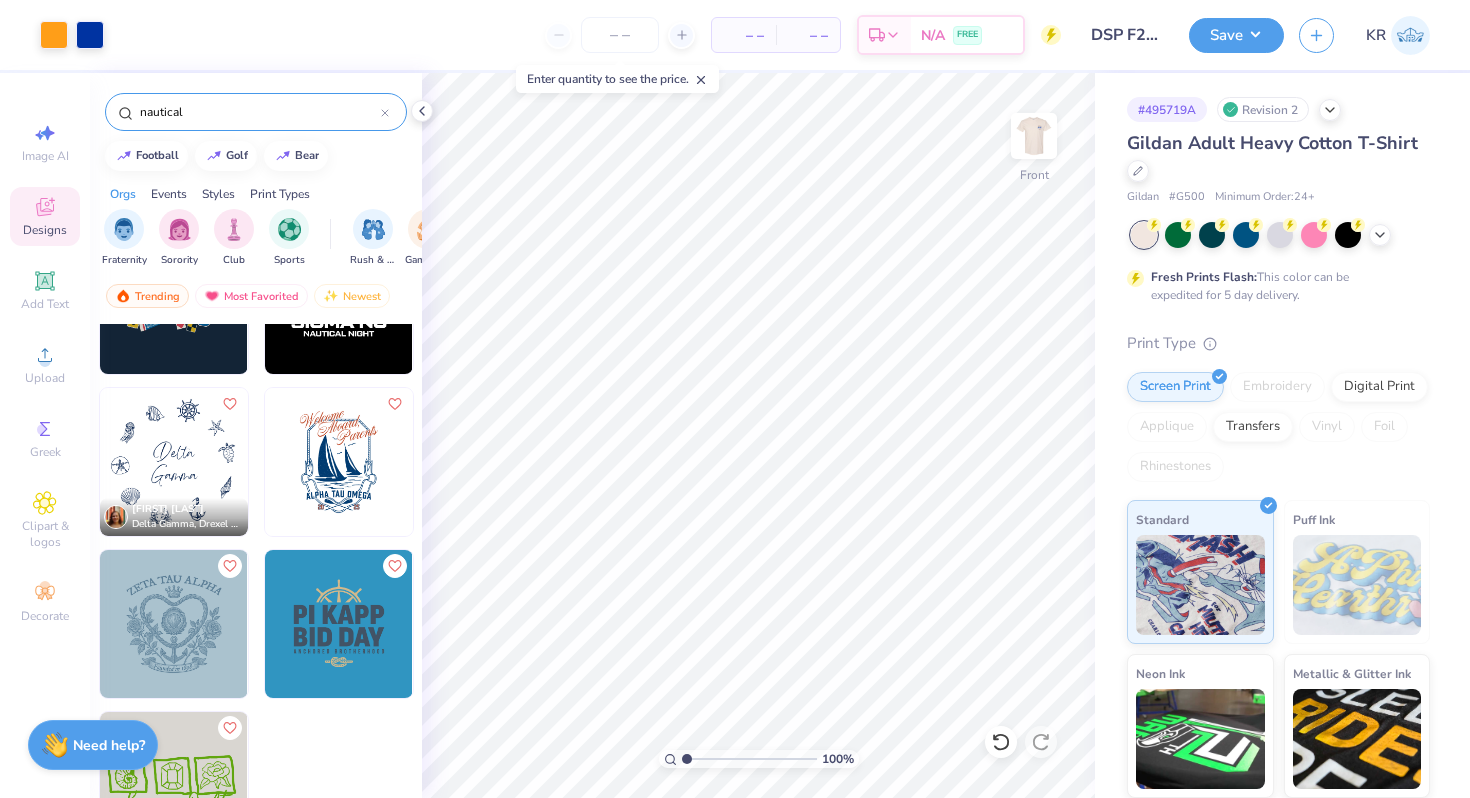 click on "nautical" at bounding box center (259, 112) 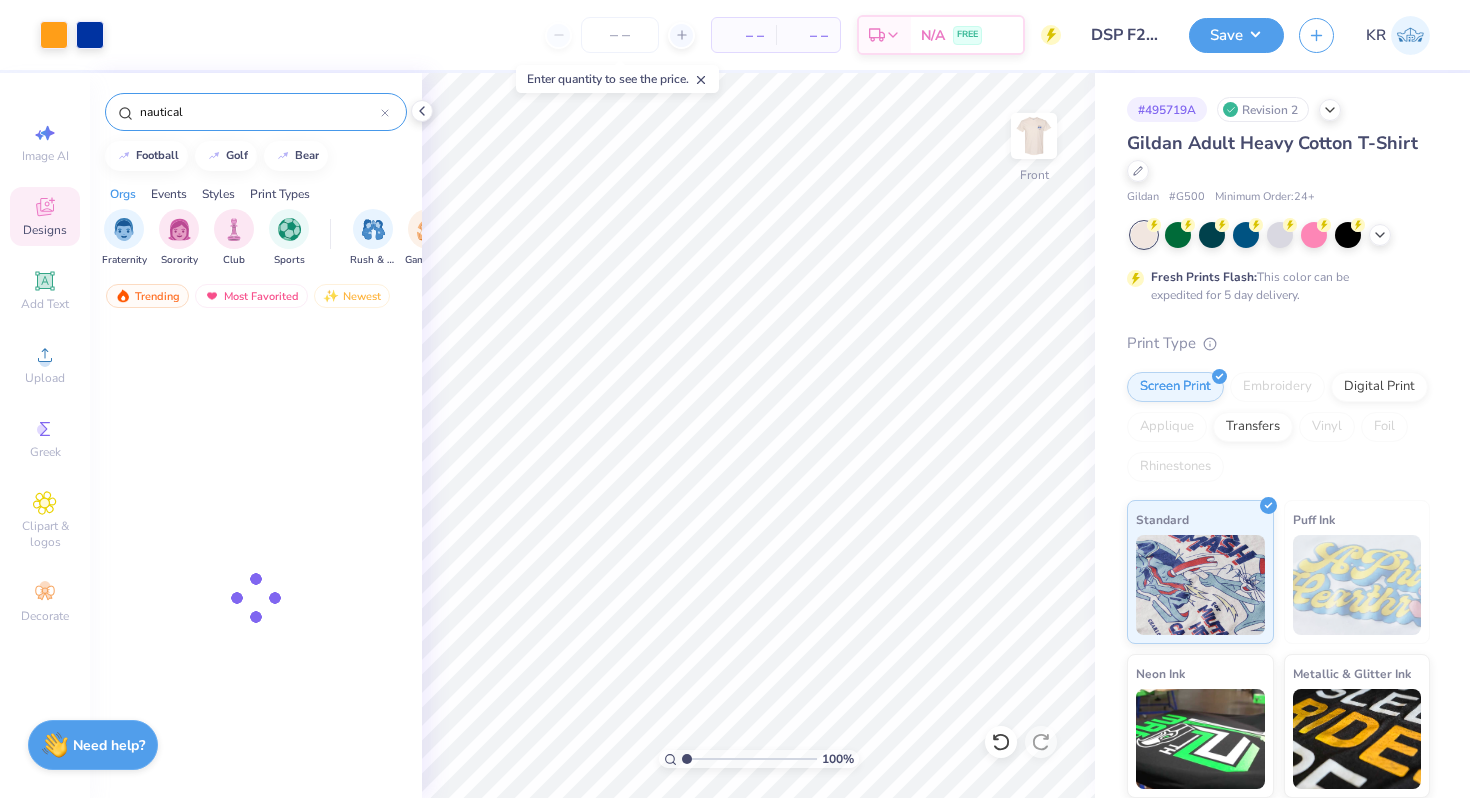 click on "nautical" at bounding box center [259, 112] 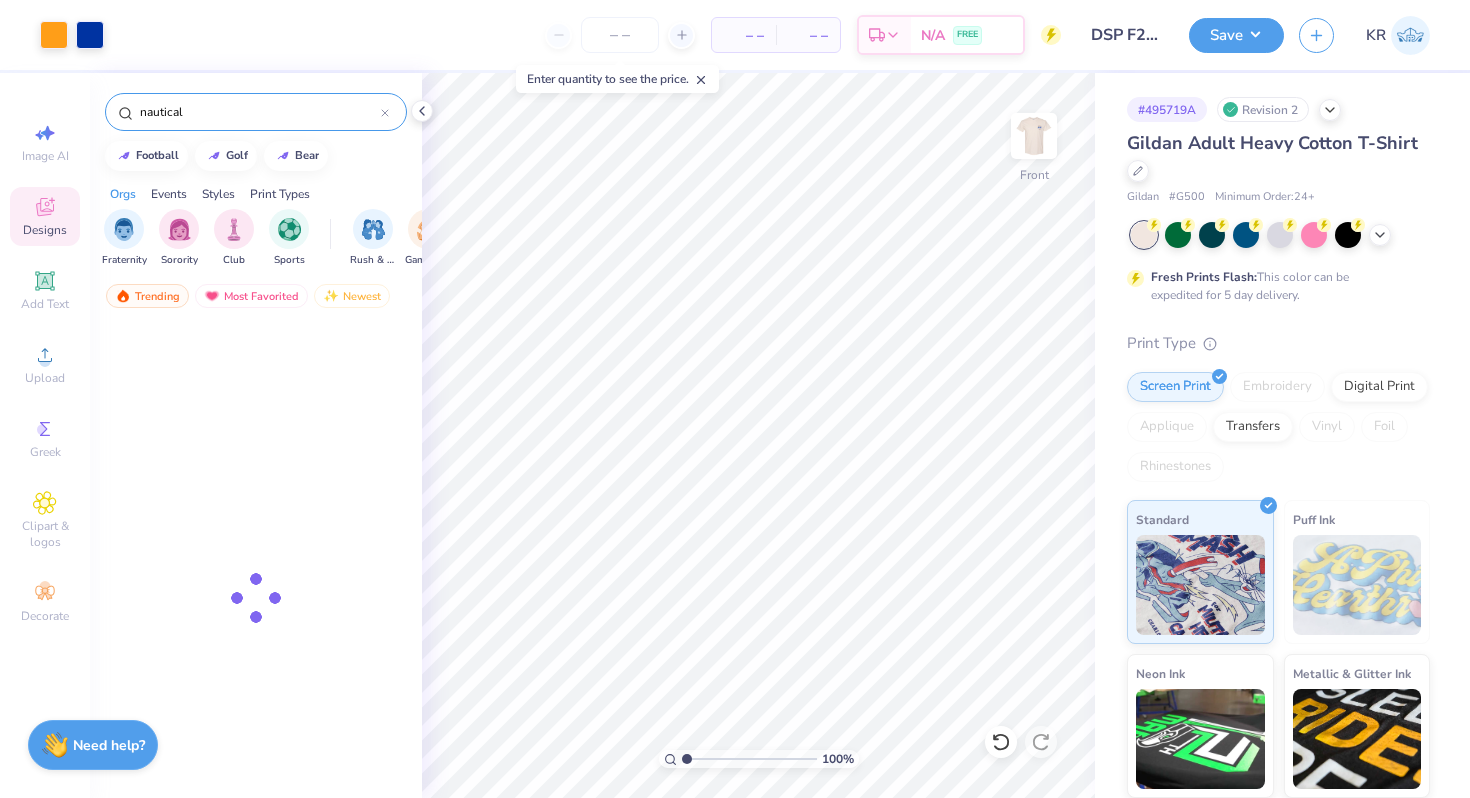 click on "nautical" at bounding box center [259, 112] 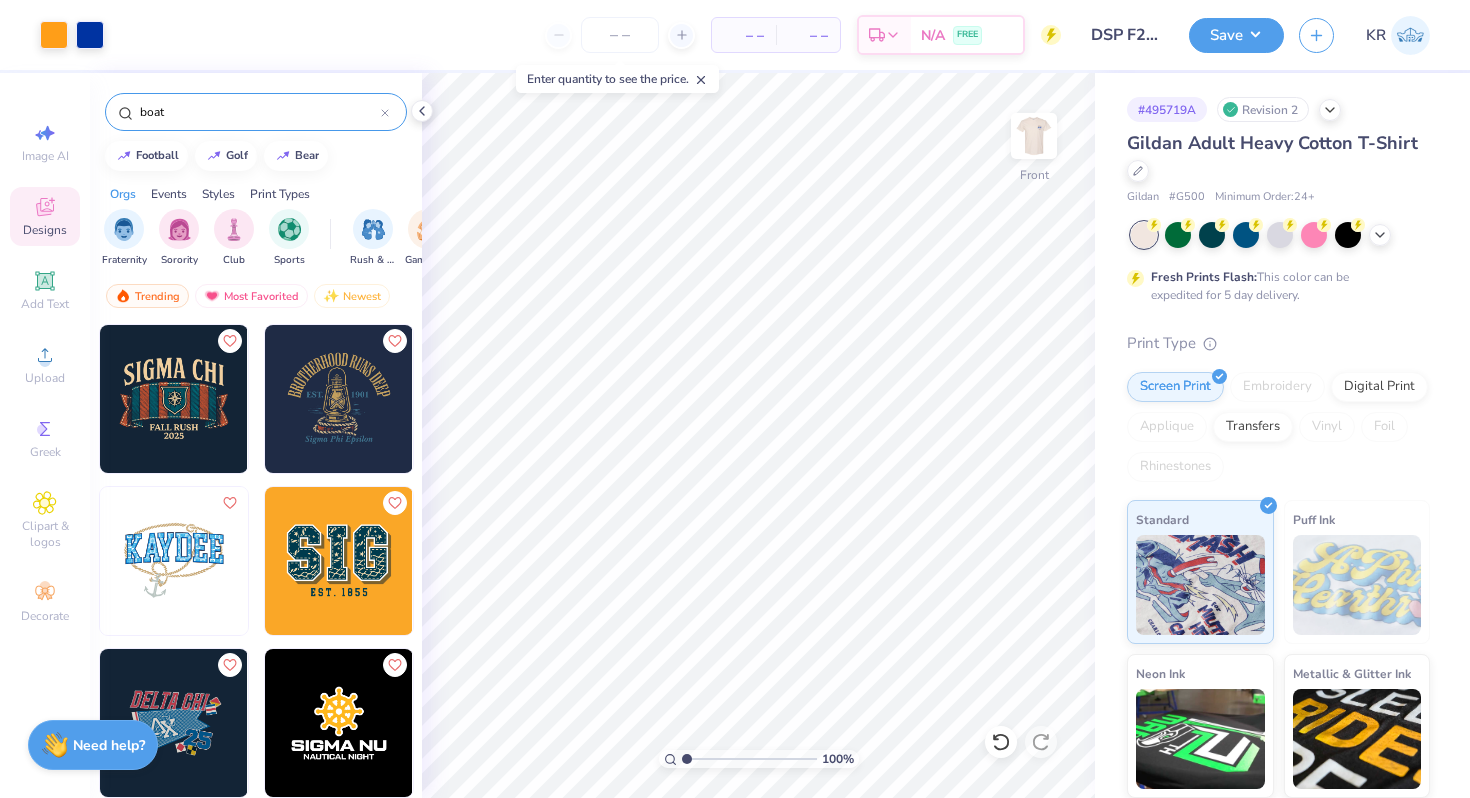 type on "boat" 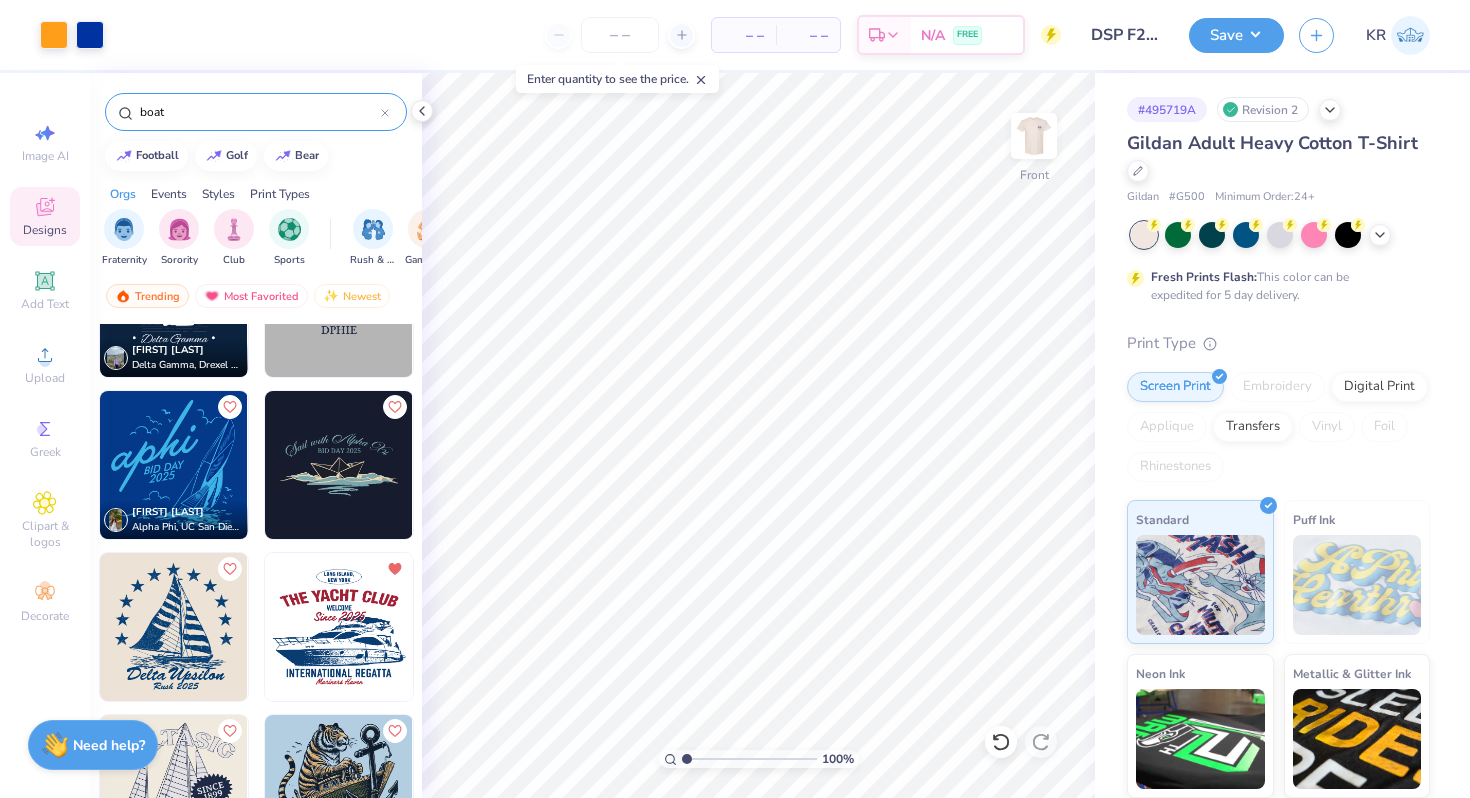 scroll, scrollTop: 908, scrollLeft: 0, axis: vertical 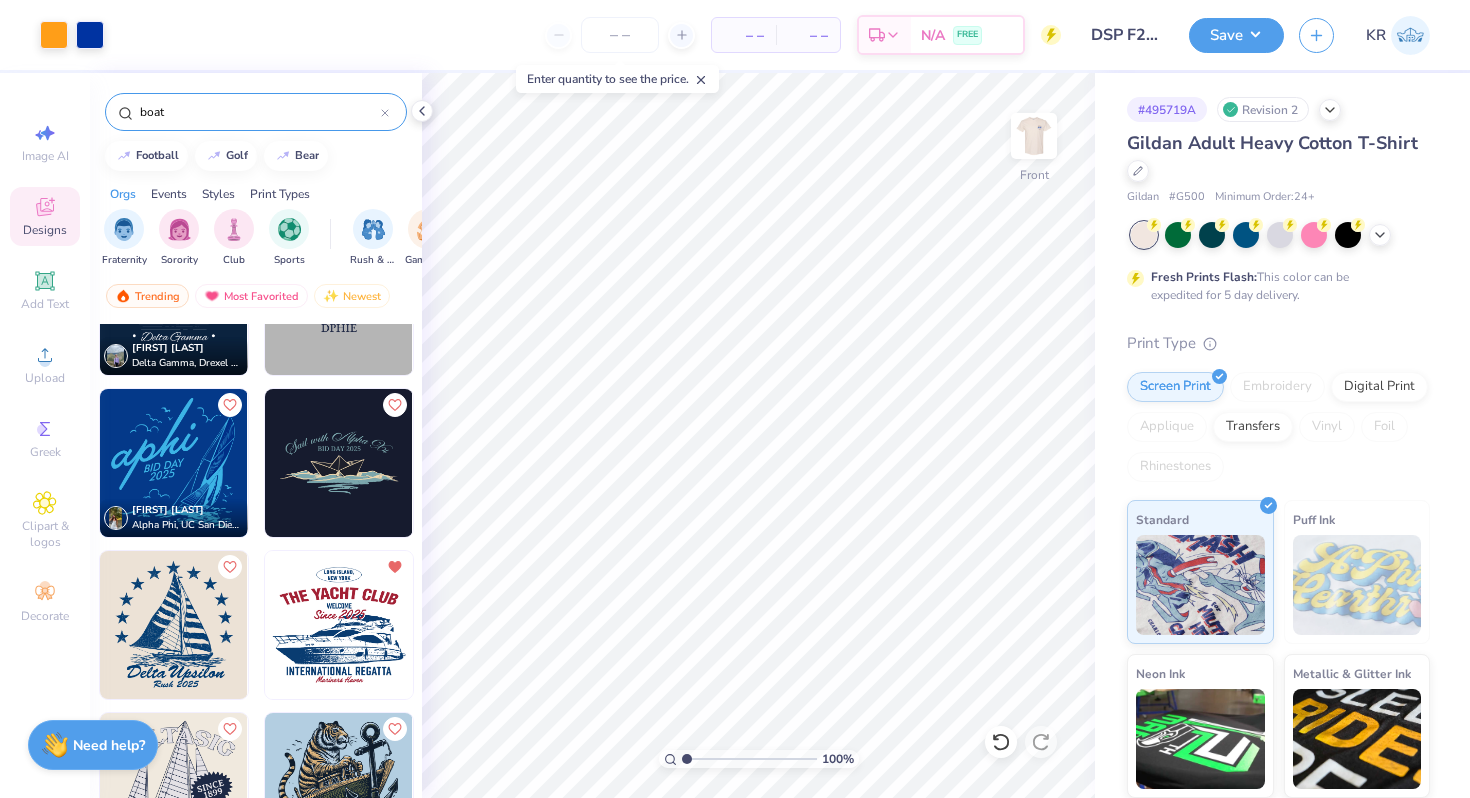 click at bounding box center [174, 463] 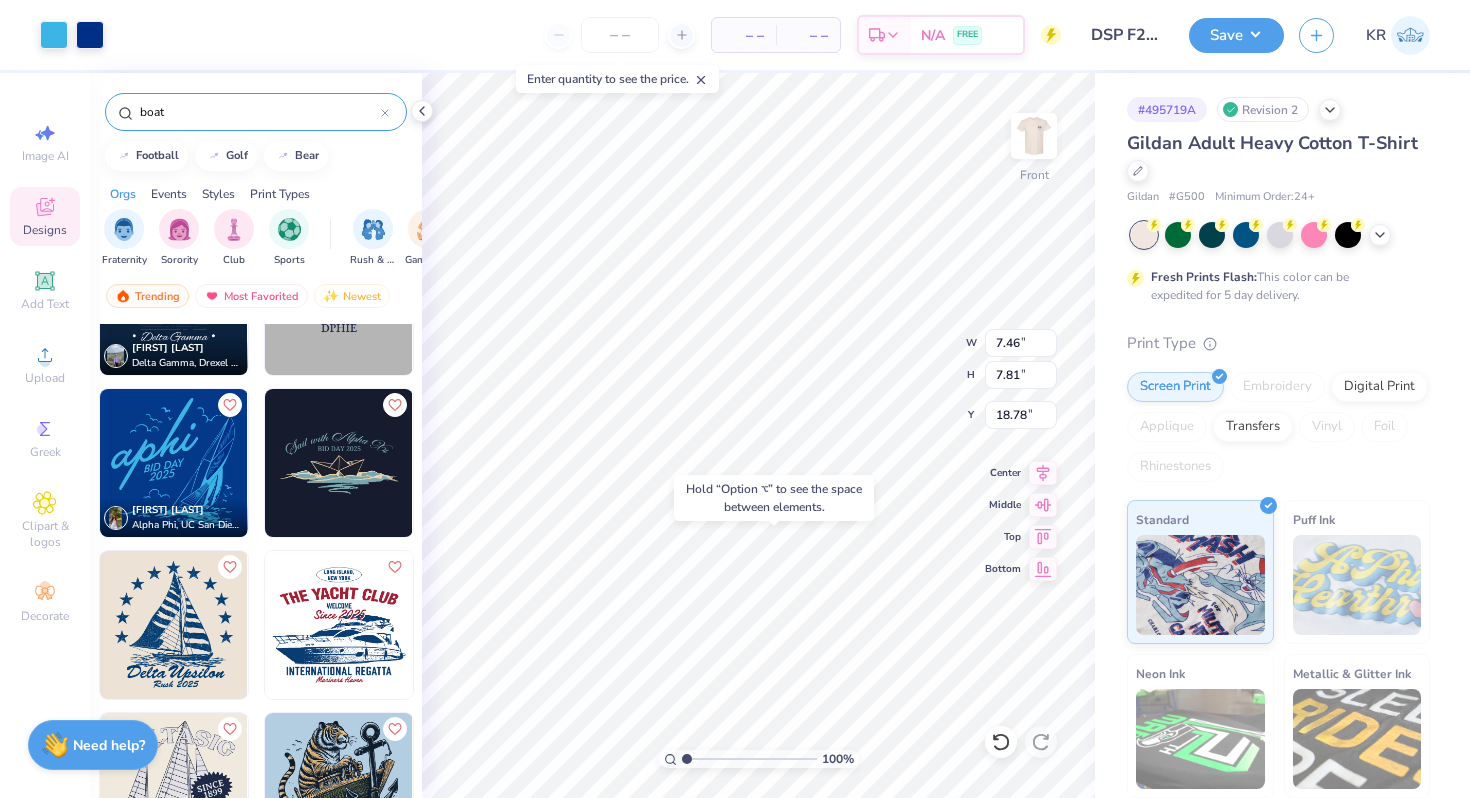 type on "18.78" 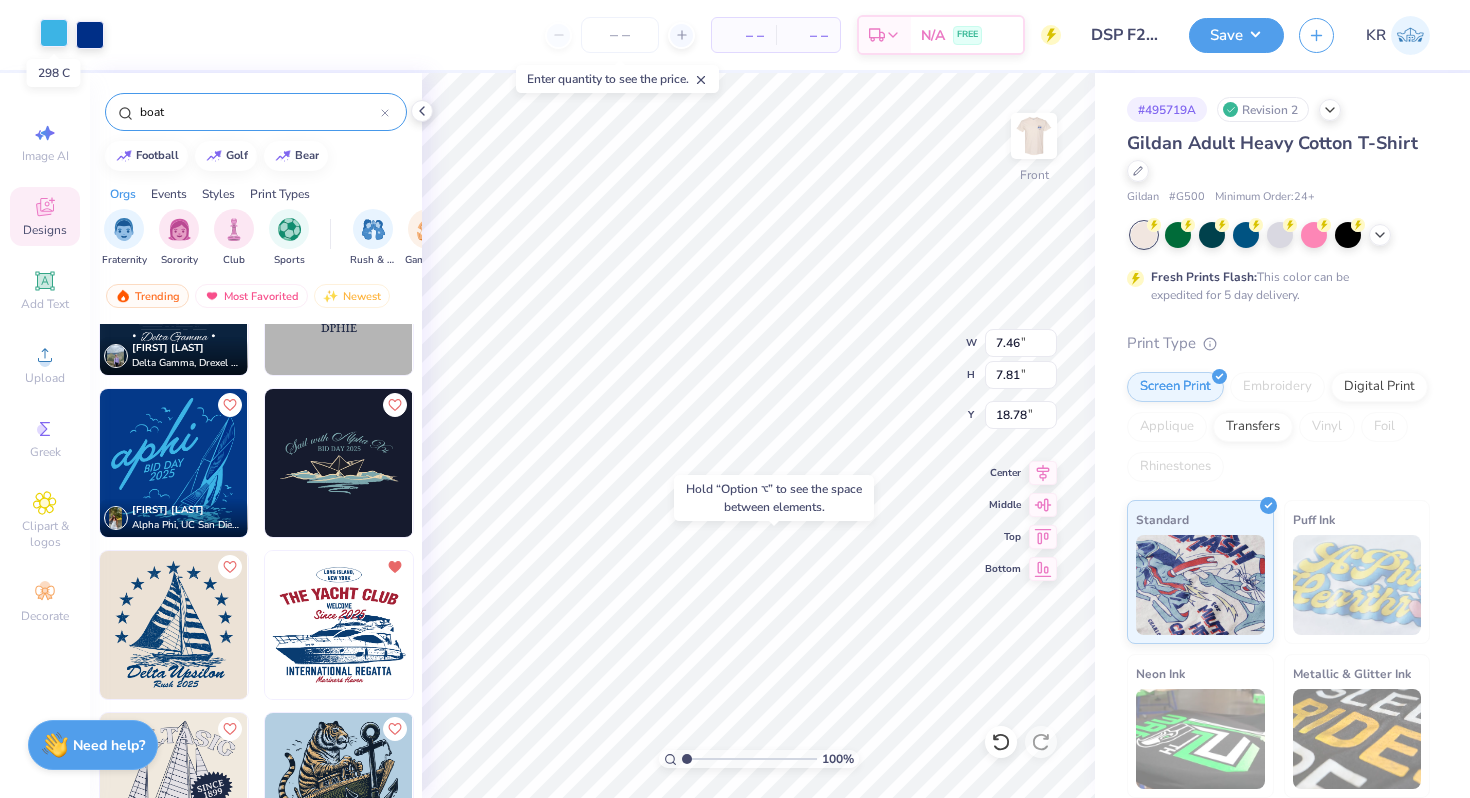 click at bounding box center [54, 33] 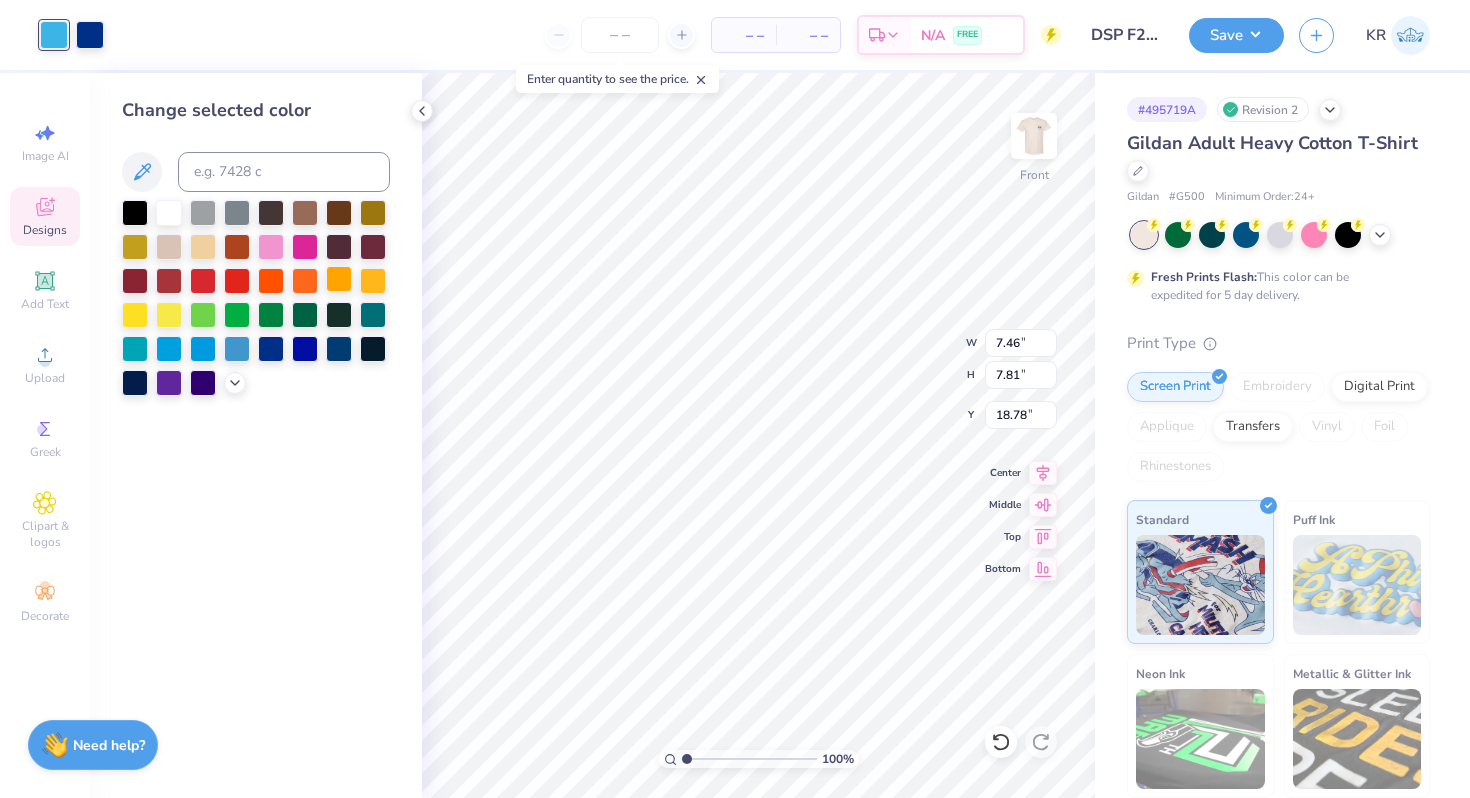click at bounding box center (339, 279) 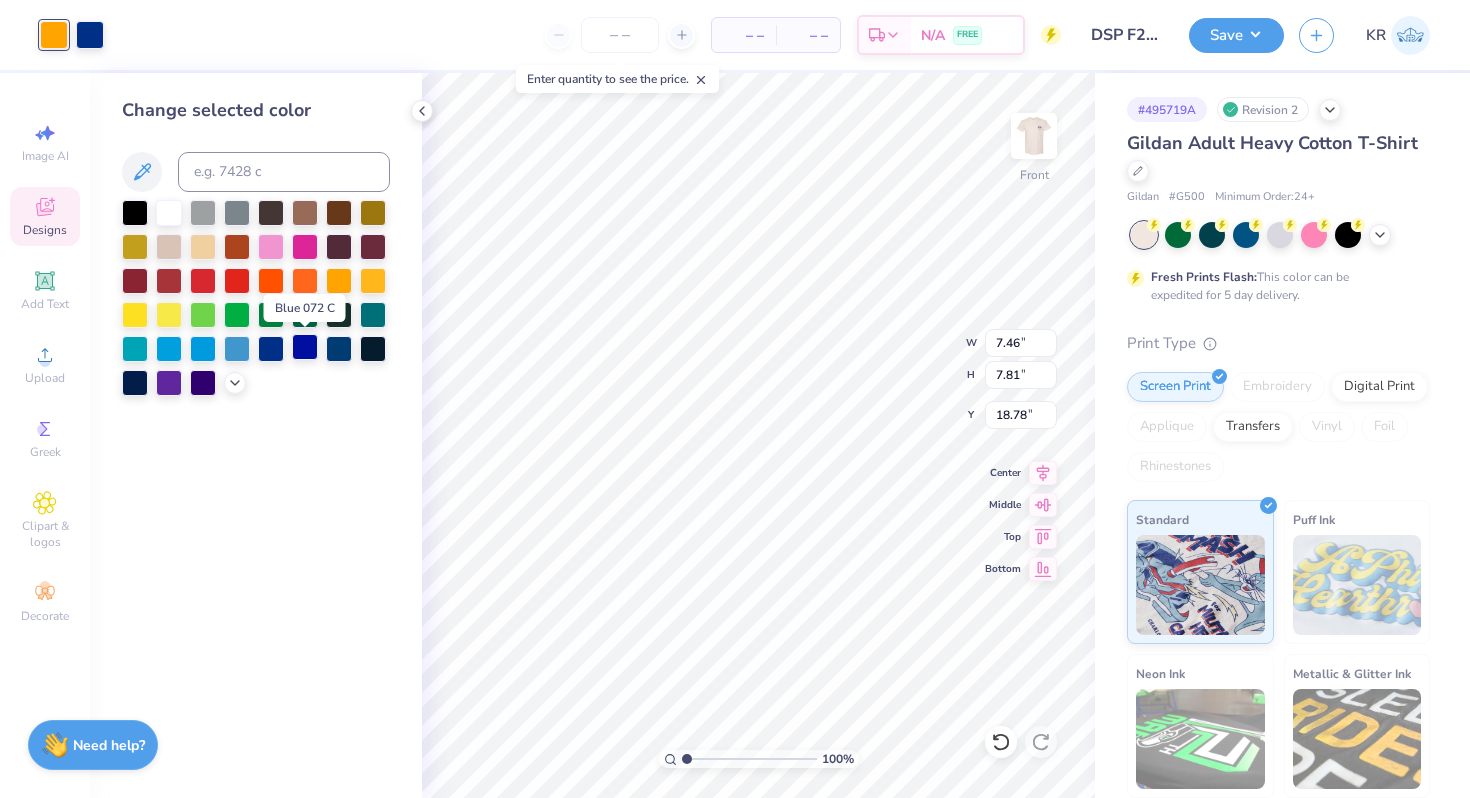 click at bounding box center [305, 347] 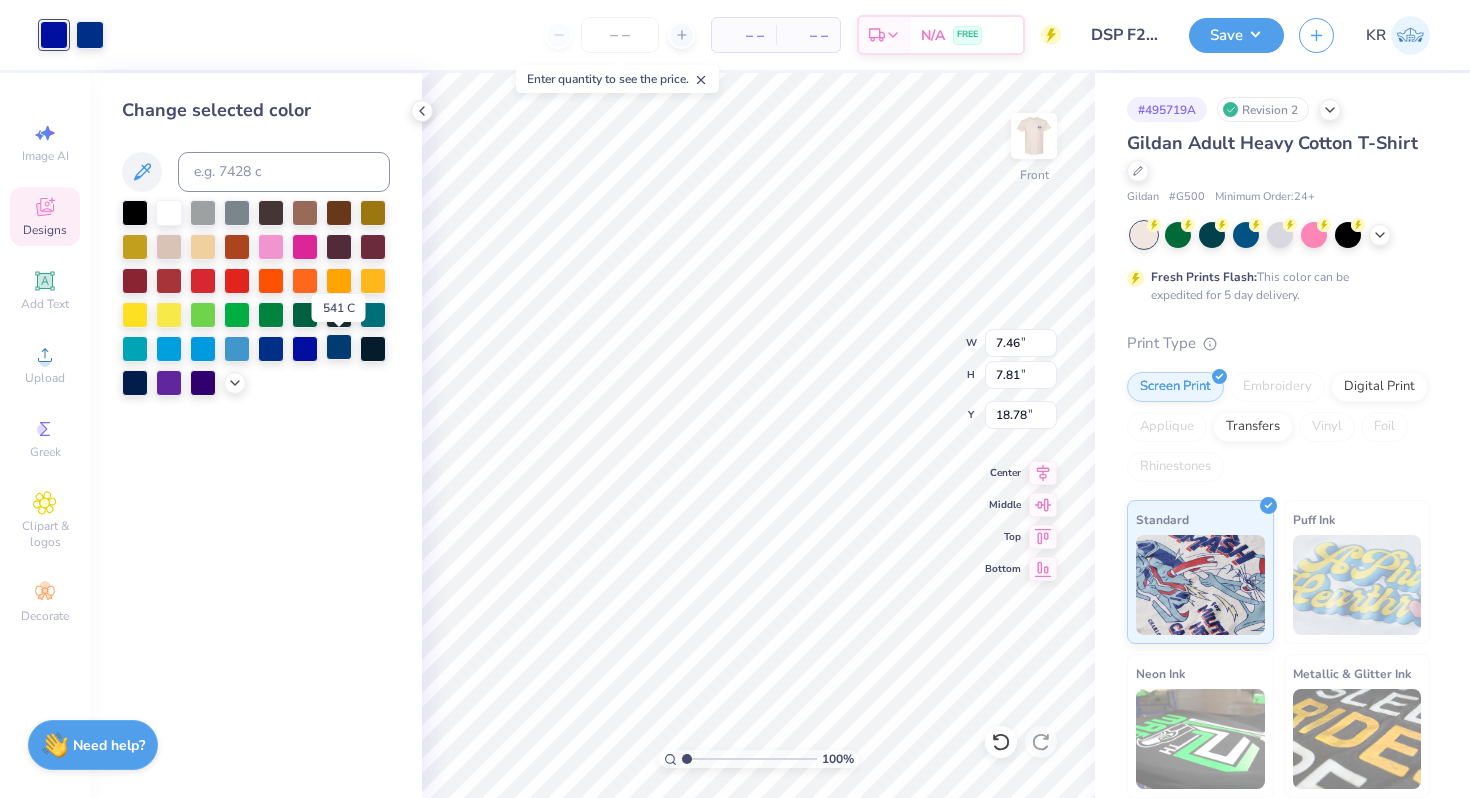 click at bounding box center [339, 347] 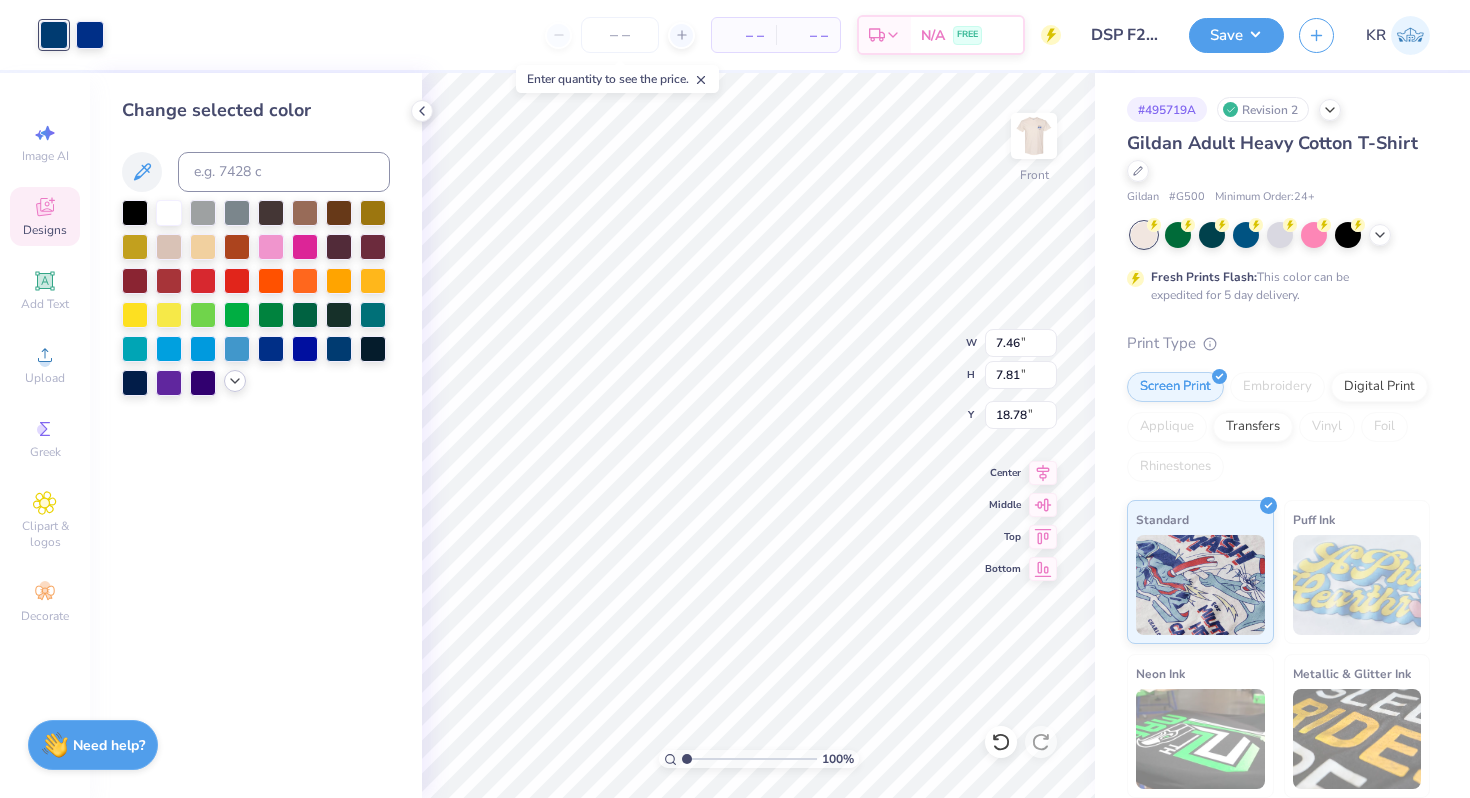 click 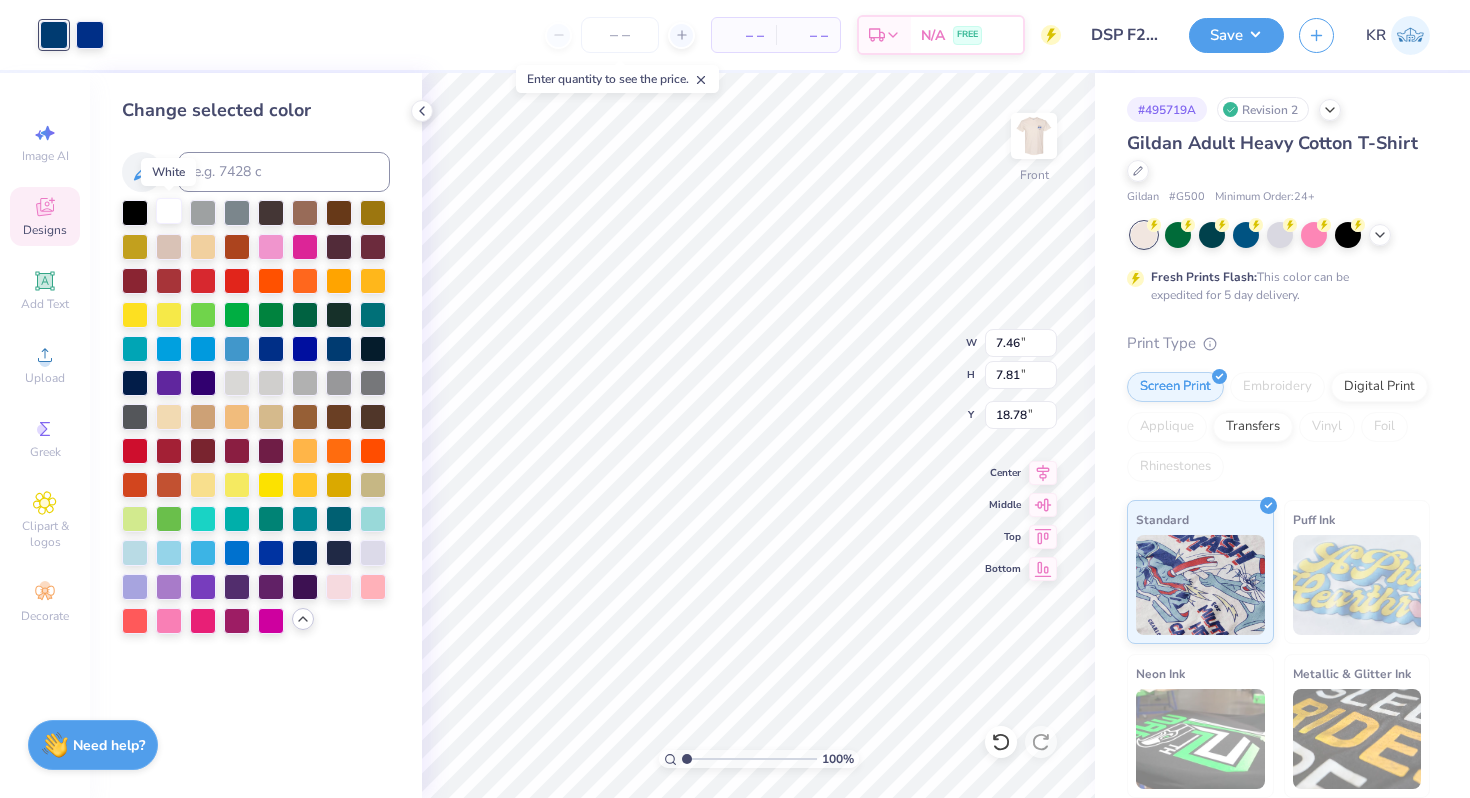 click at bounding box center (169, 211) 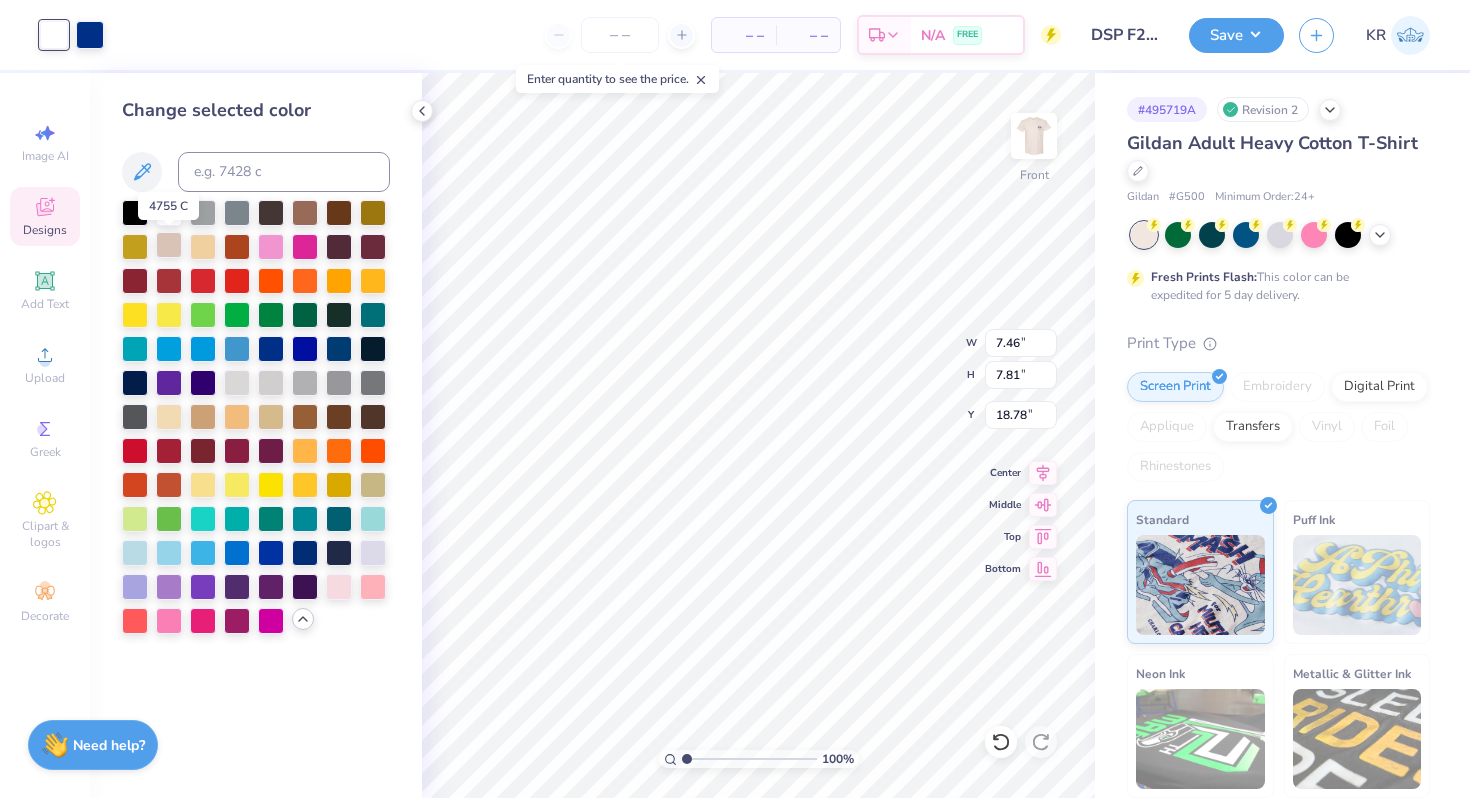 click at bounding box center (169, 245) 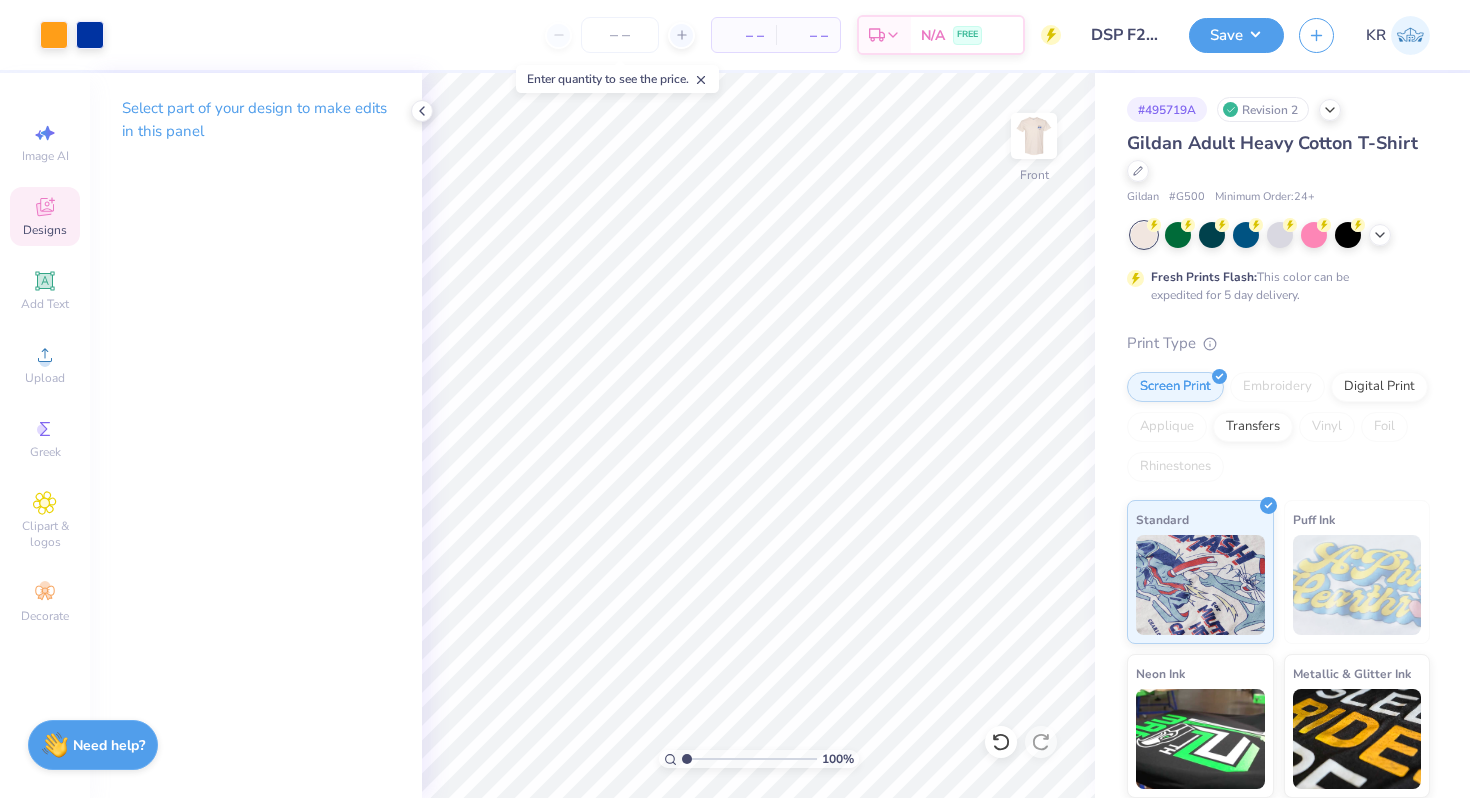 click on "Designs" at bounding box center (45, 230) 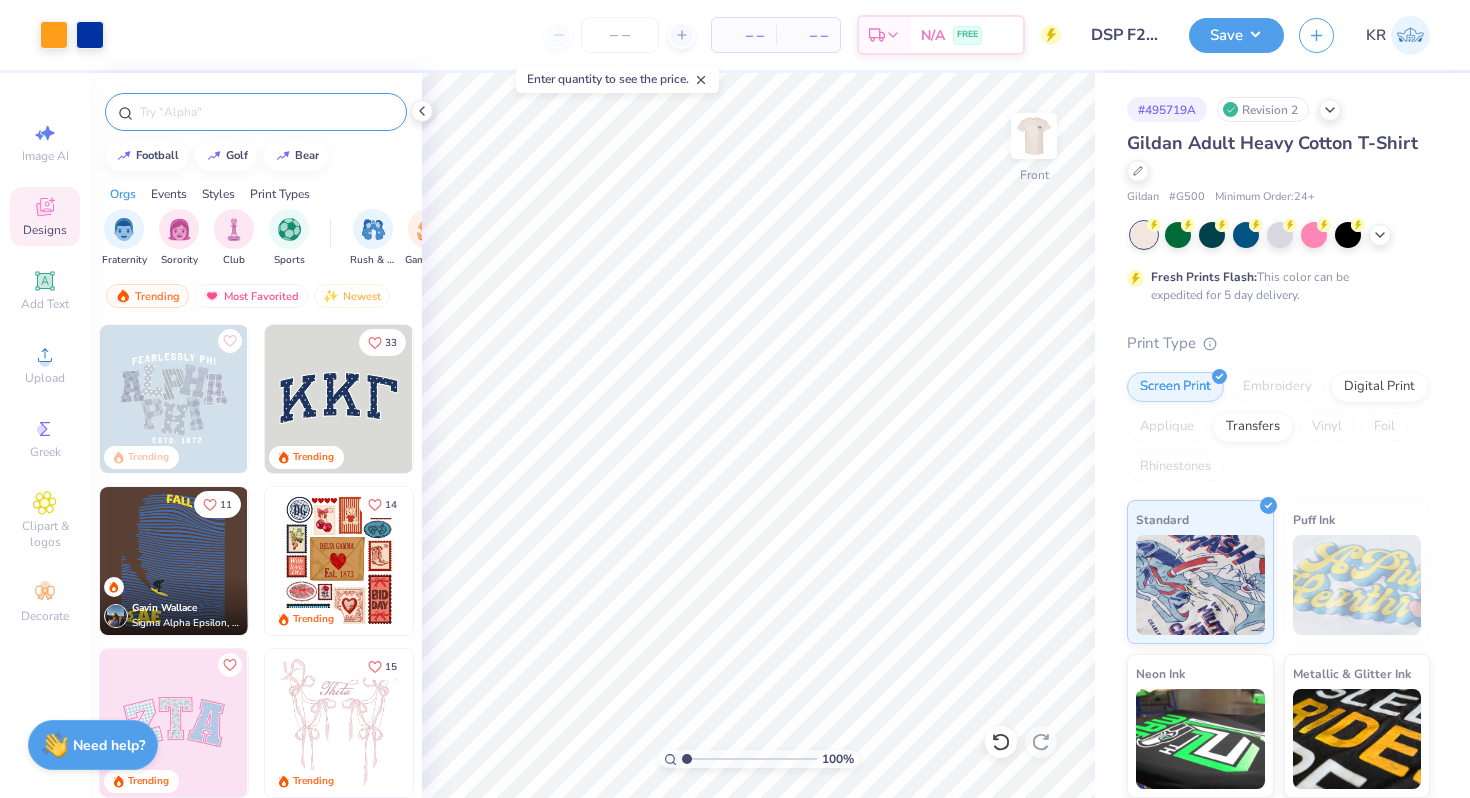 click at bounding box center [266, 112] 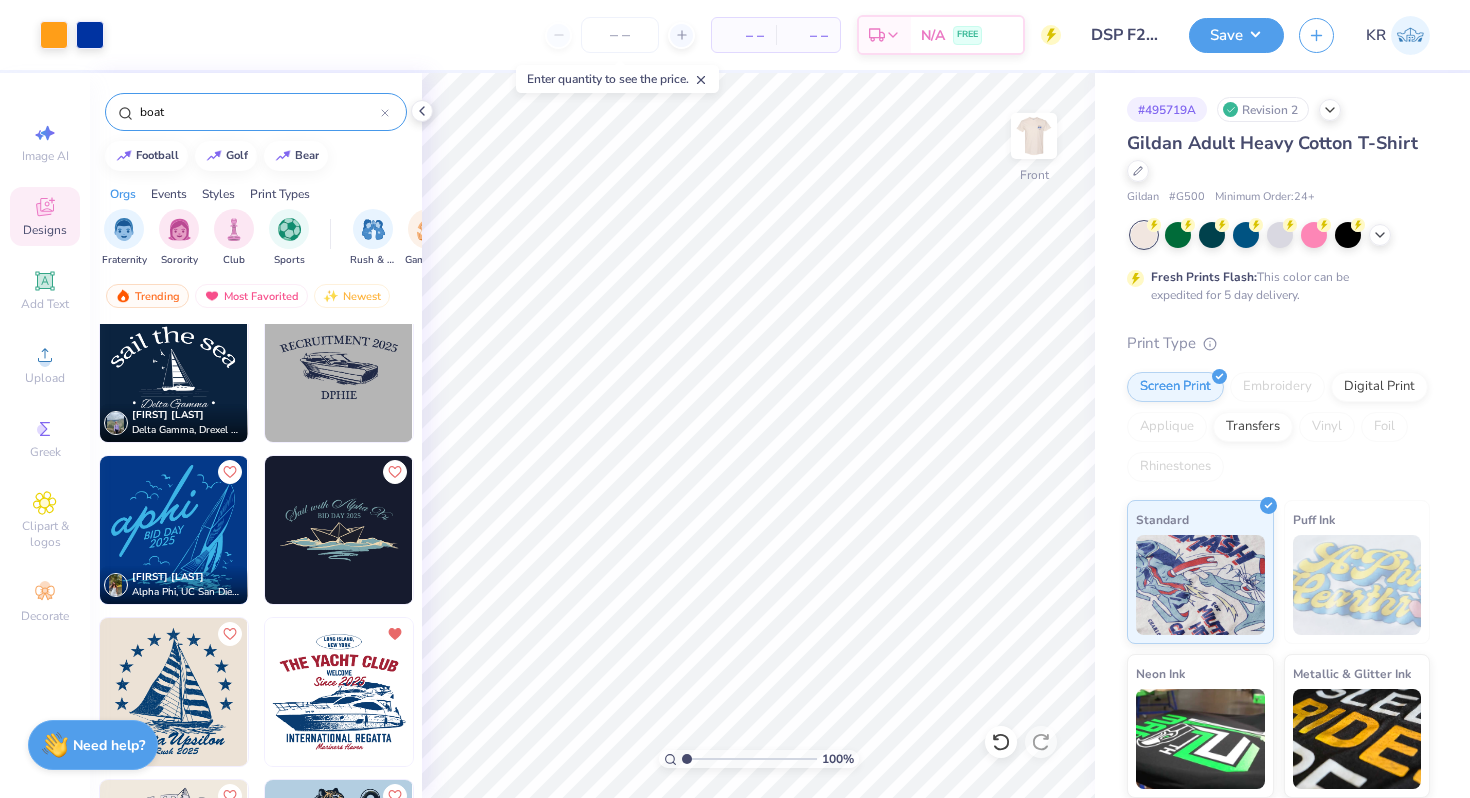 scroll, scrollTop: 837, scrollLeft: 0, axis: vertical 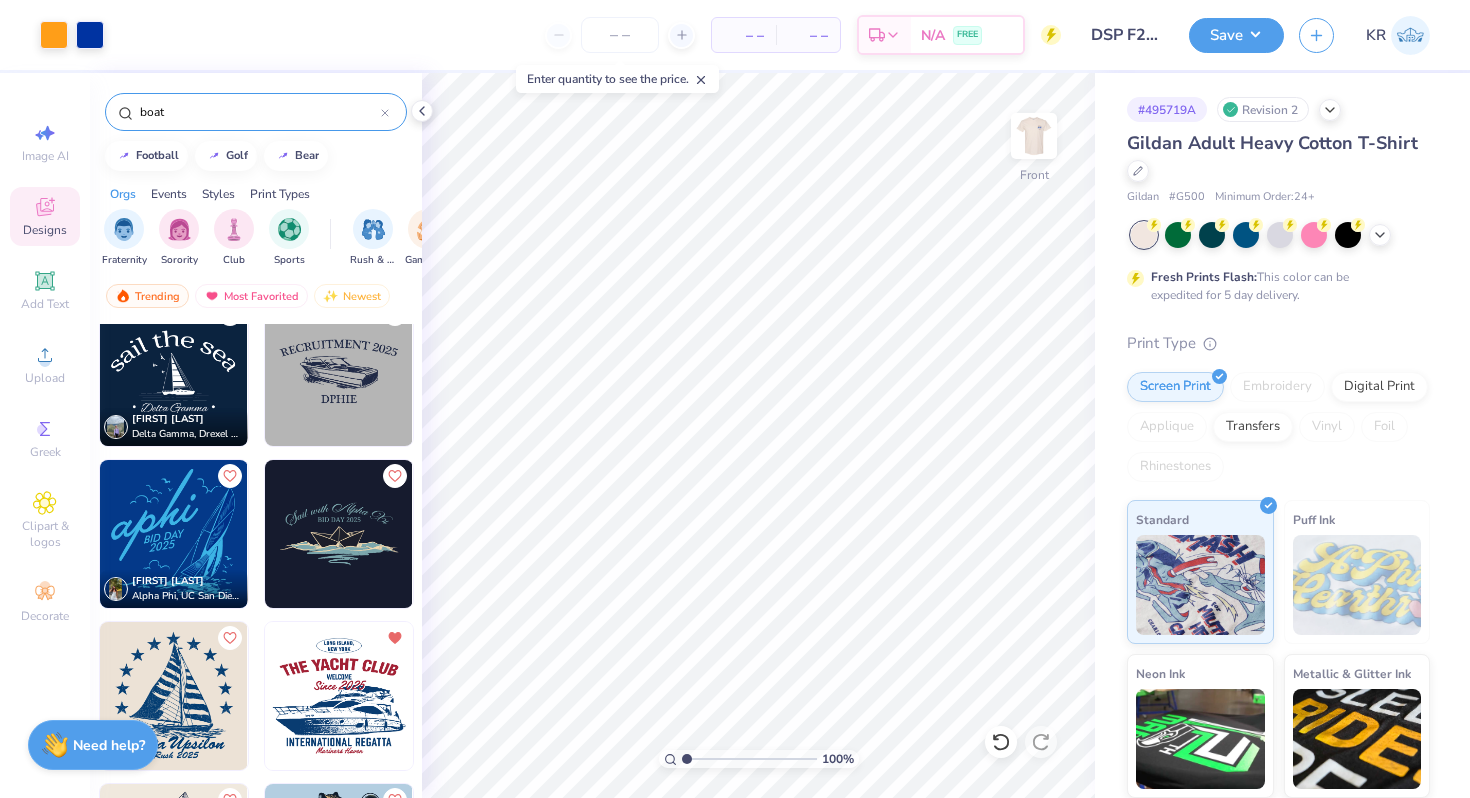 type on "boat" 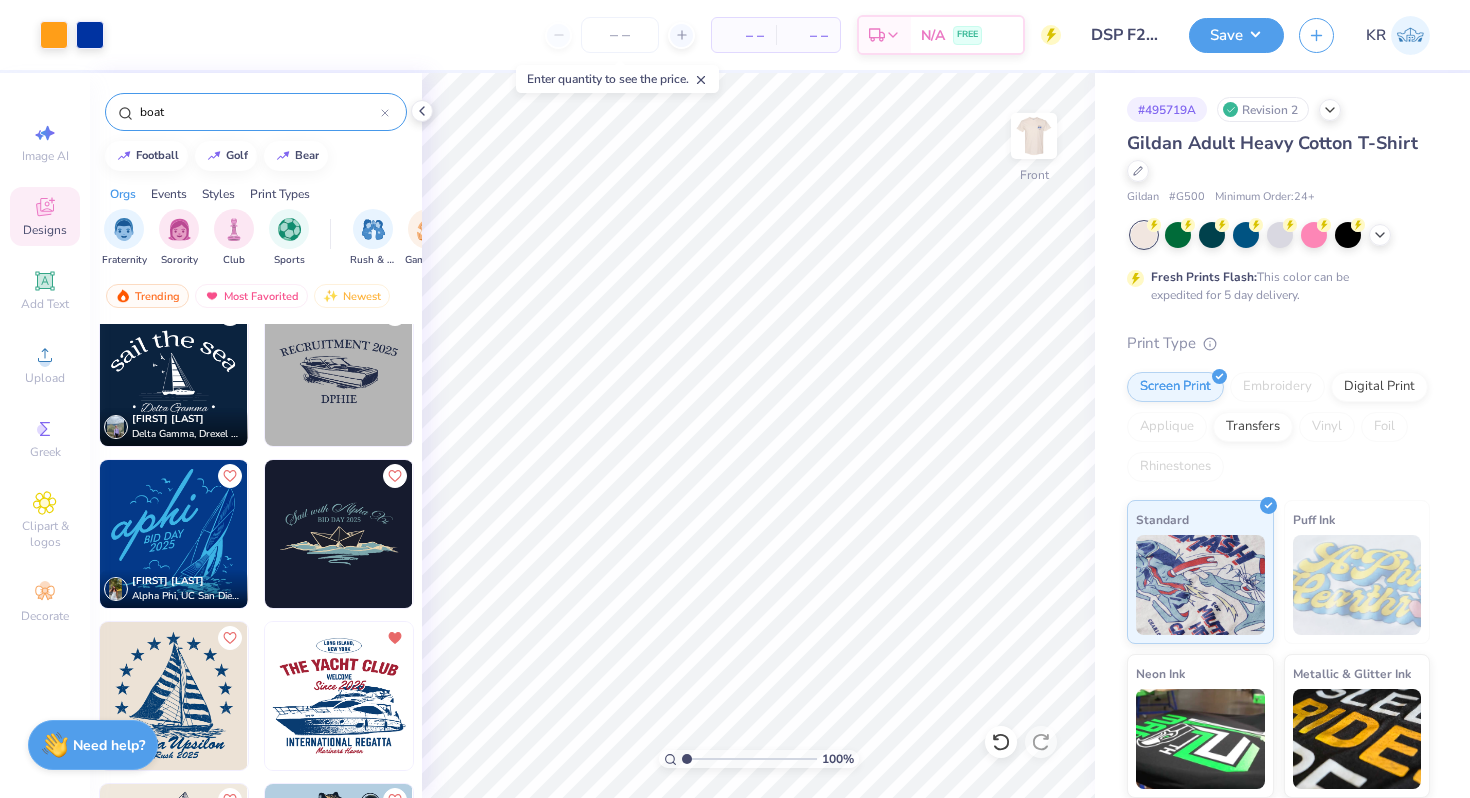 click on "Shima Dixon Alpha Phi, UC San Diego" at bounding box center (174, 589) 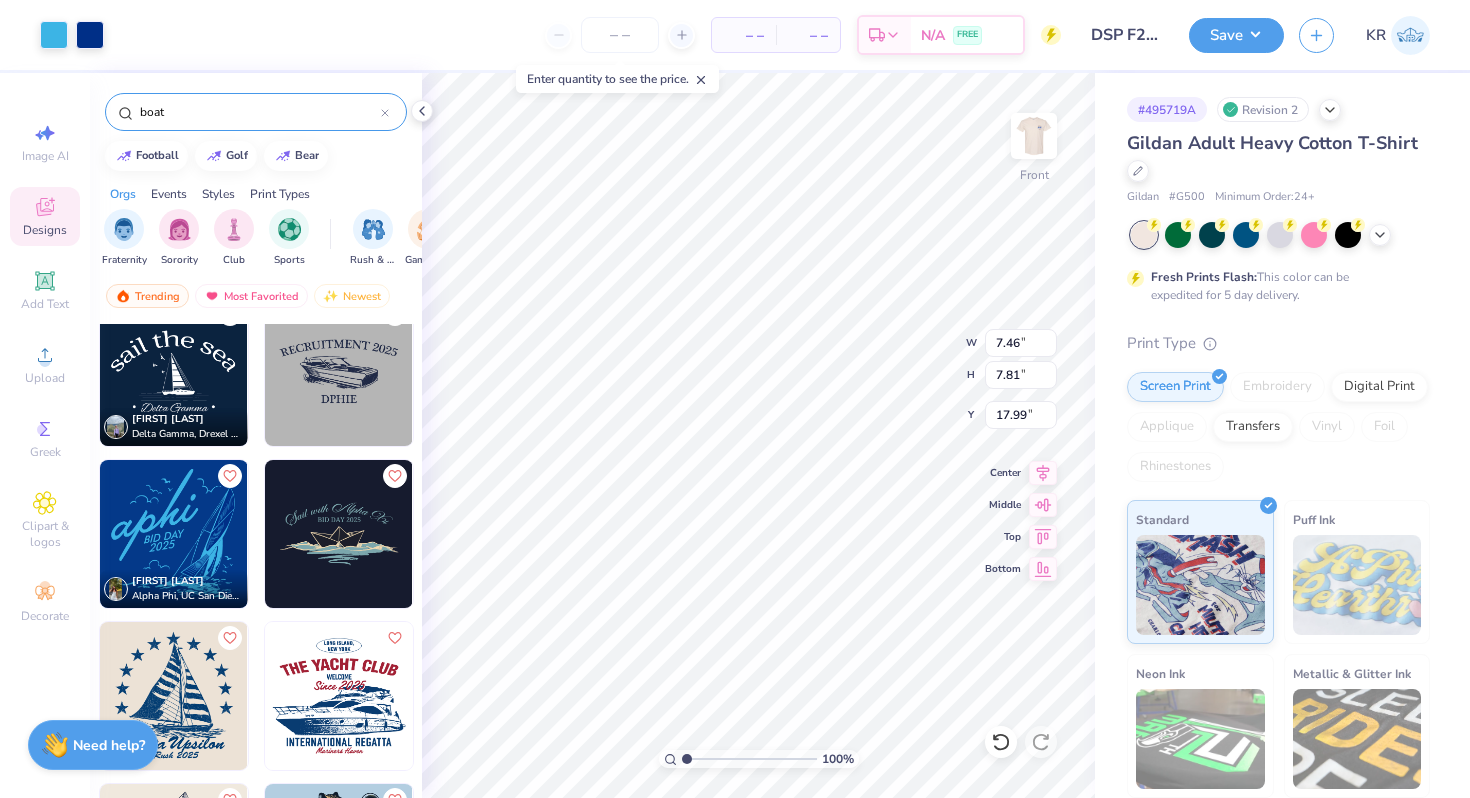 type on "17.88" 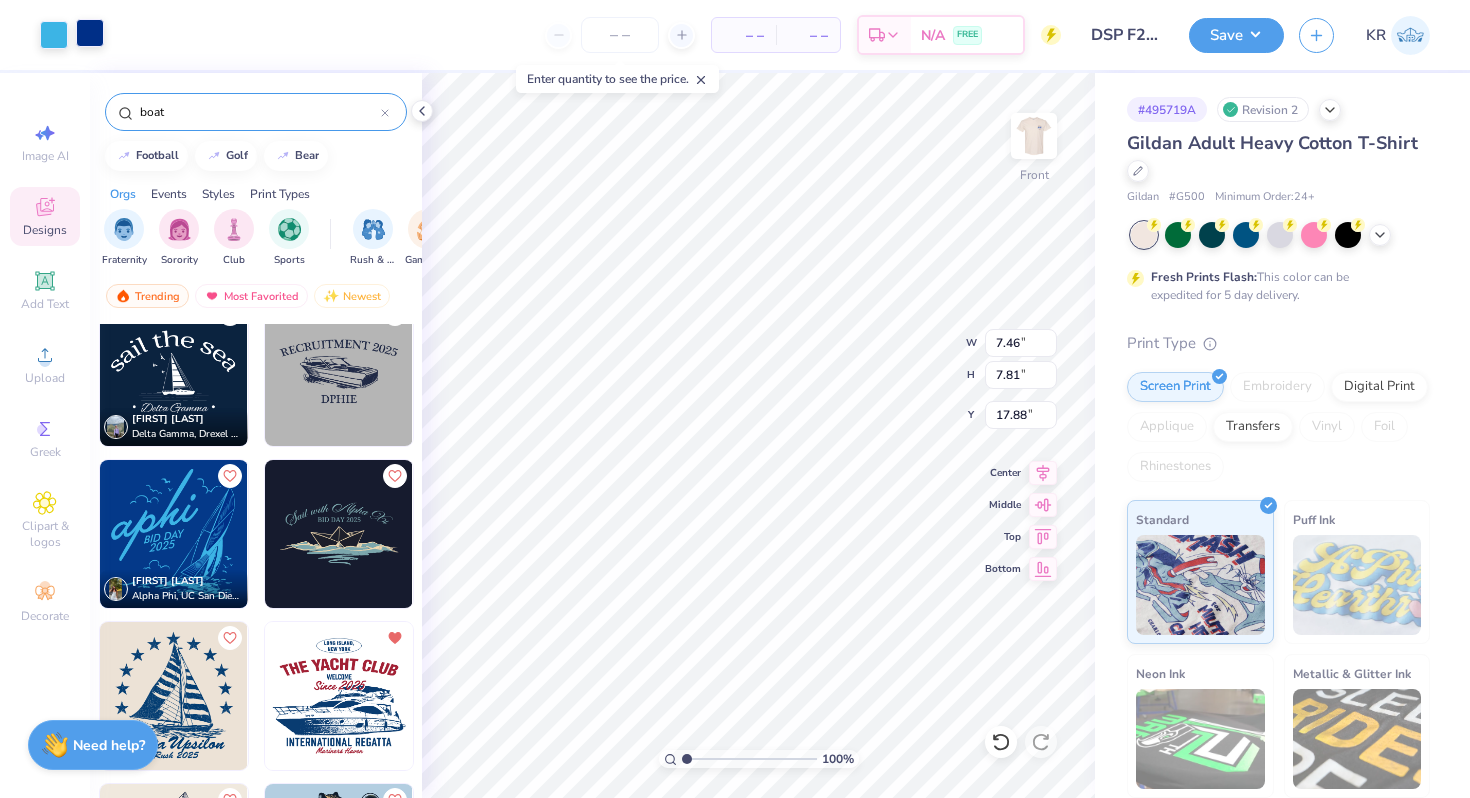 click at bounding box center [90, 33] 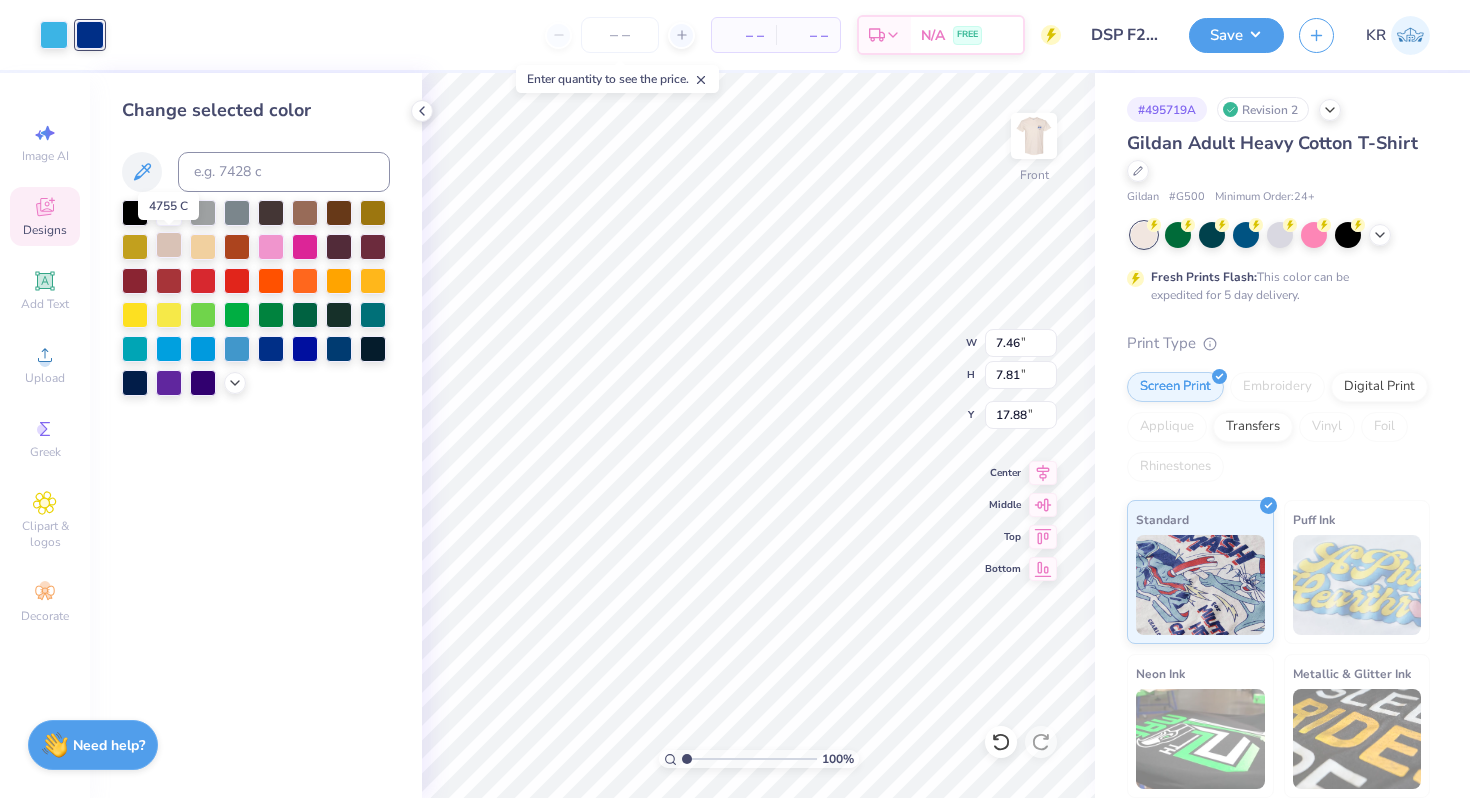 click at bounding box center (169, 245) 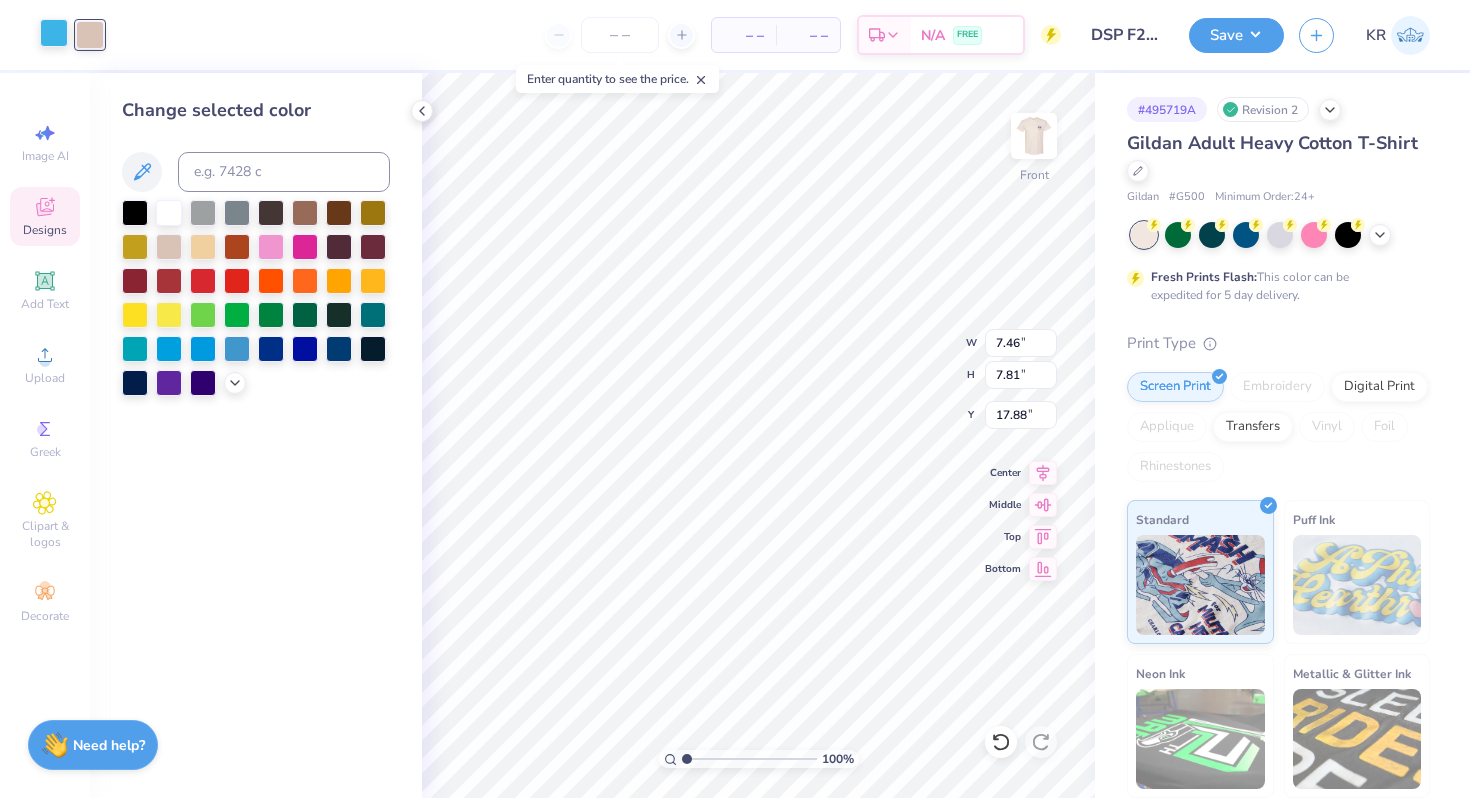click on "Art colors" at bounding box center [52, 35] 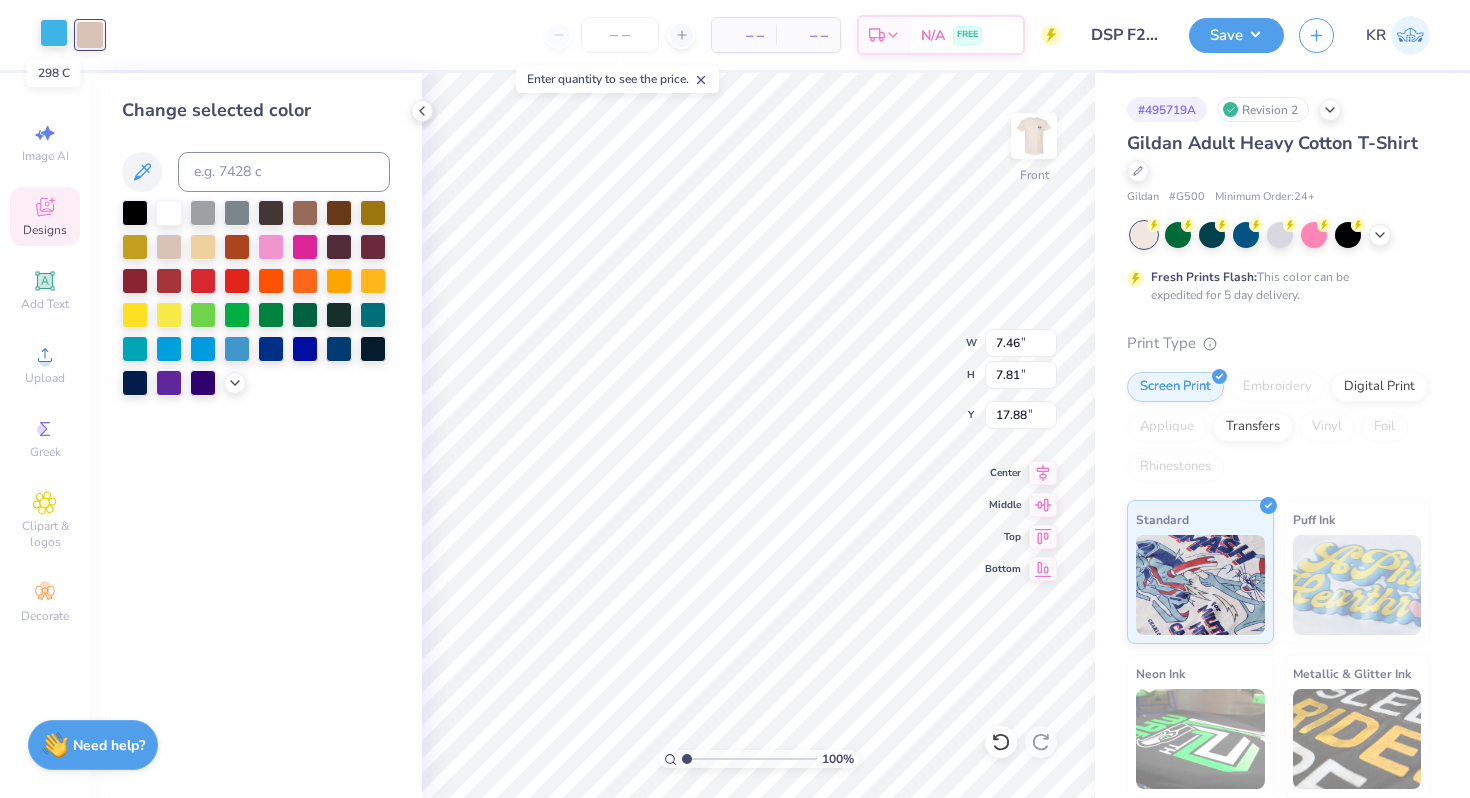 click at bounding box center (54, 33) 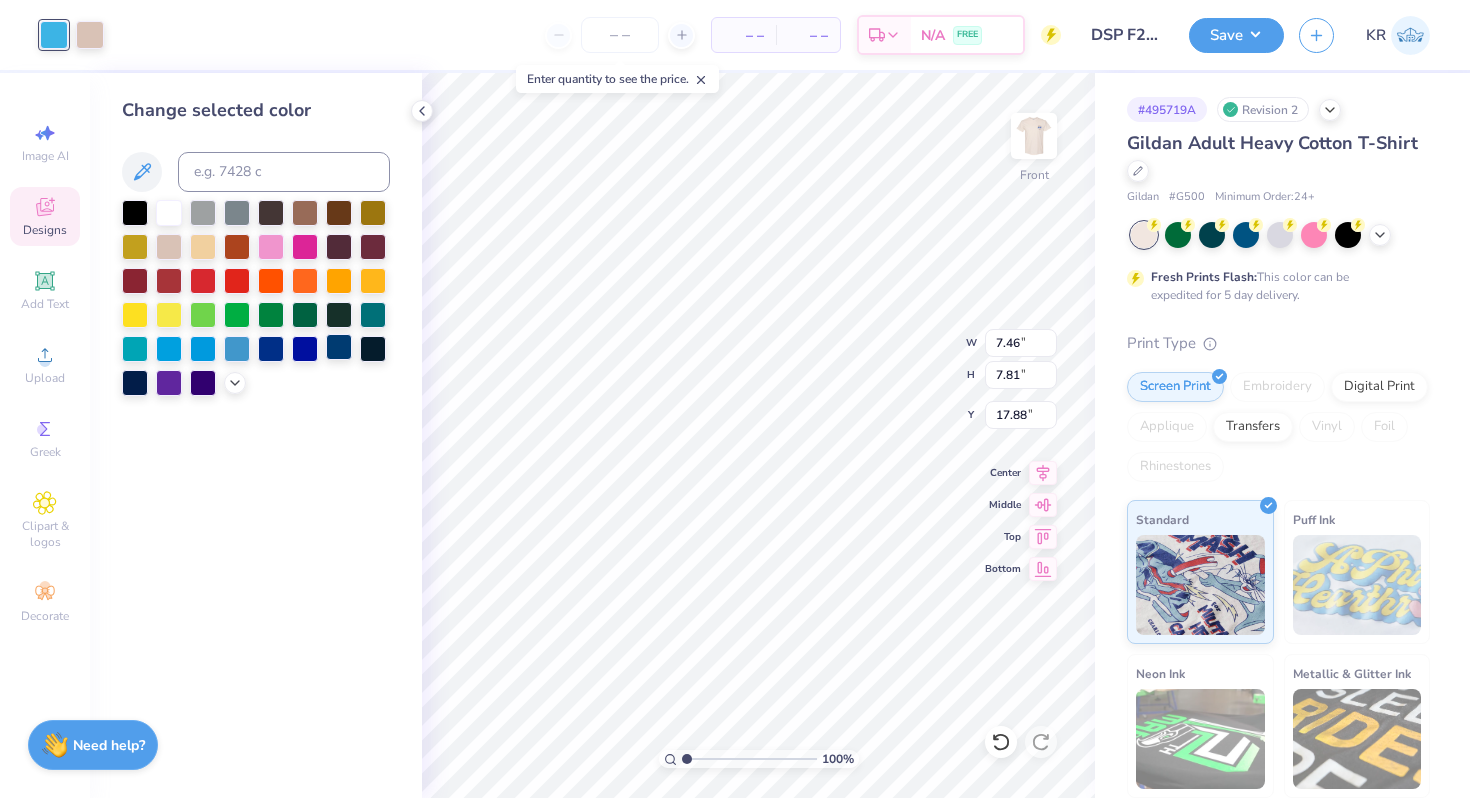 click at bounding box center (339, 347) 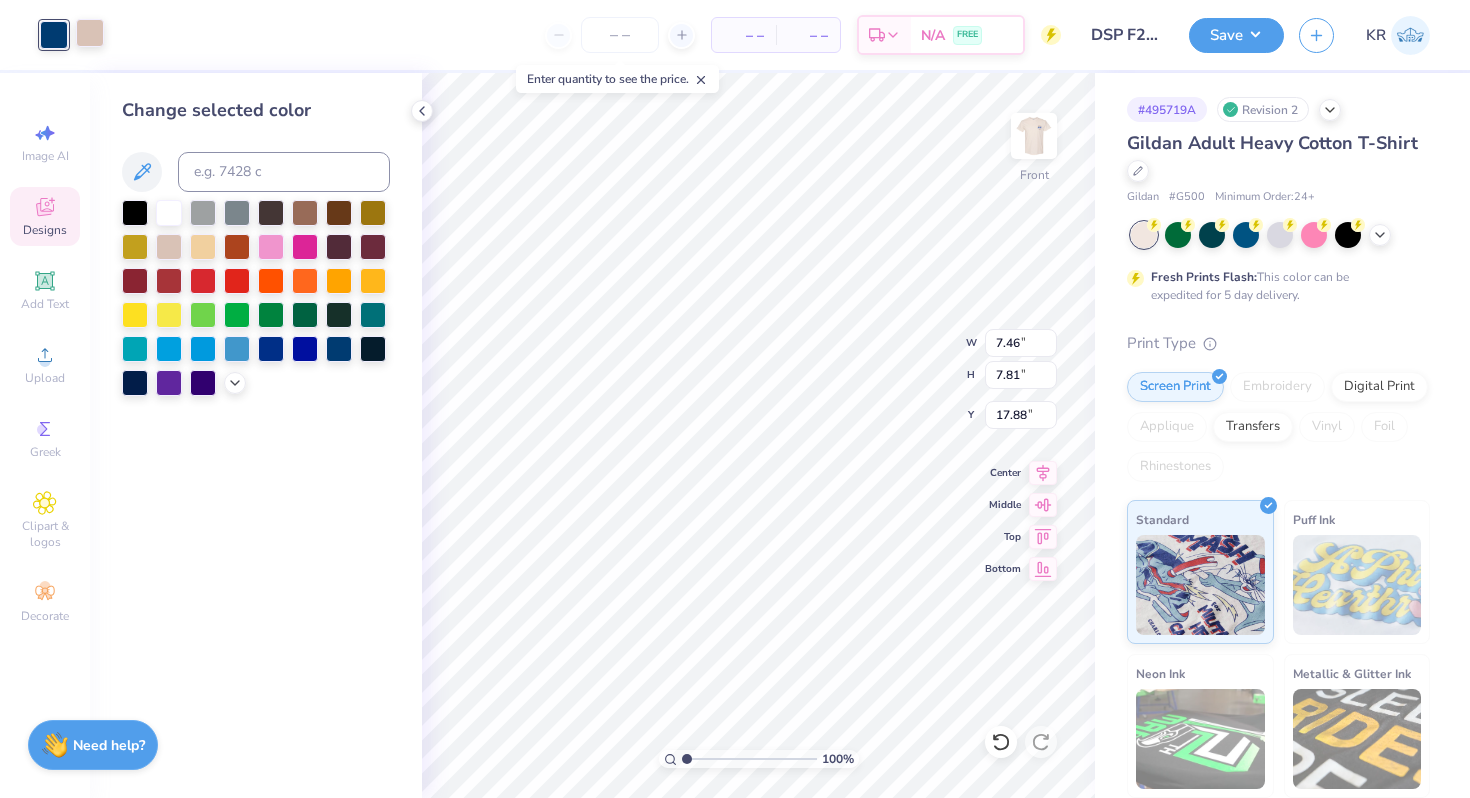 click at bounding box center [90, 33] 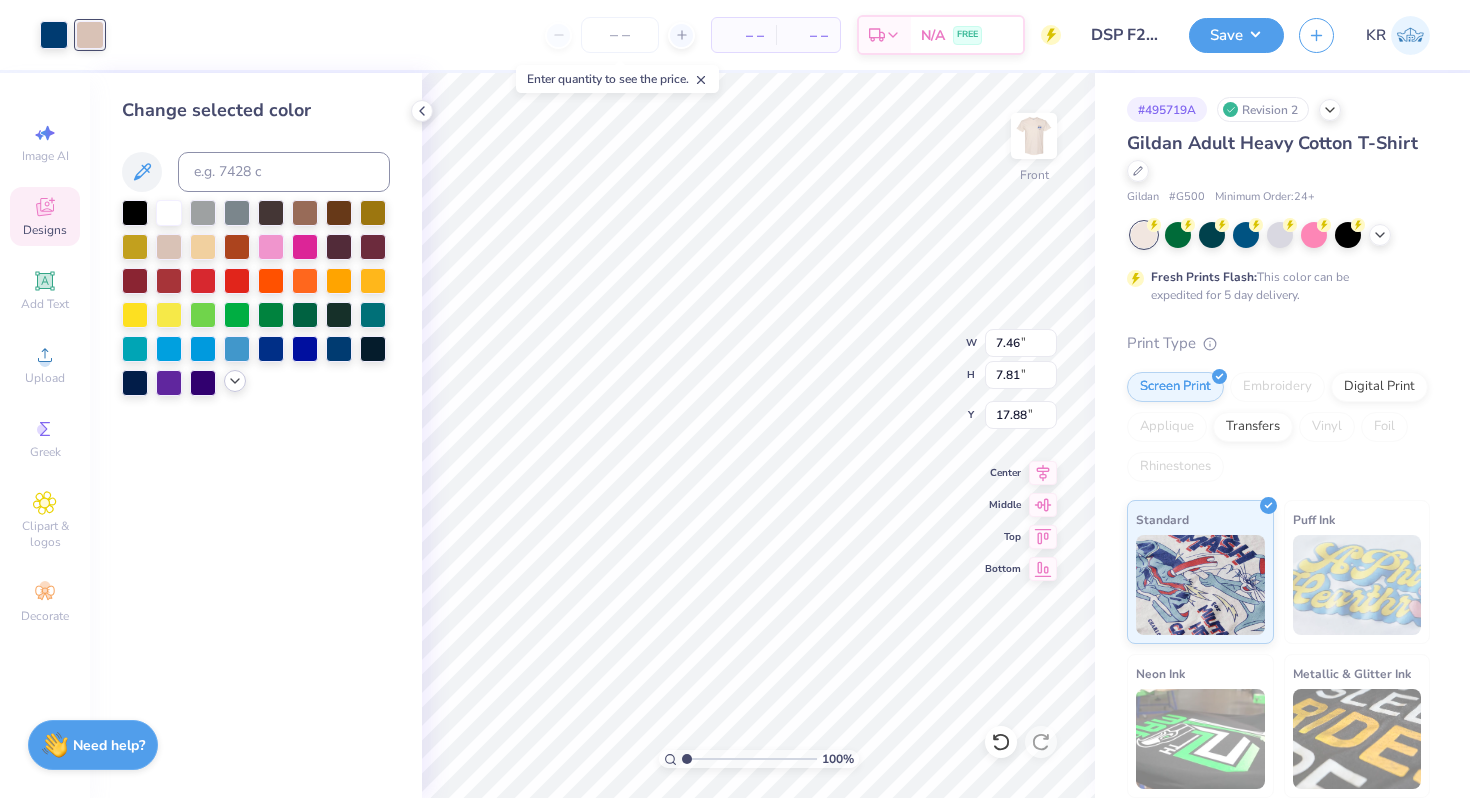 click 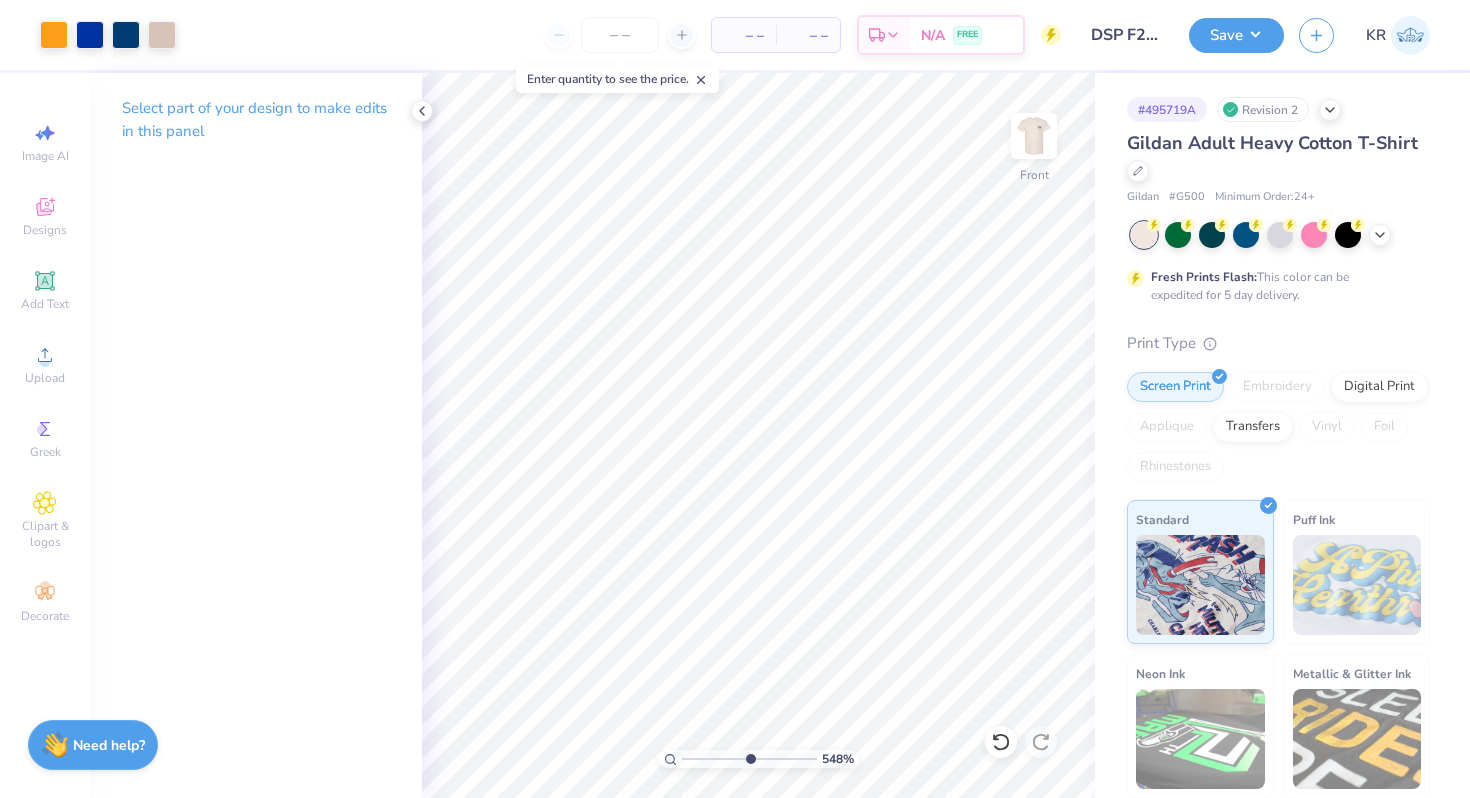 drag, startPoint x: 682, startPoint y: 760, endPoint x: 749, endPoint y: 760, distance: 67 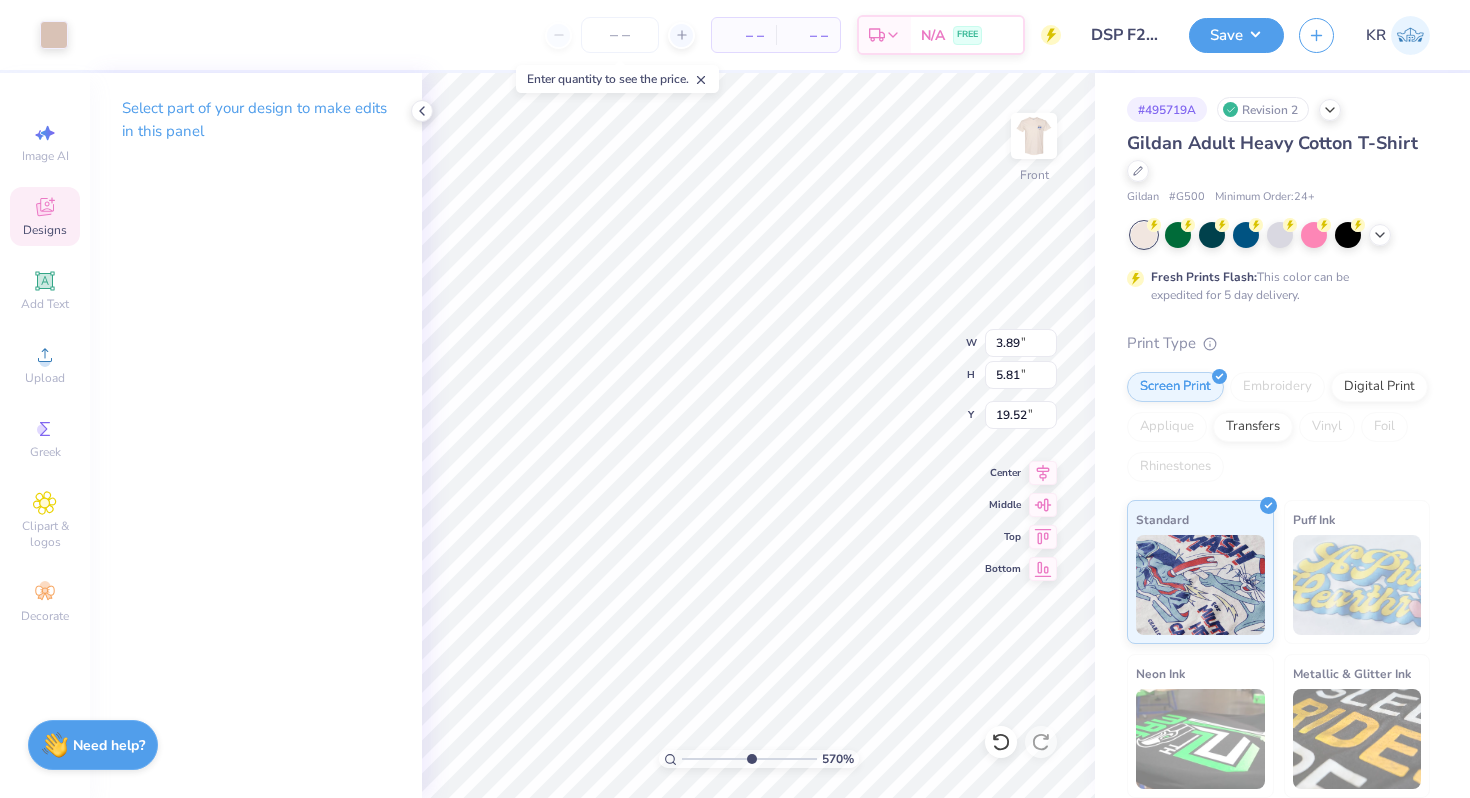 type on "19.52" 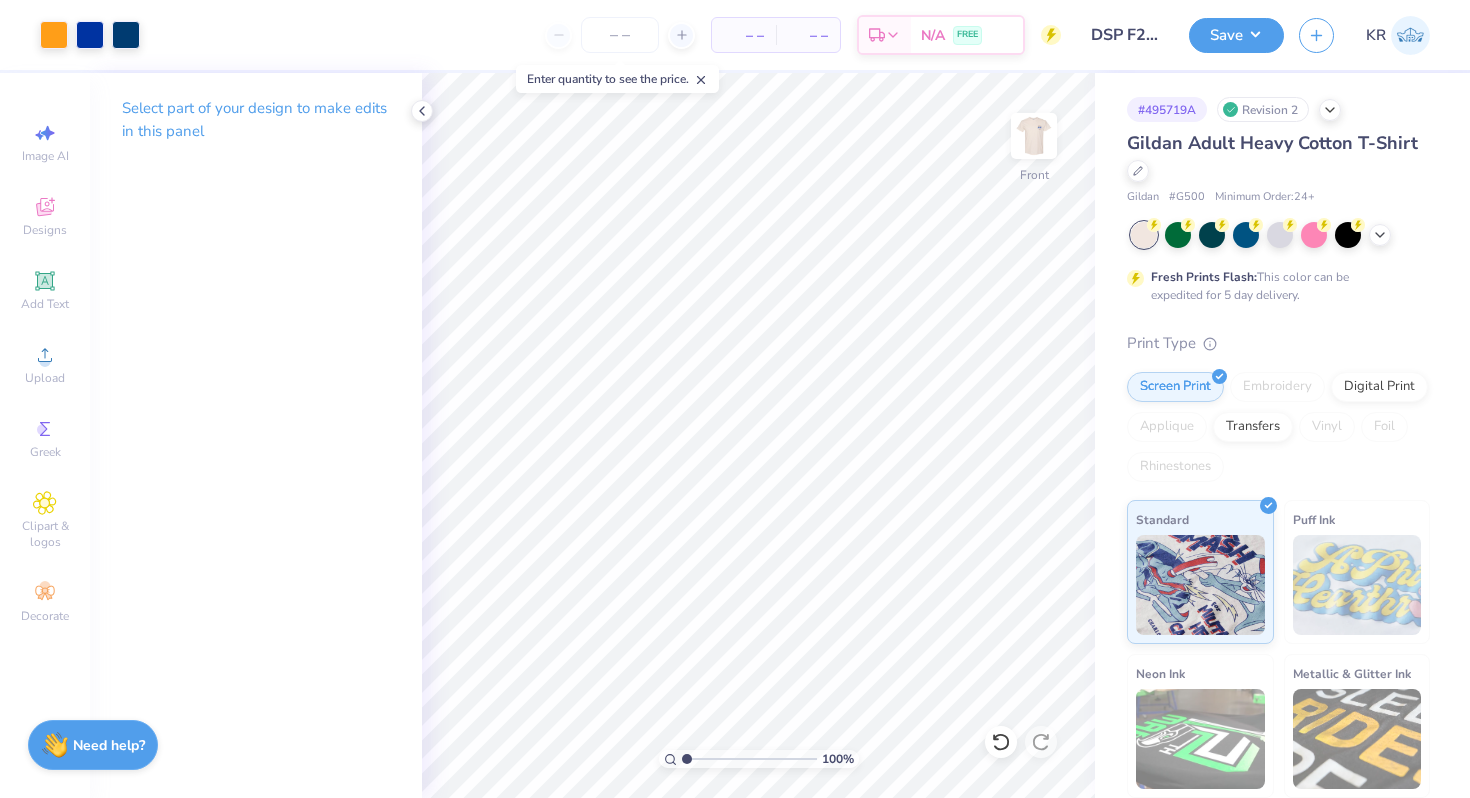 drag, startPoint x: 744, startPoint y: 756, endPoint x: 648, endPoint y: 756, distance: 96 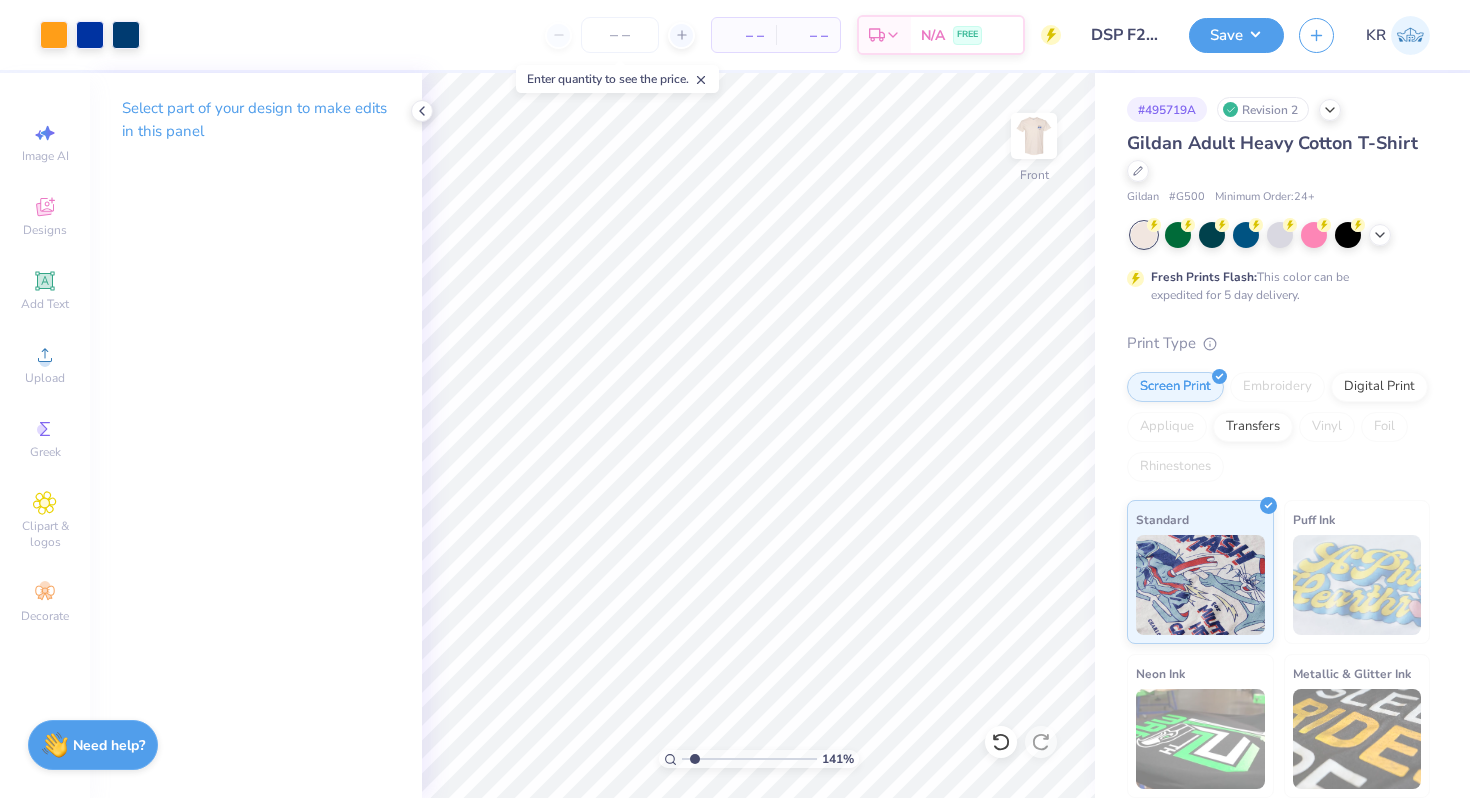 type on "1.45" 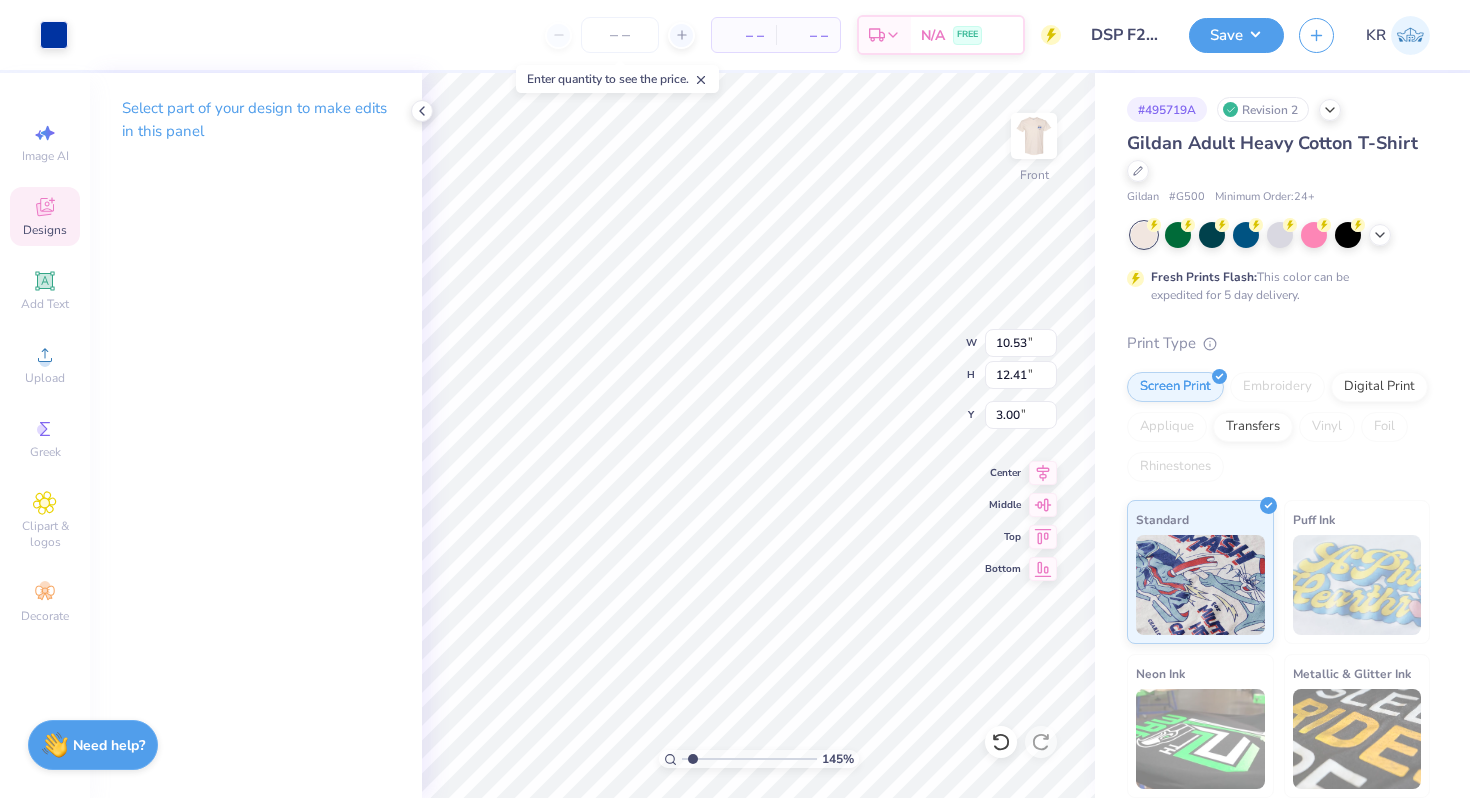 type on "3.00" 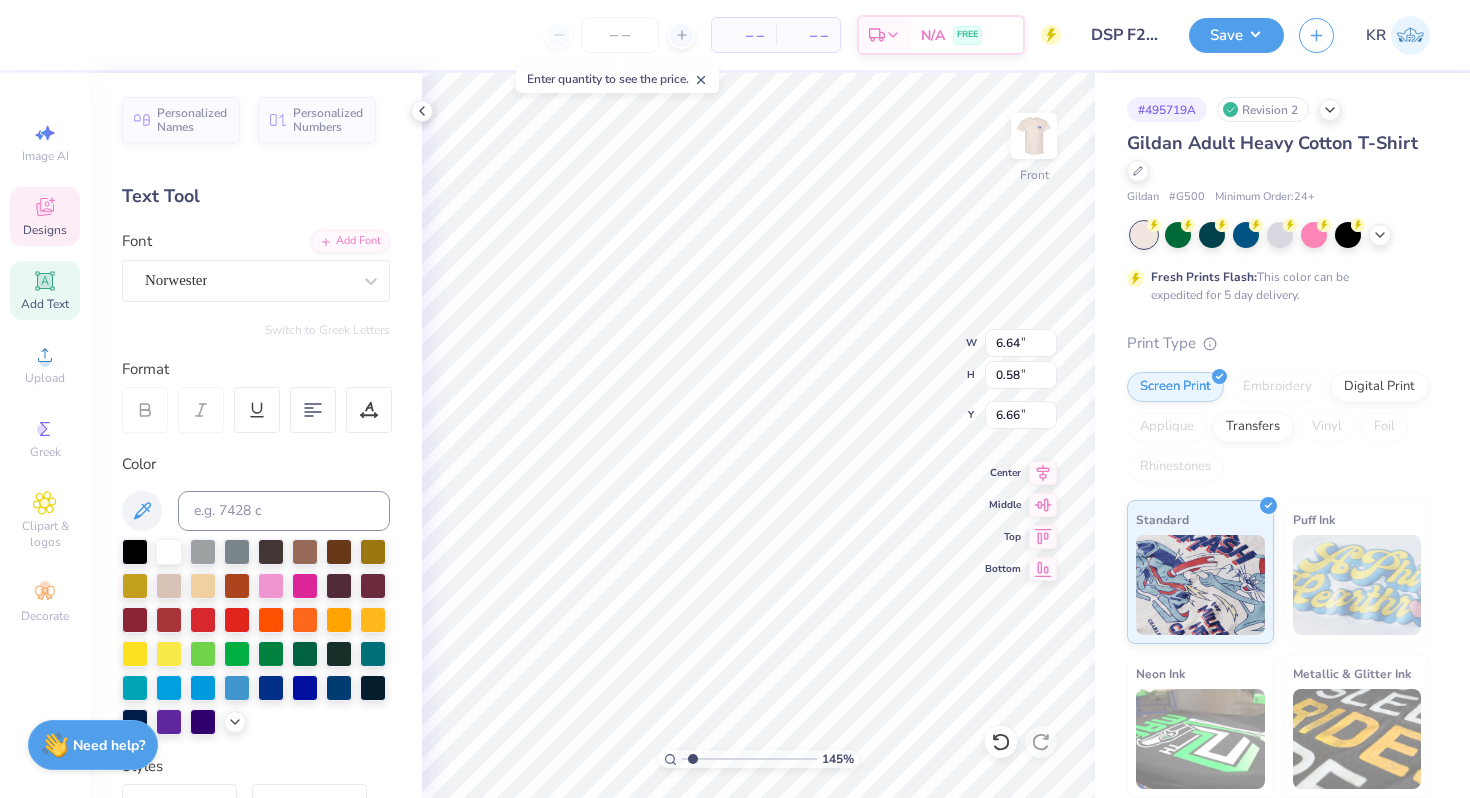 type on "15.13" 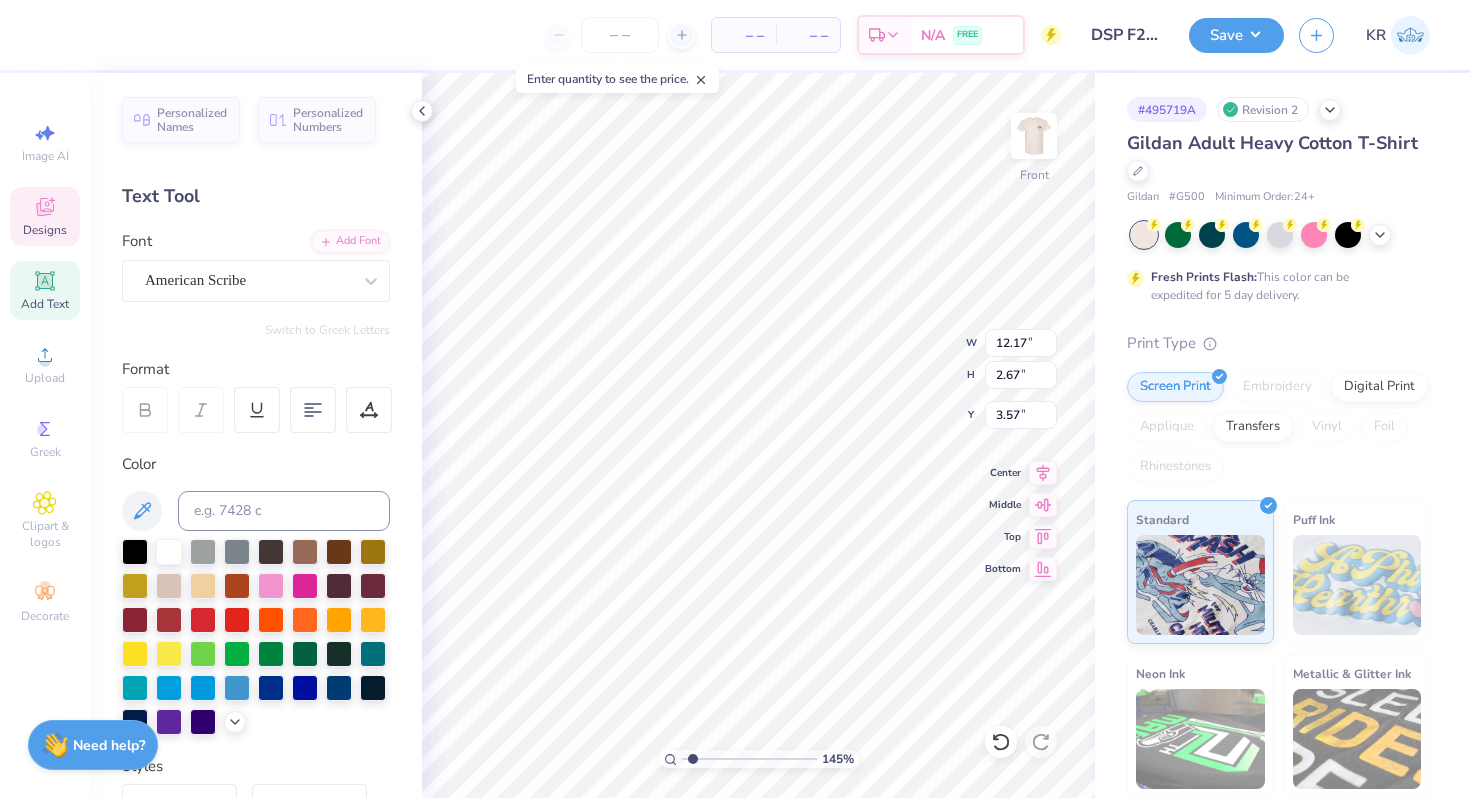 scroll, scrollTop: 0, scrollLeft: 1, axis: horizontal 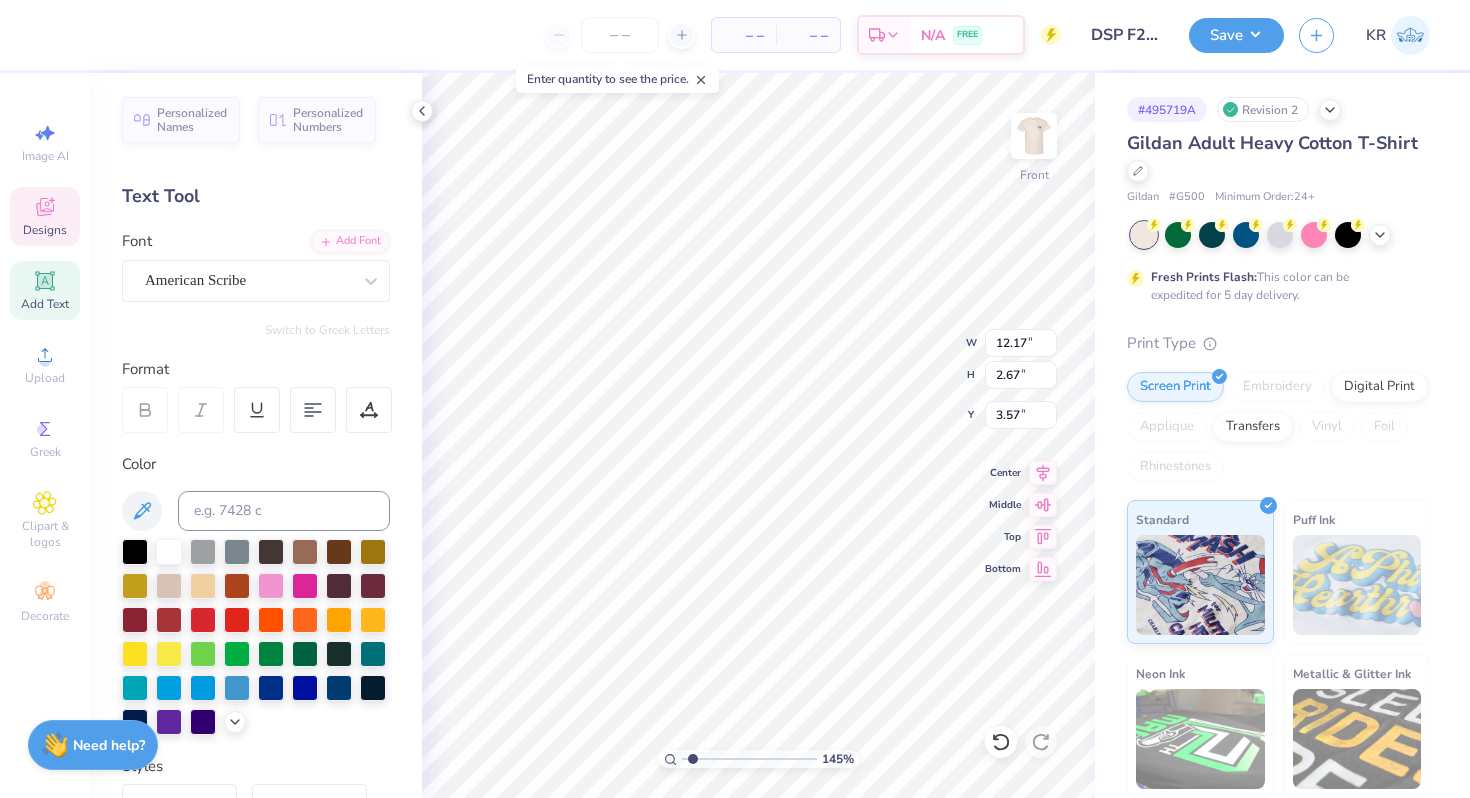 type on "8.23" 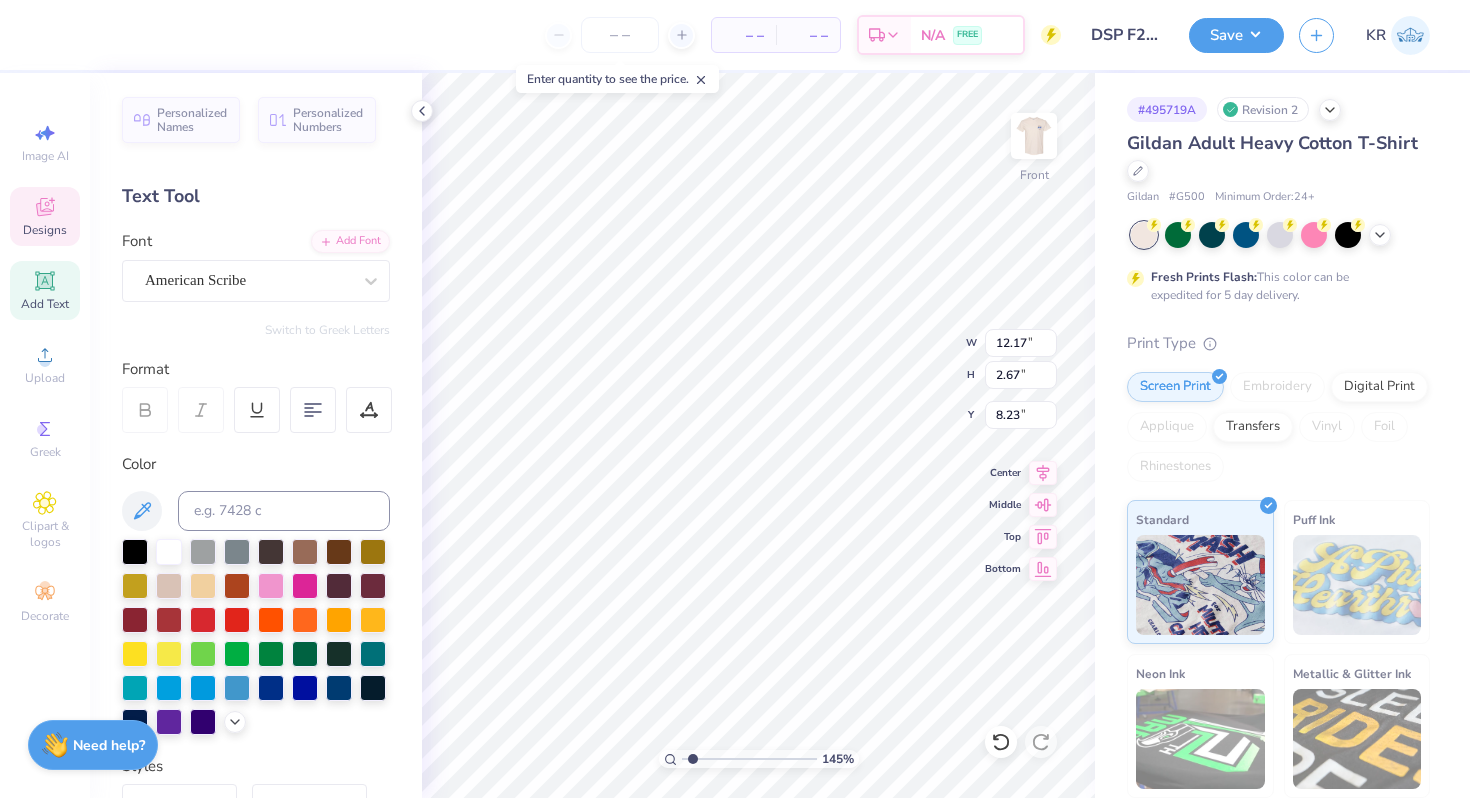 type on "3.00" 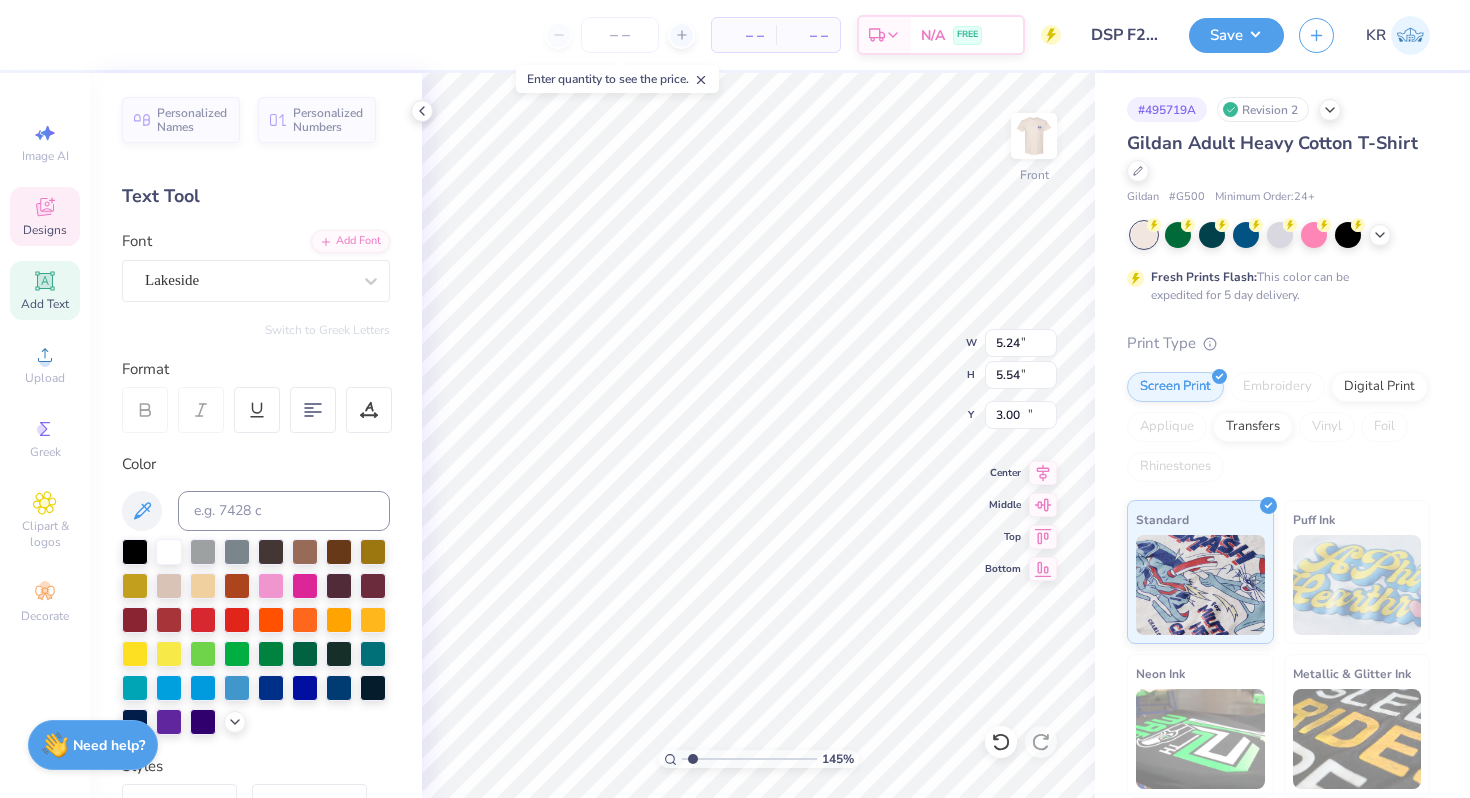 type on "5.24" 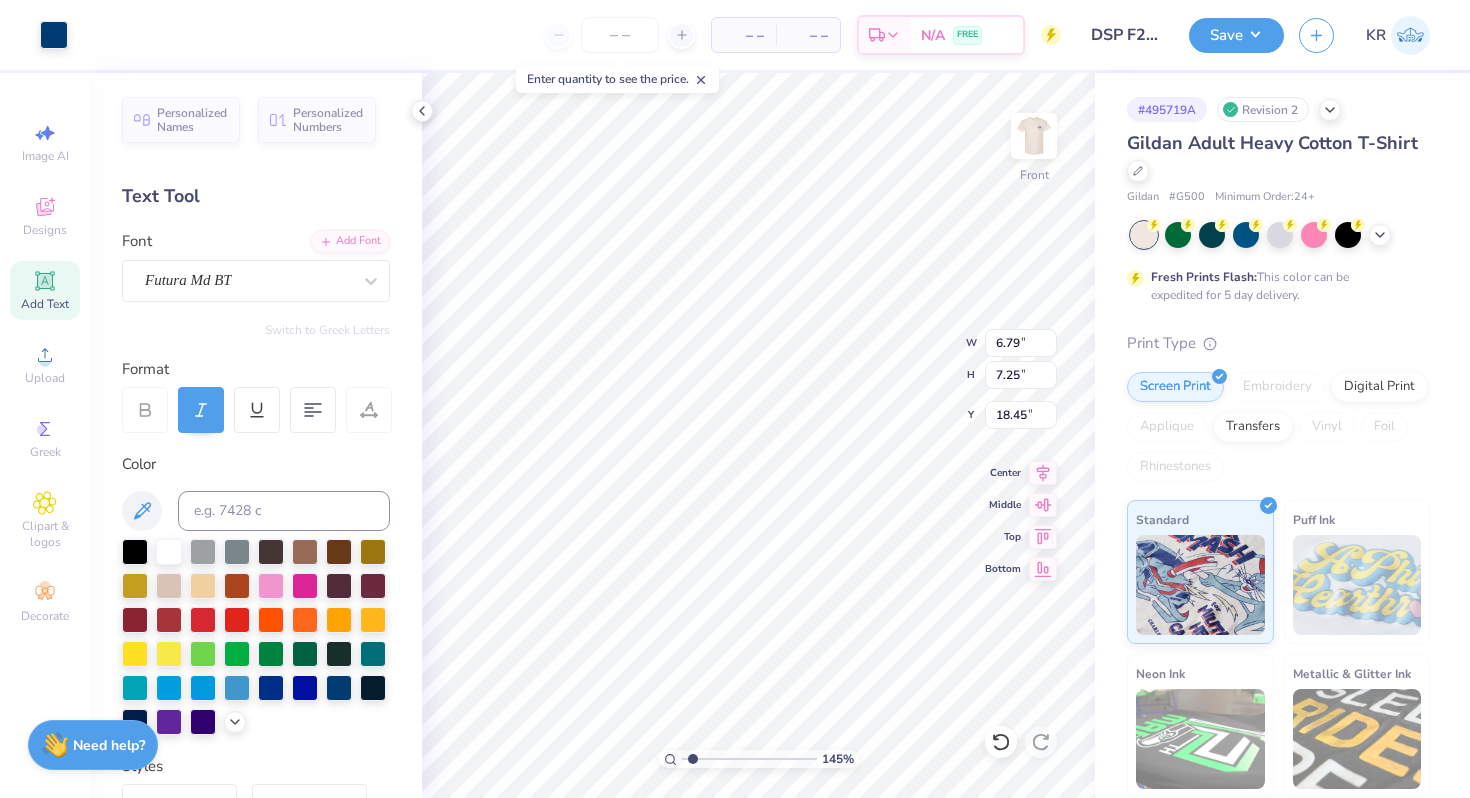 type on "7.00" 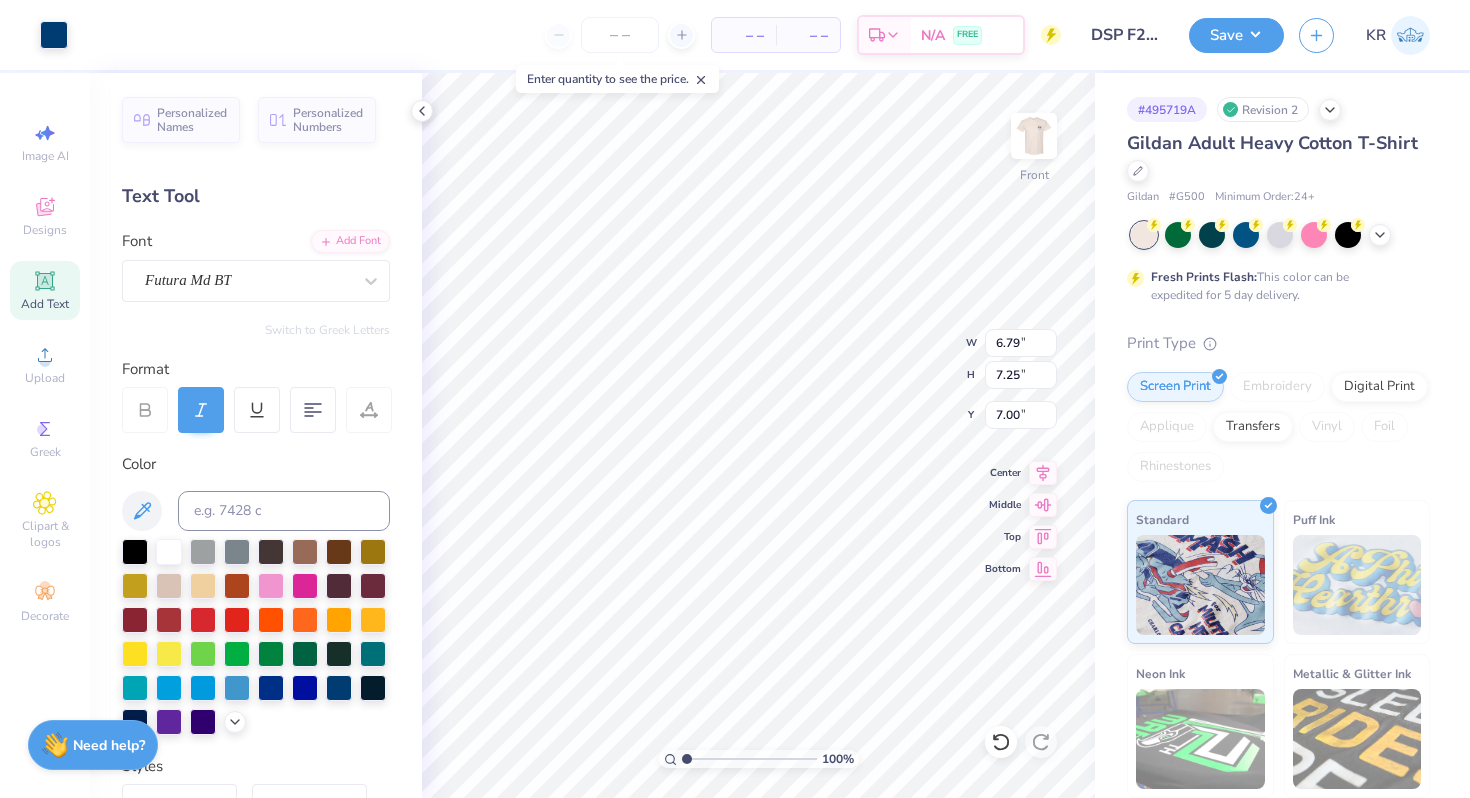 drag, startPoint x: 689, startPoint y: 760, endPoint x: 641, endPoint y: 751, distance: 48.83646 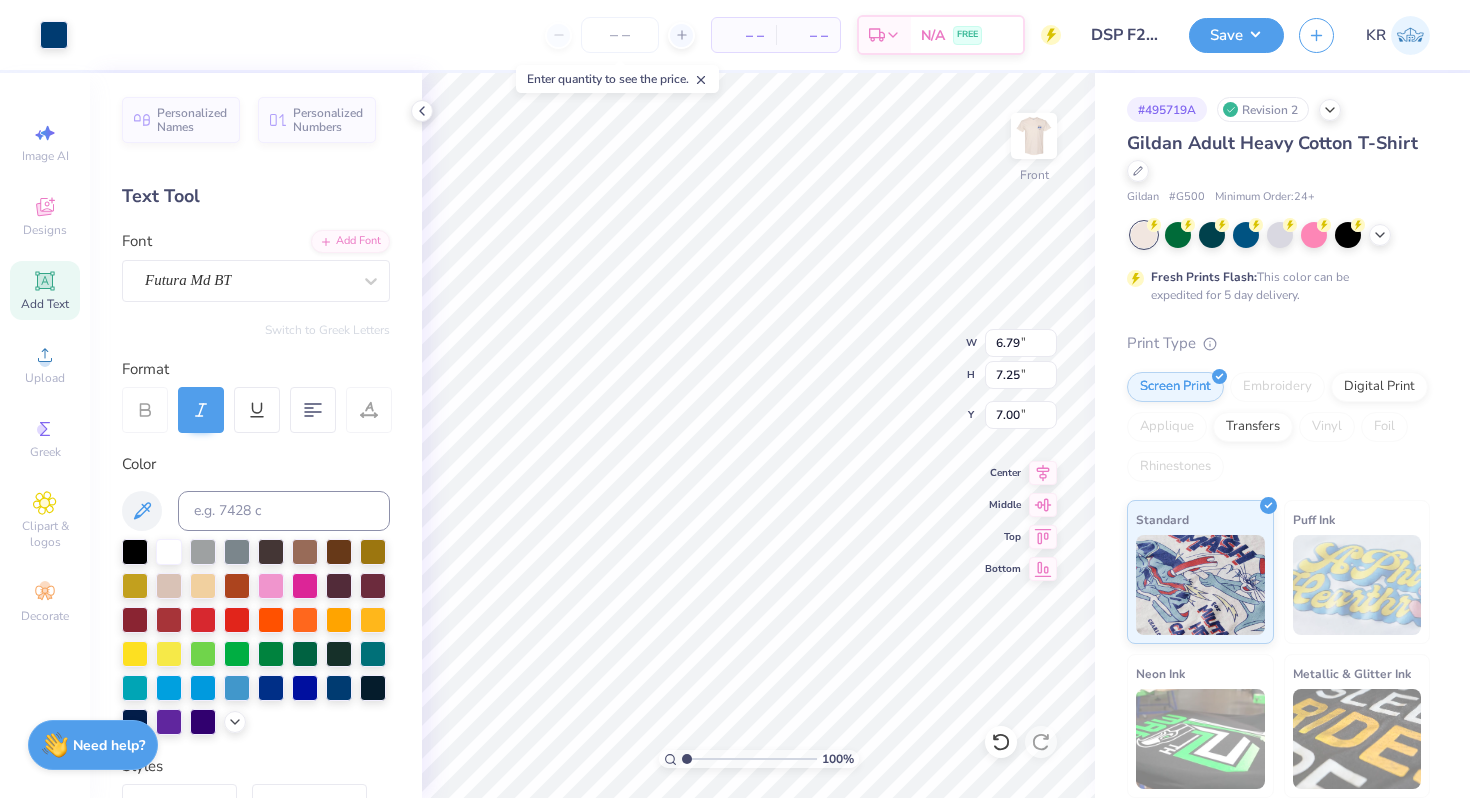 type on "10.13" 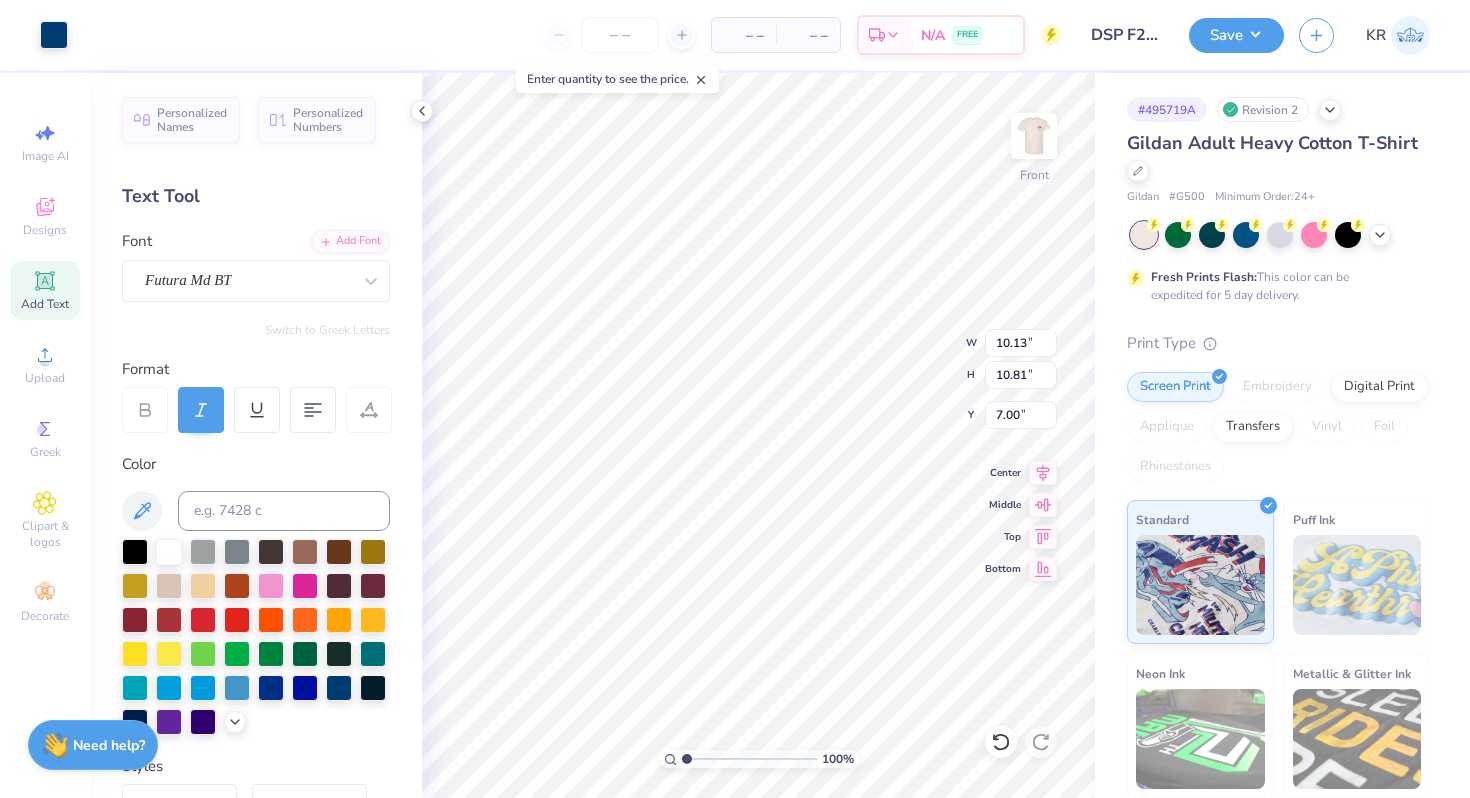 type on "4.90" 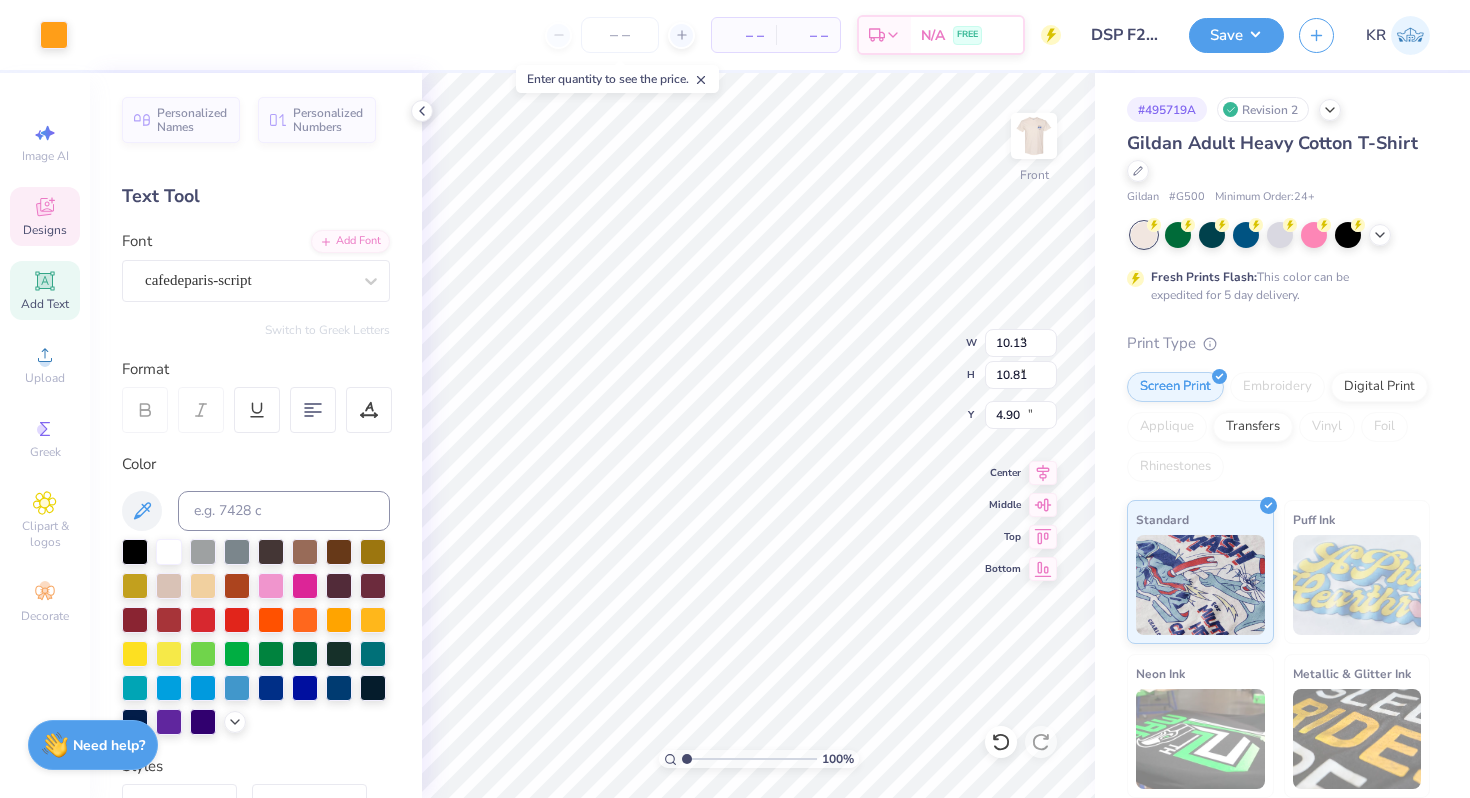 type on "3.92" 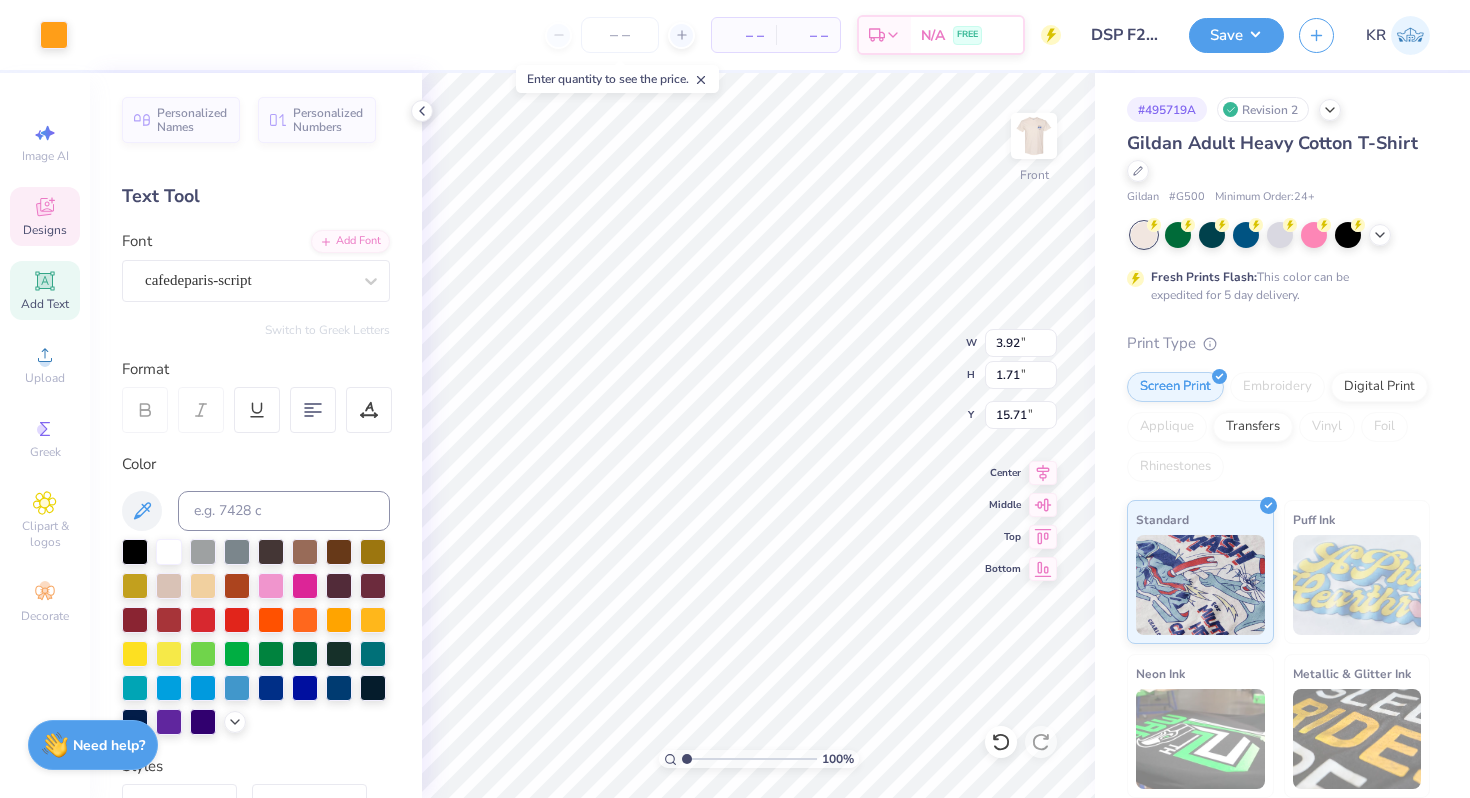 type on "22.69" 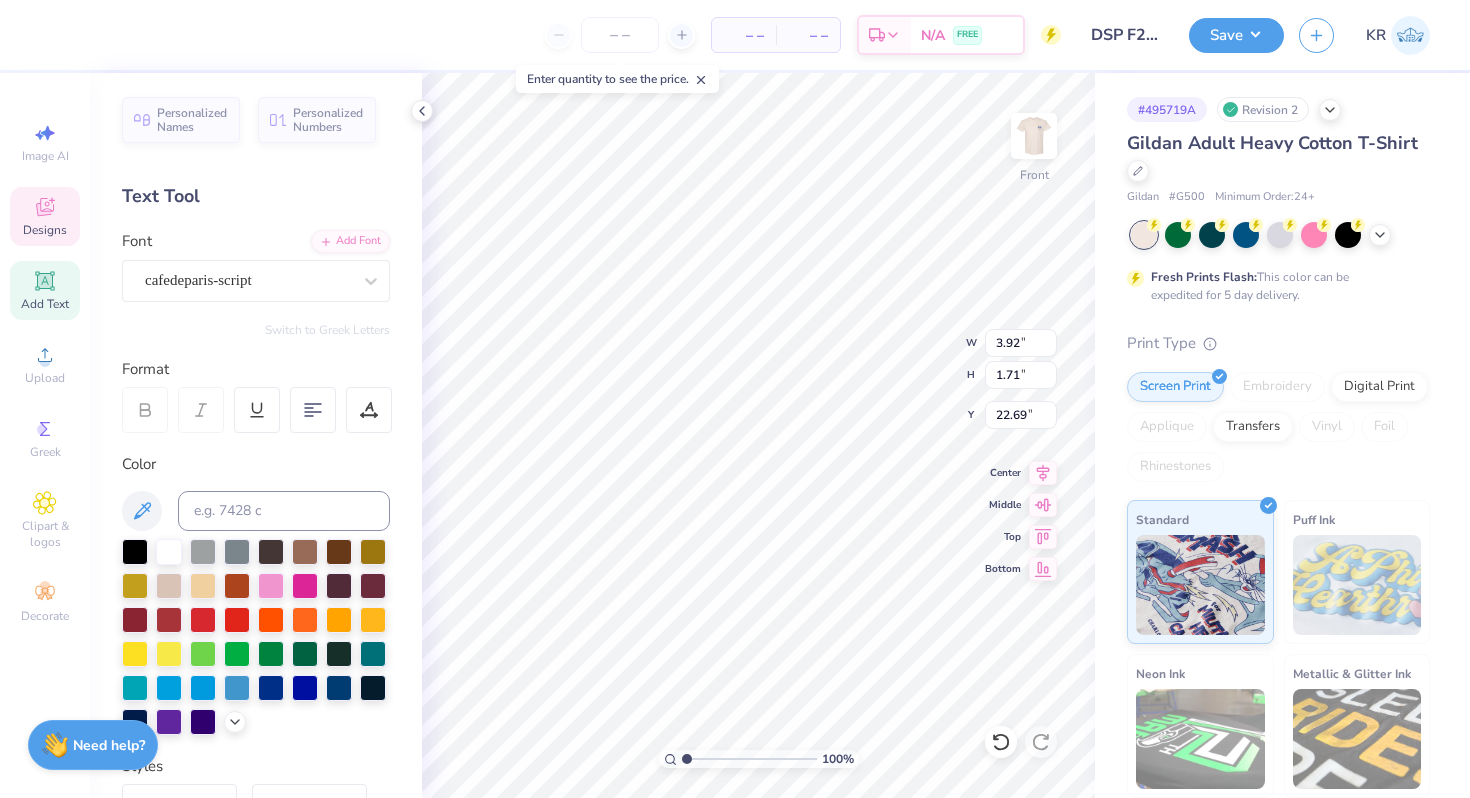 type on "6.64" 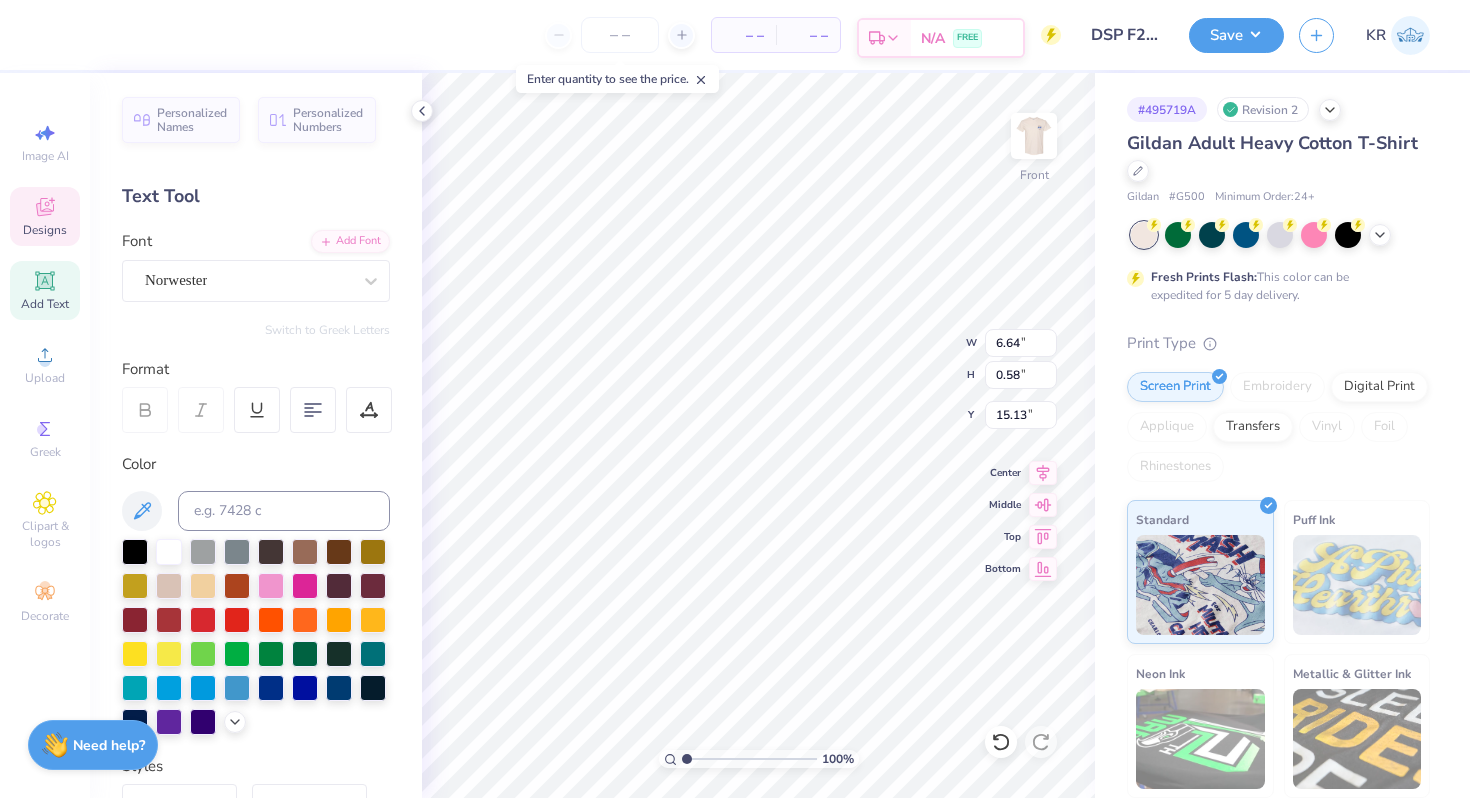 type on "18.67" 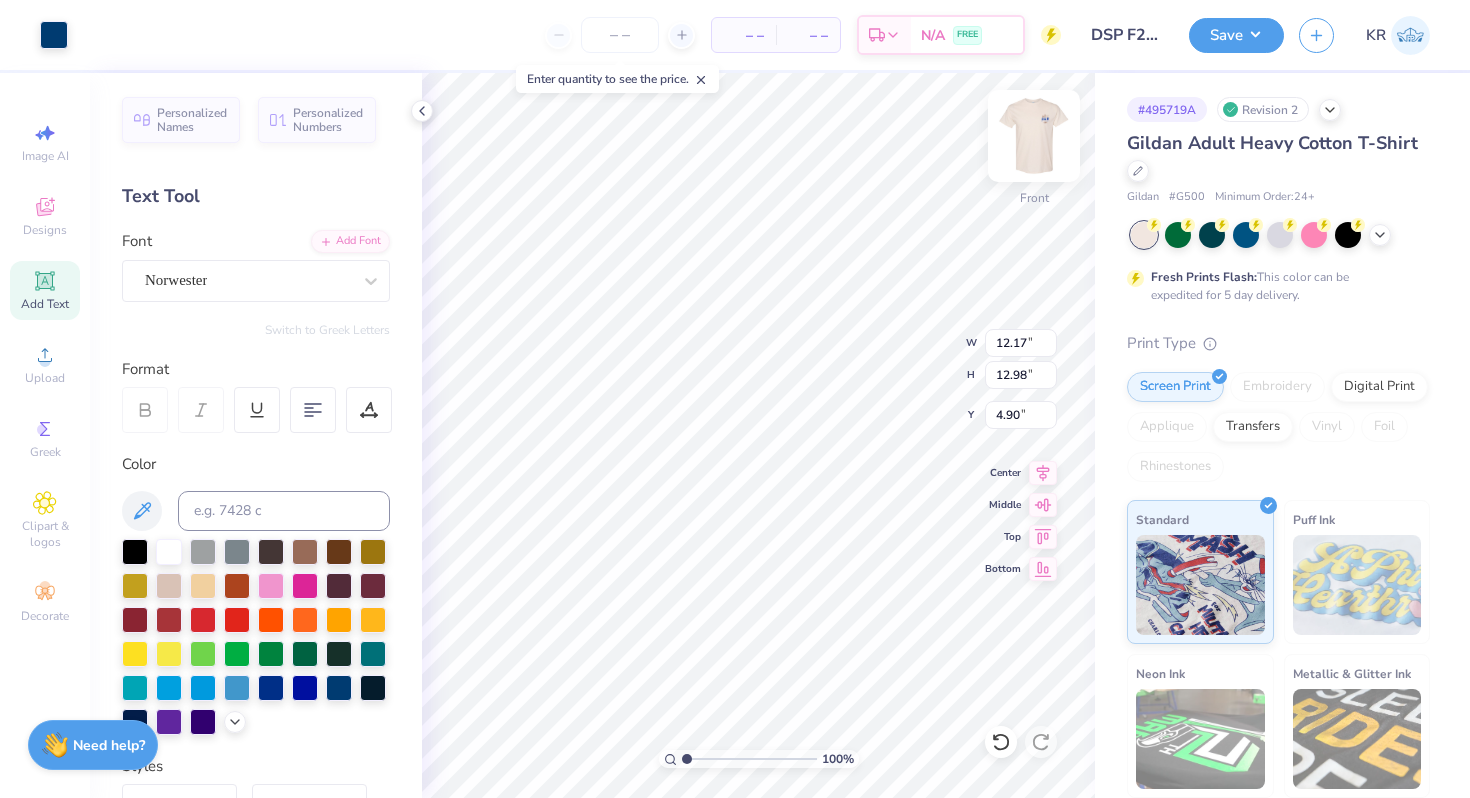type on "12.17" 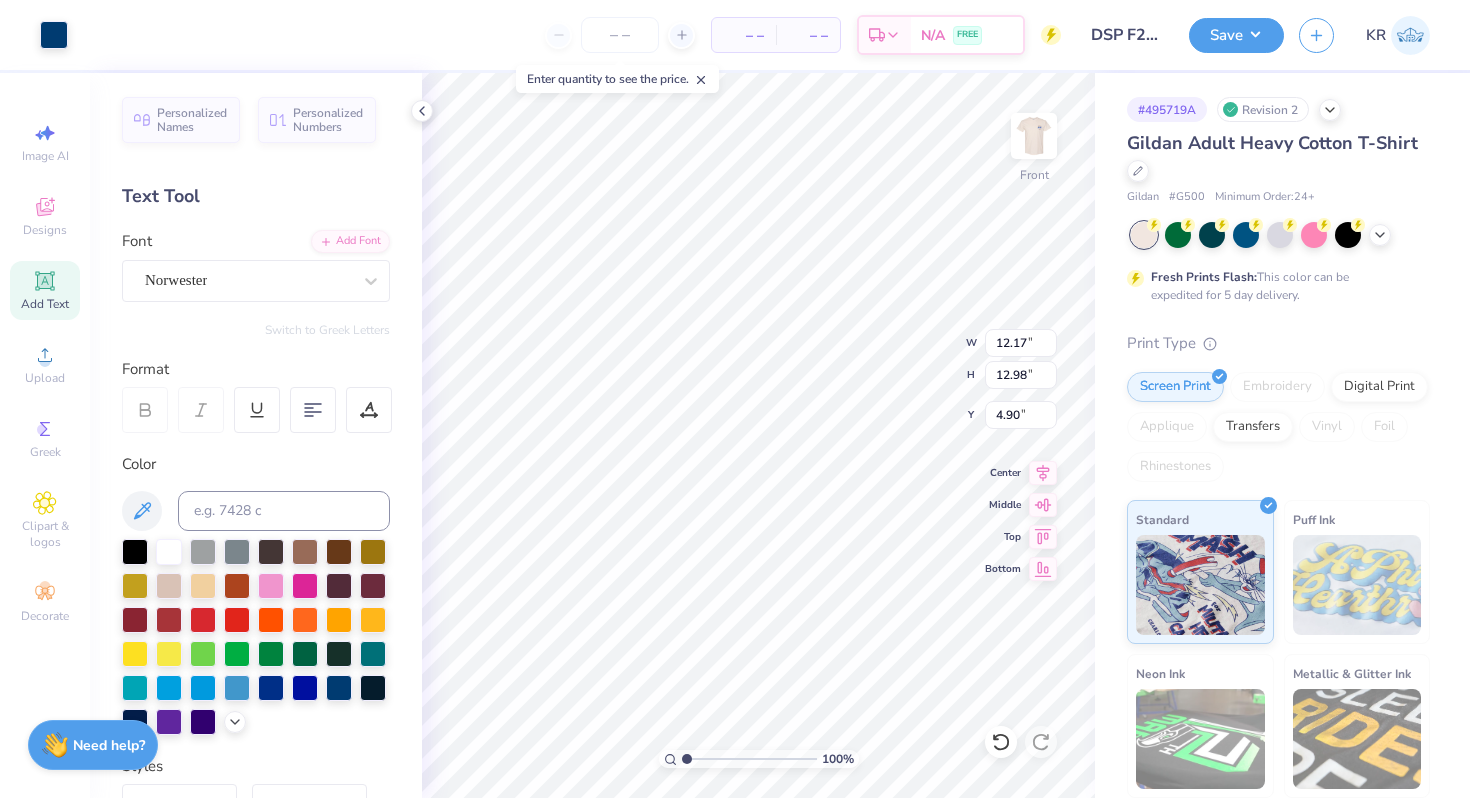 type on "4.84" 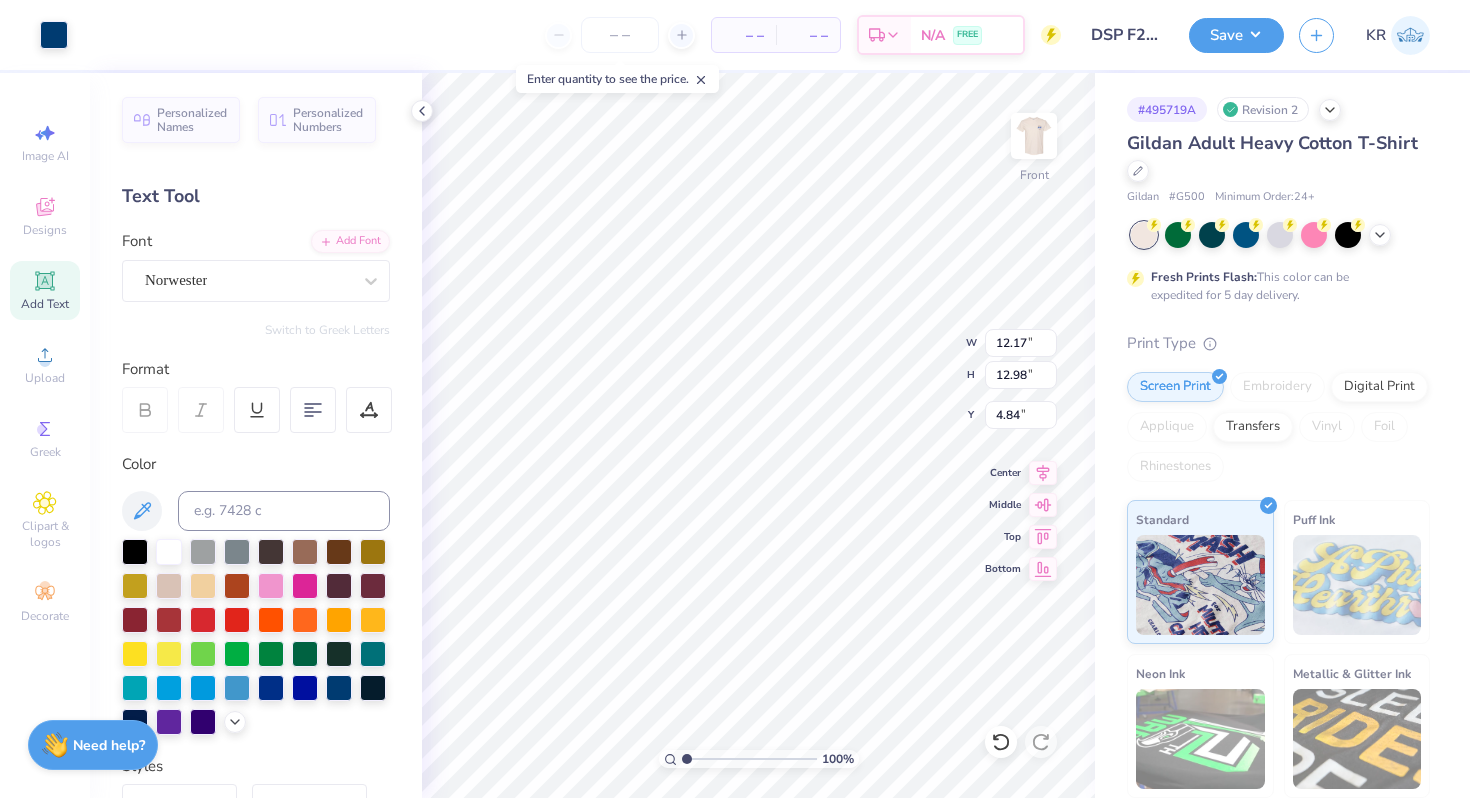 type on "2.67" 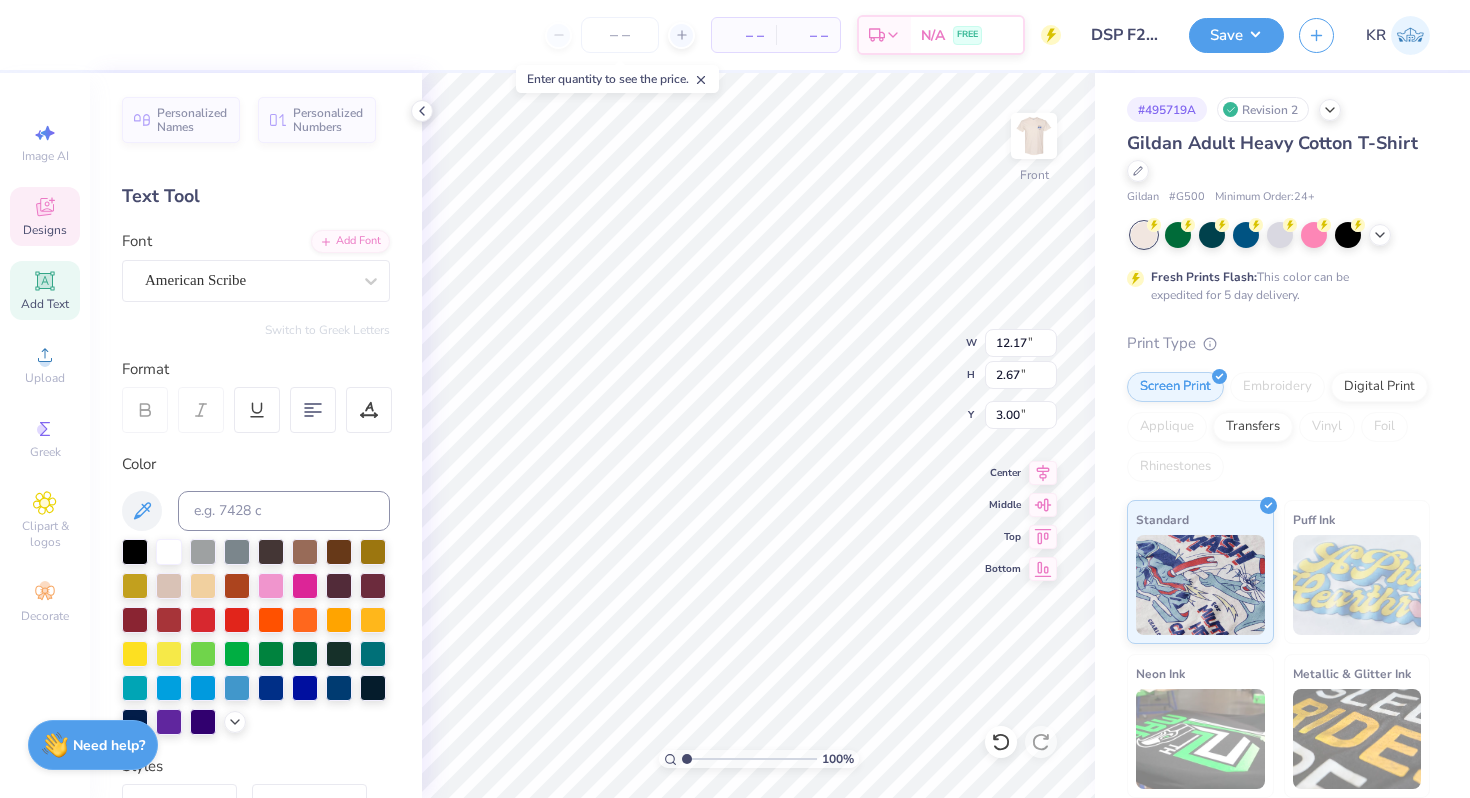 type on "7.10" 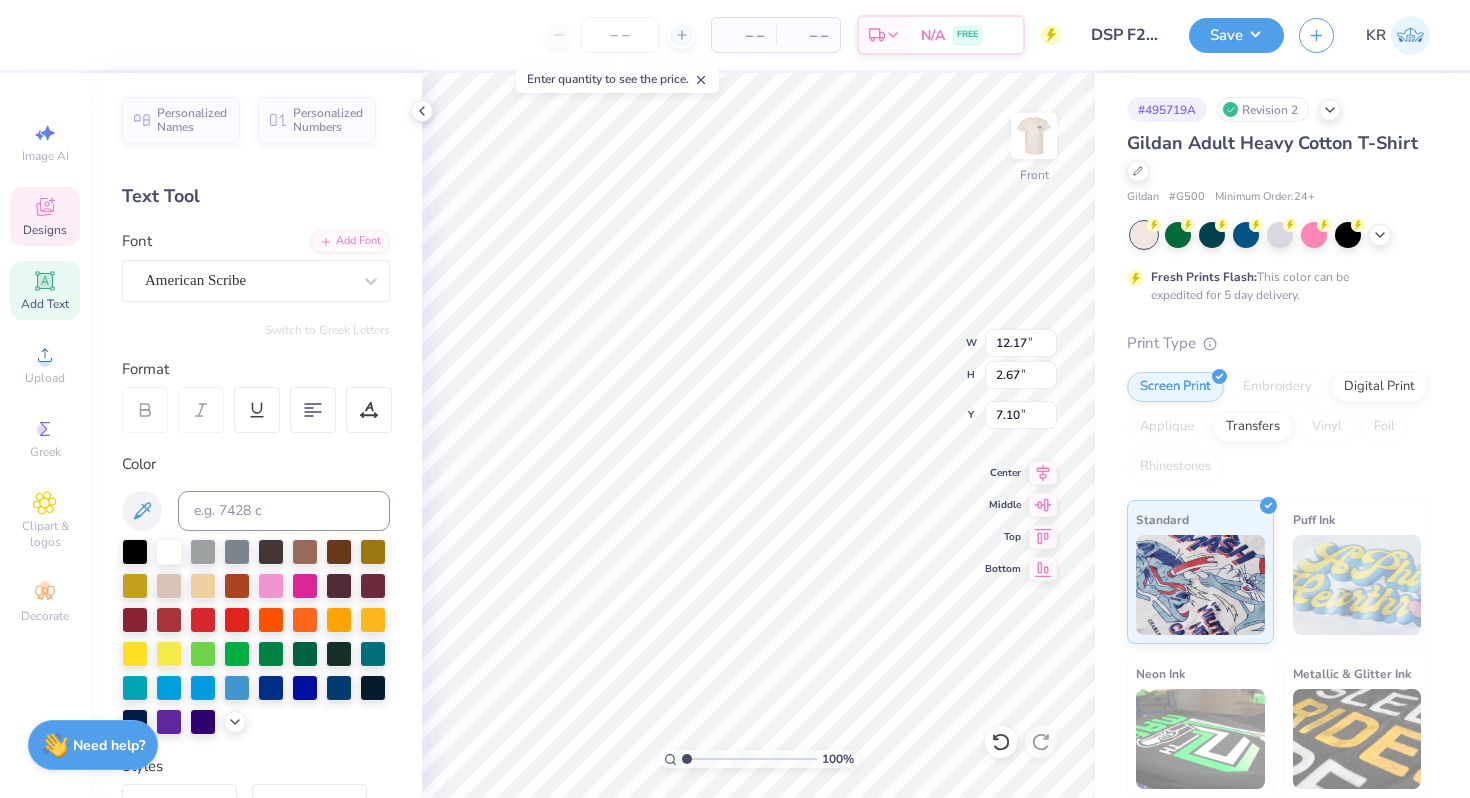 type on "9.57" 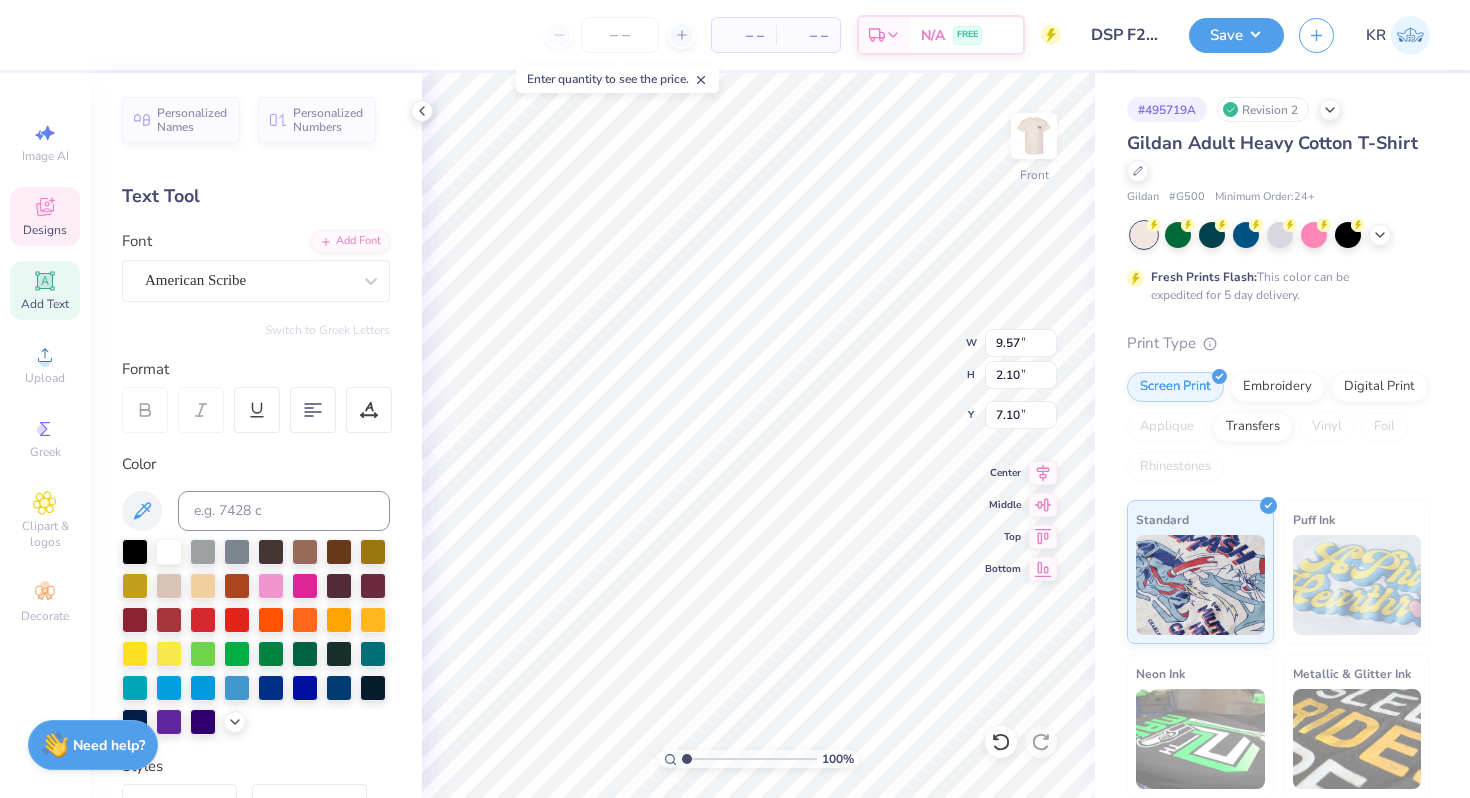 type on "2.74" 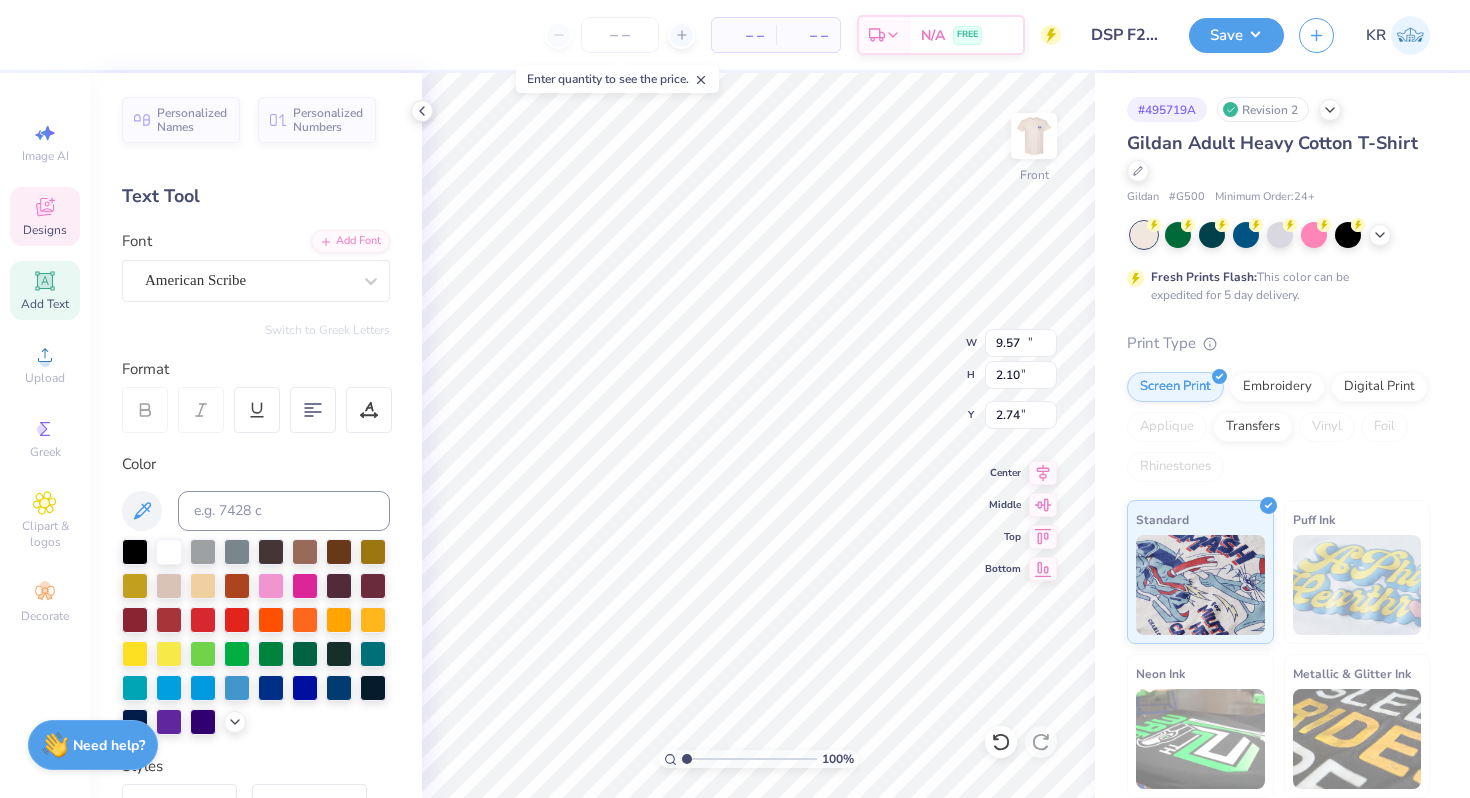 type on "11.47" 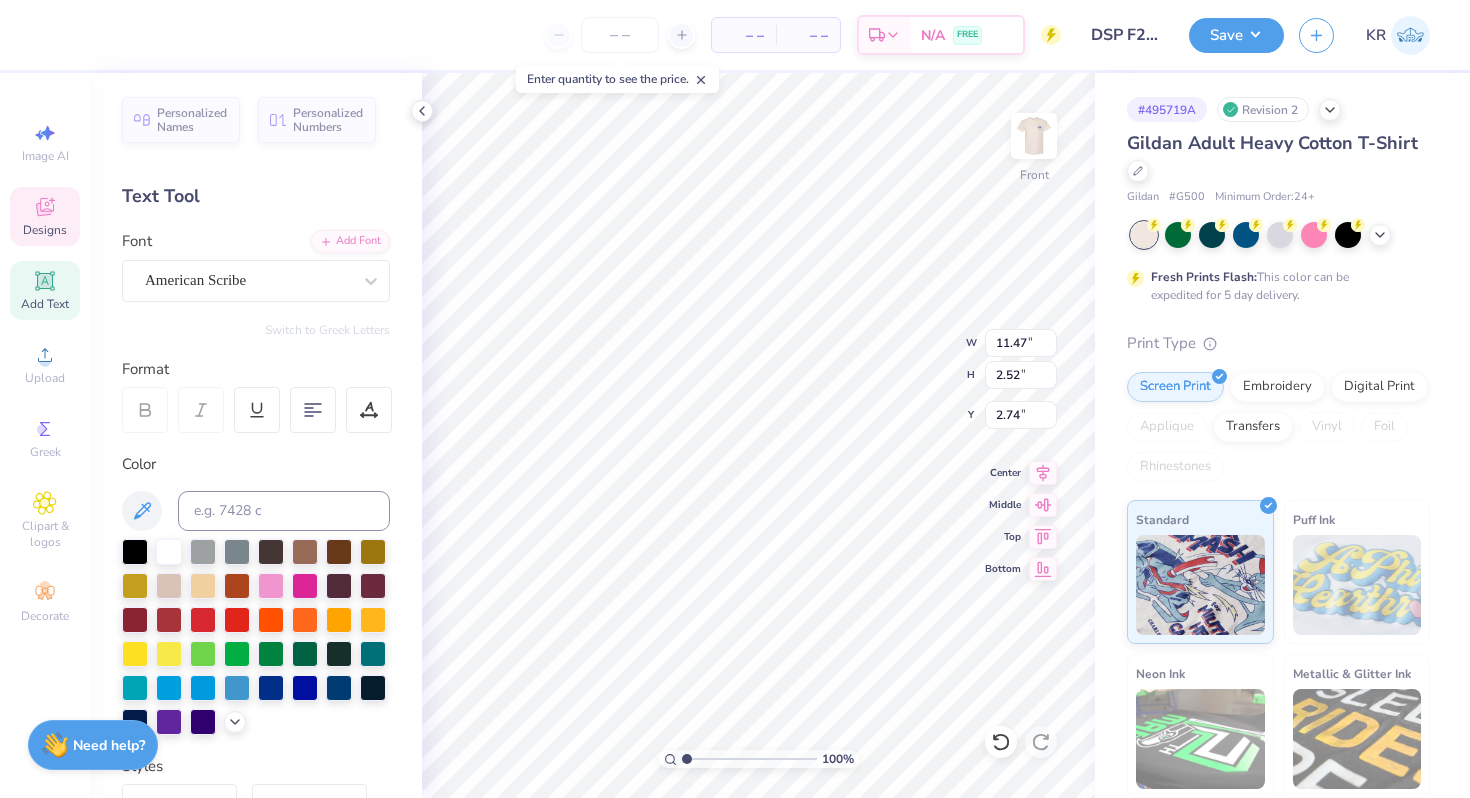 type on "3.58" 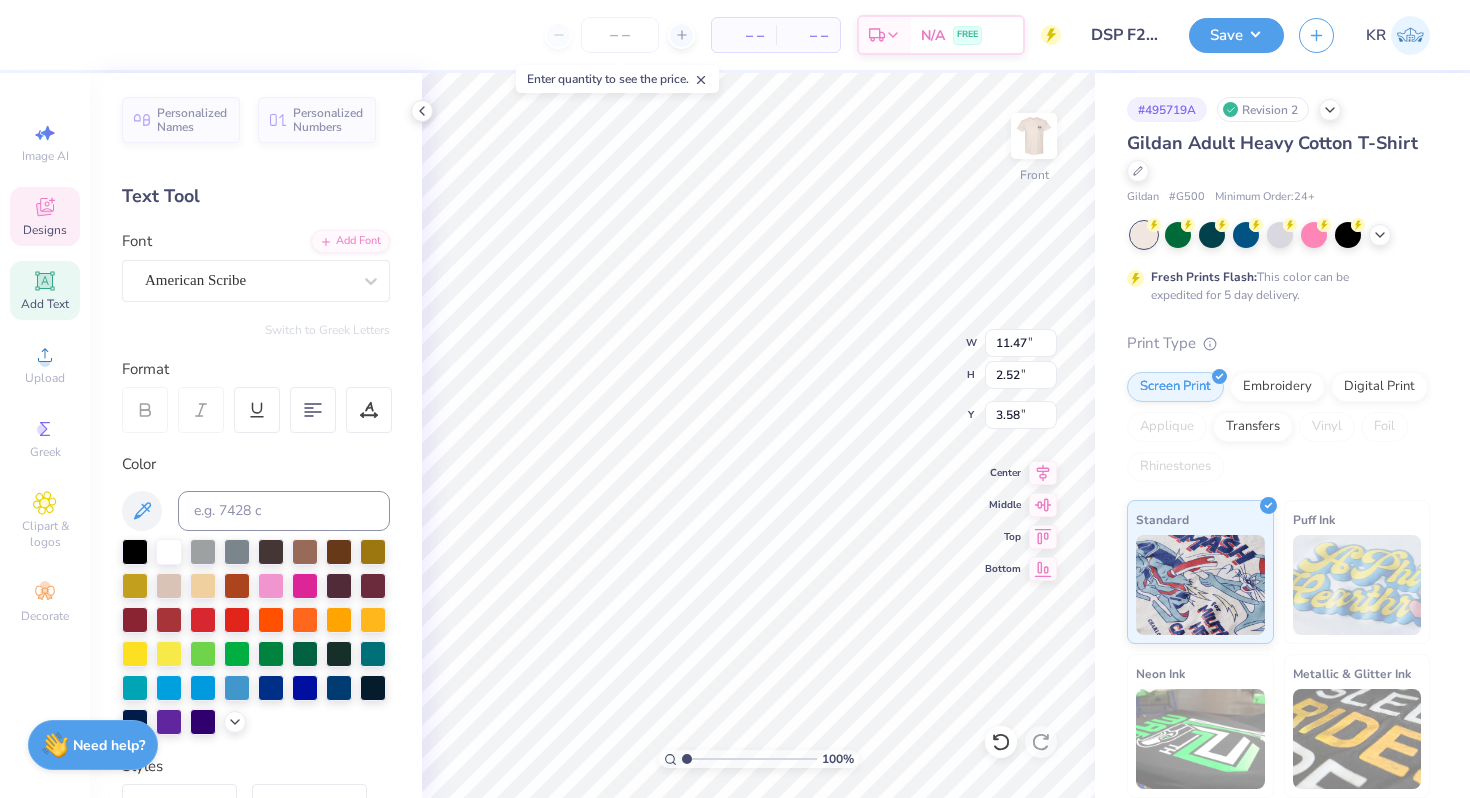 type on "10.93" 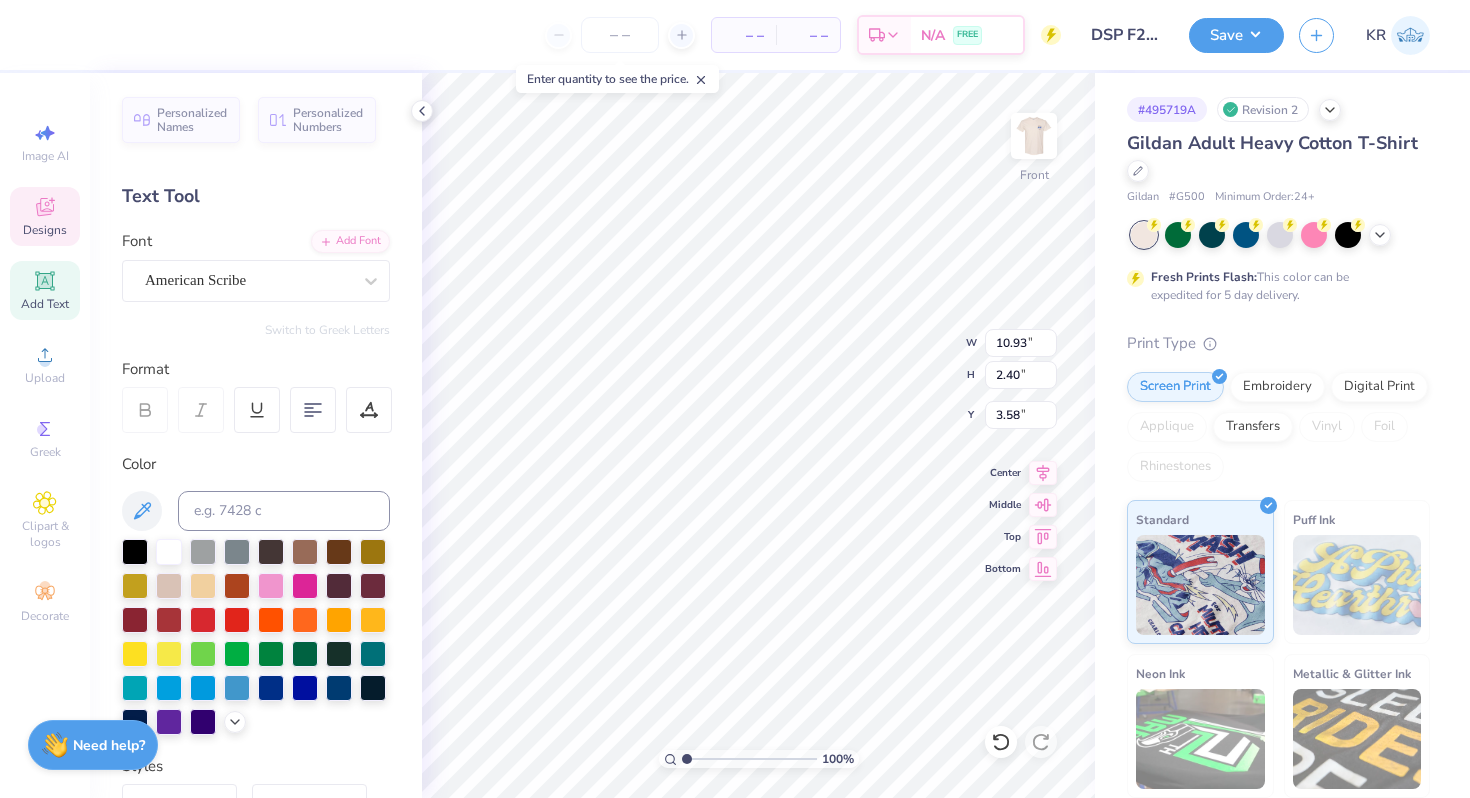 type on "3.00" 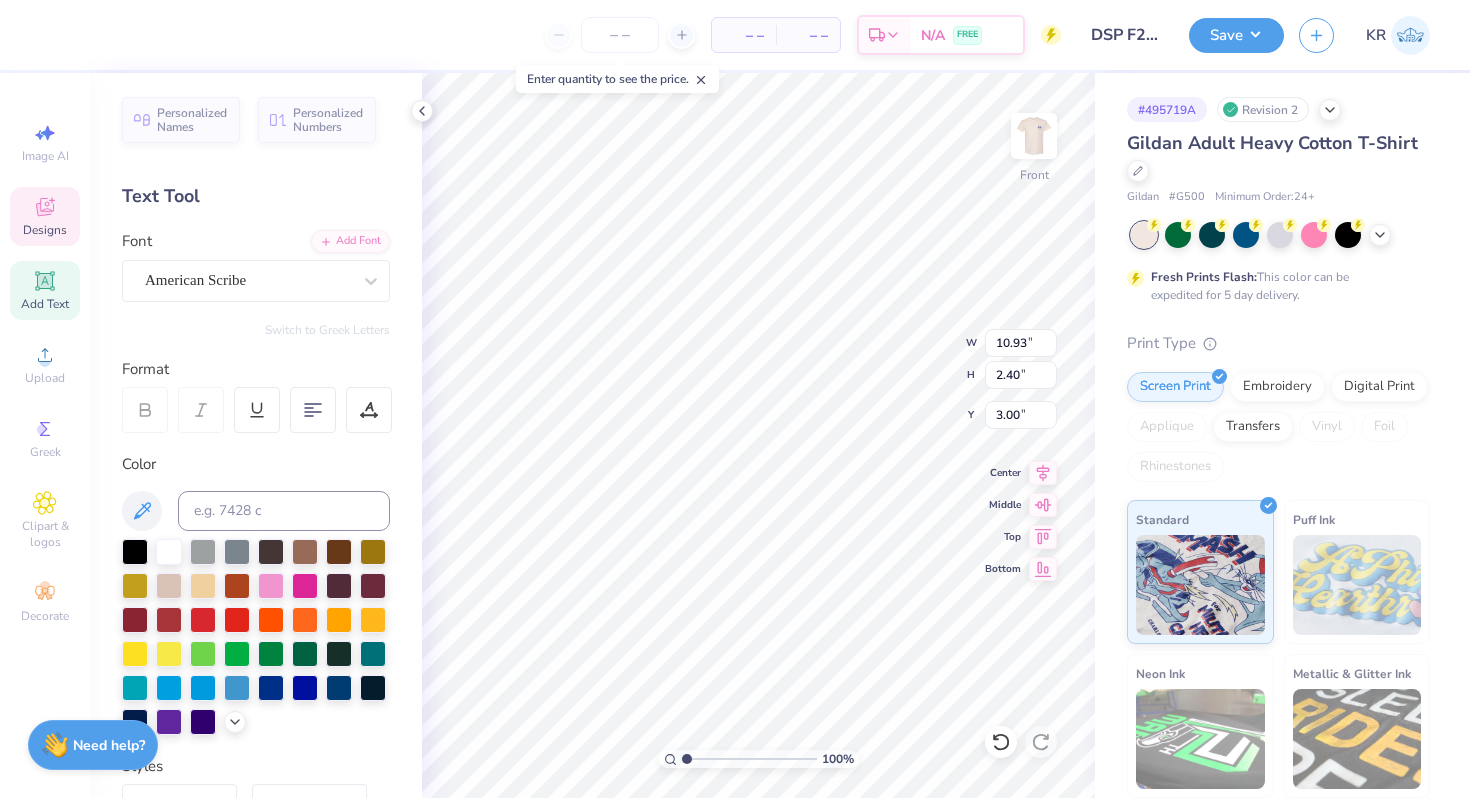 type on "11.33" 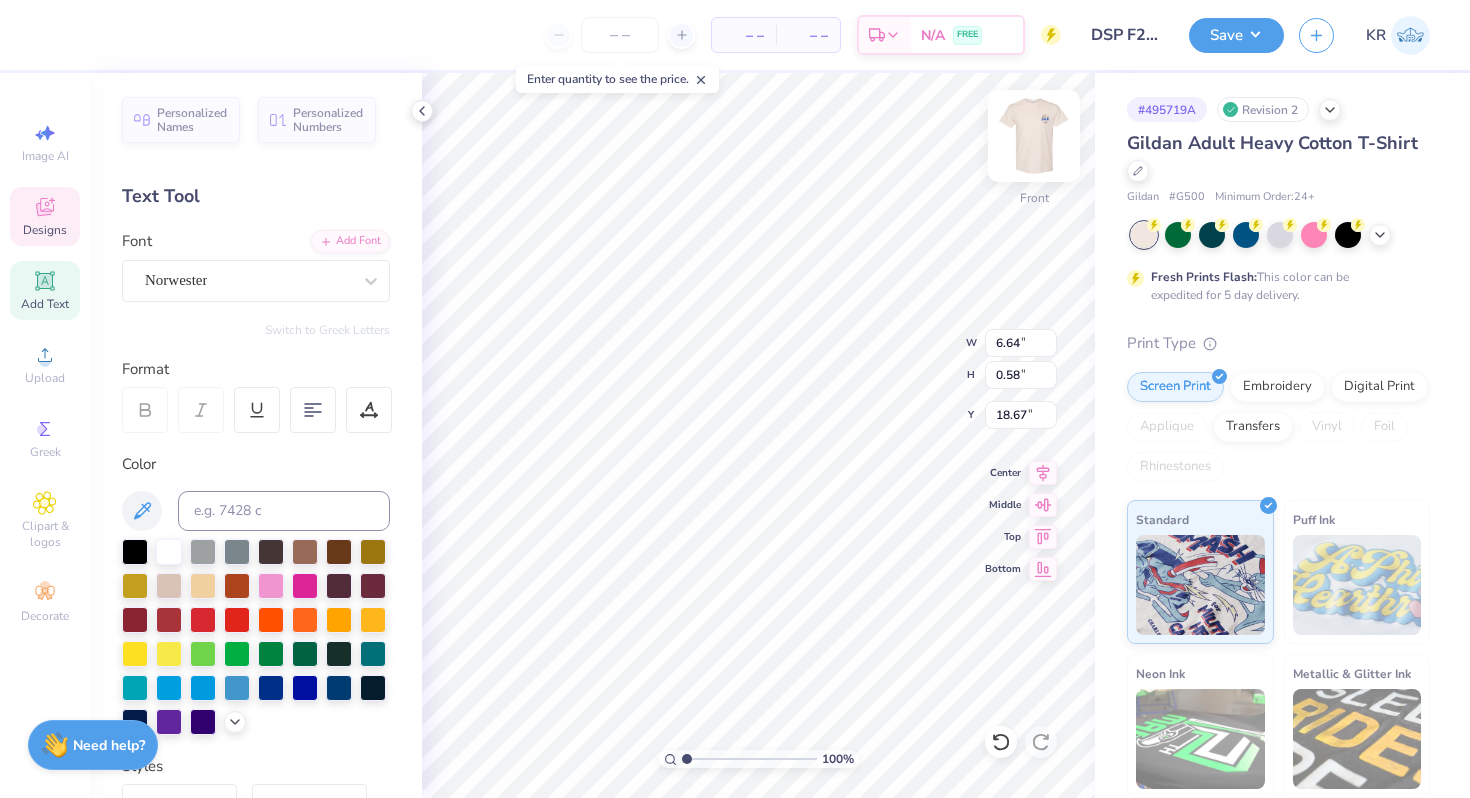 type on "17.83" 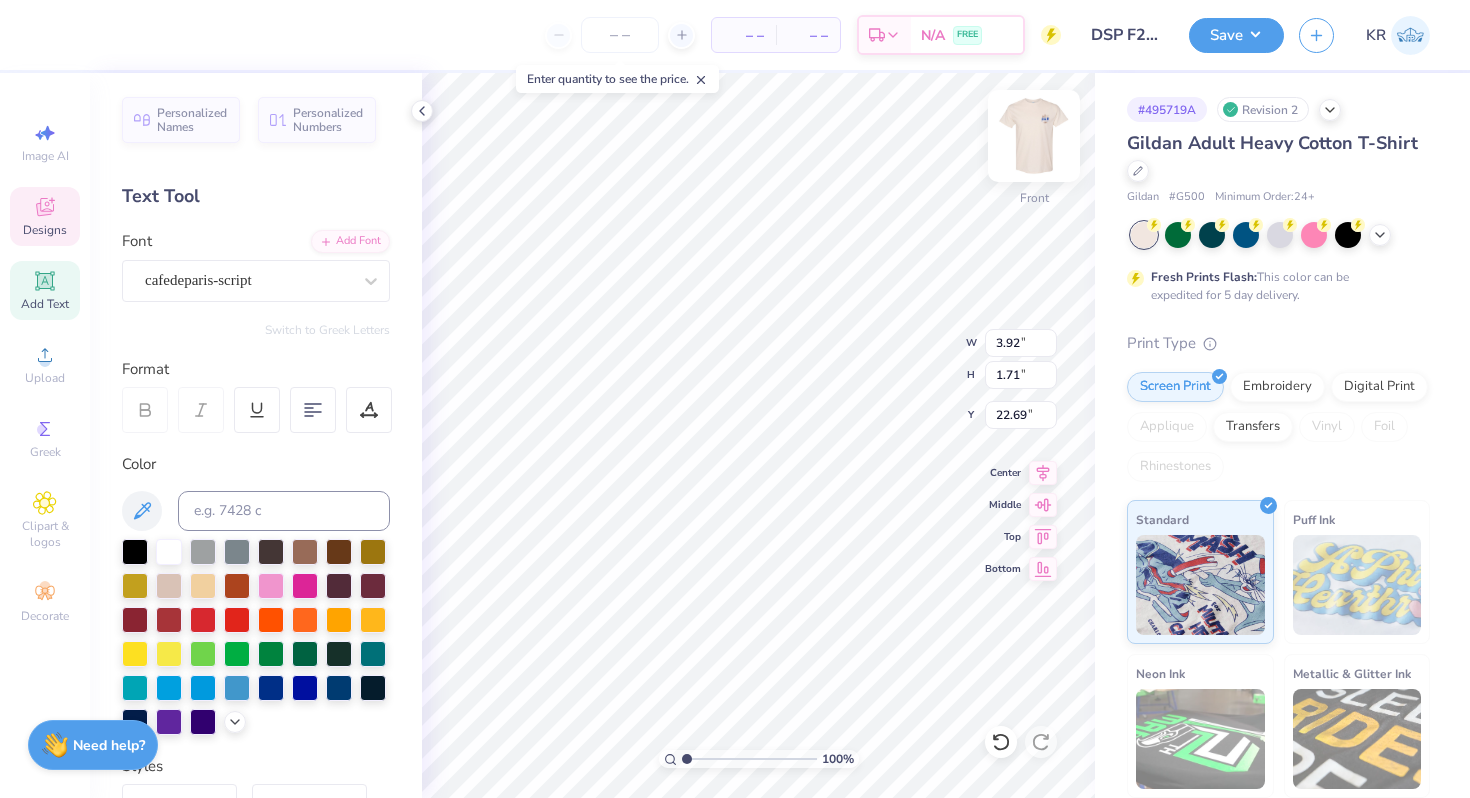 scroll, scrollTop: 0, scrollLeft: 5, axis: horizontal 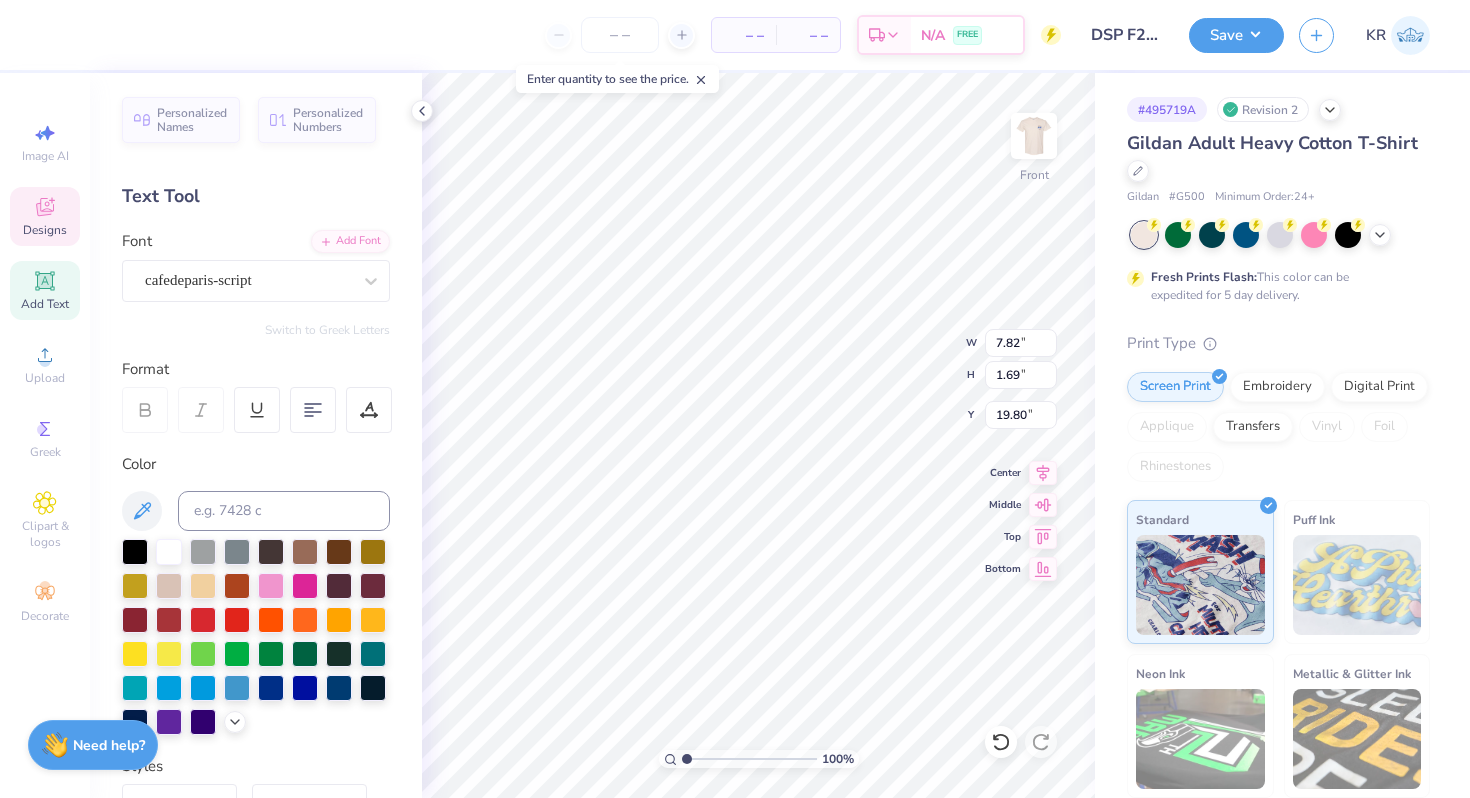 type on "19.80" 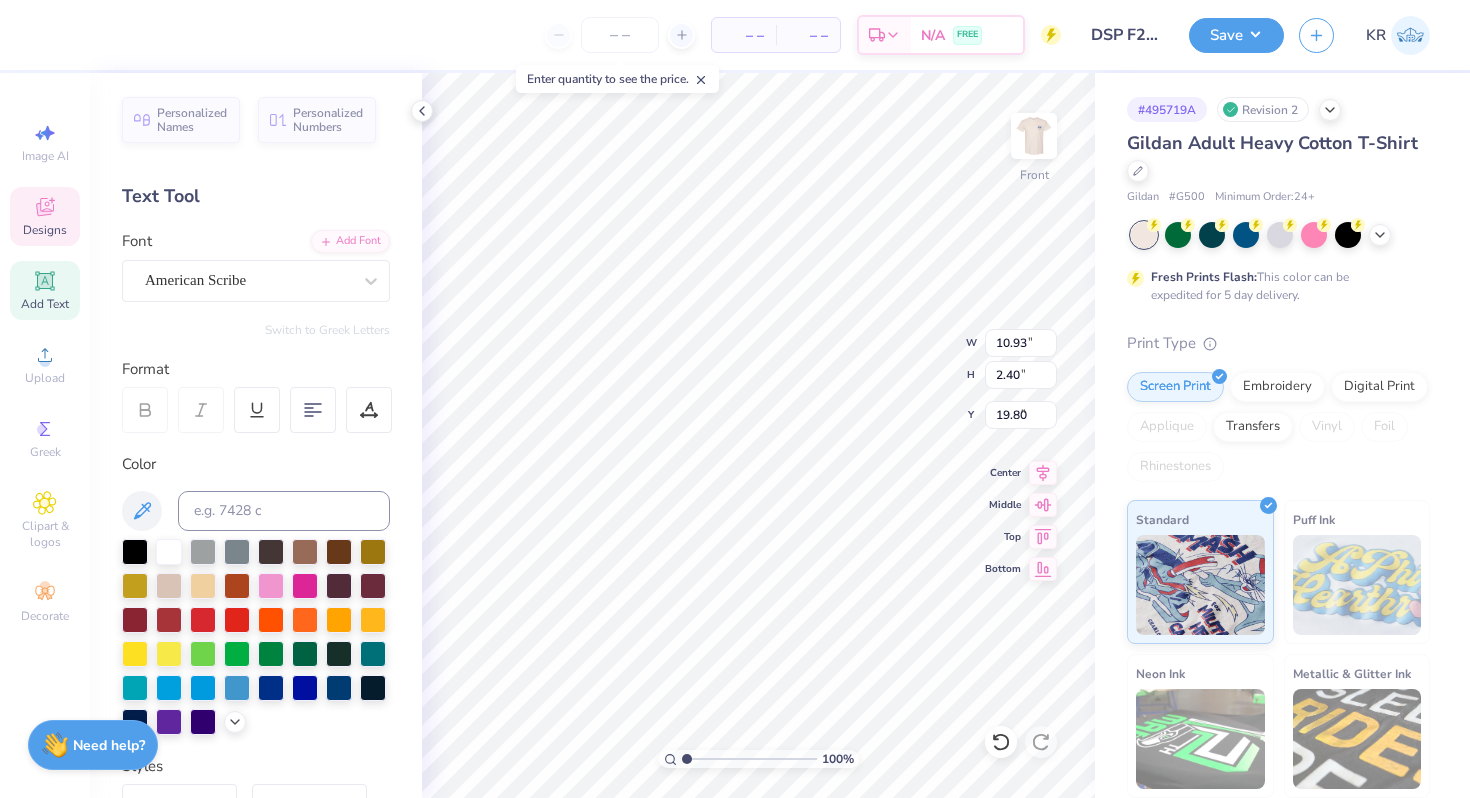 type on "10.93" 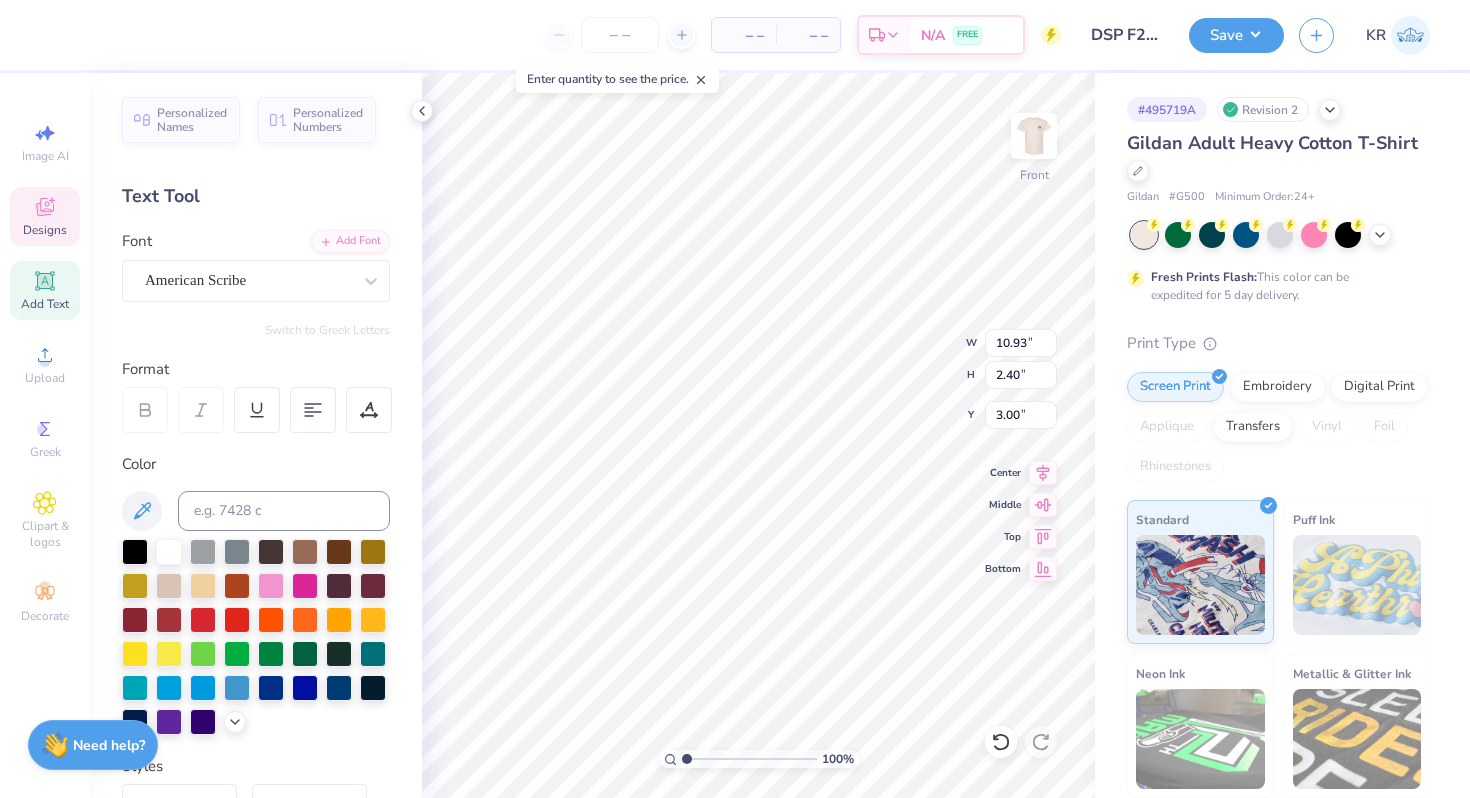 scroll, scrollTop: 0, scrollLeft: 4, axis: horizontal 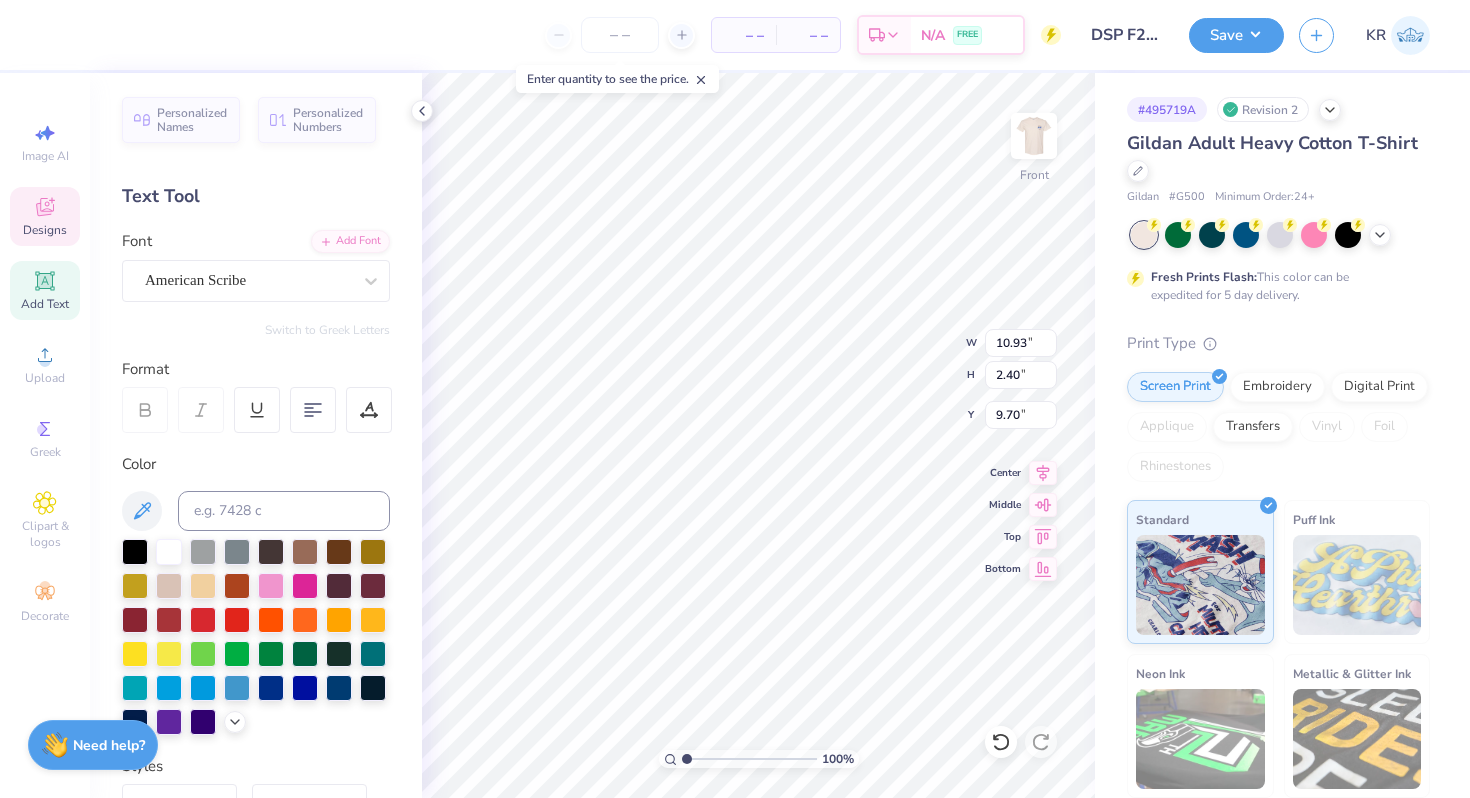 type on "9.70" 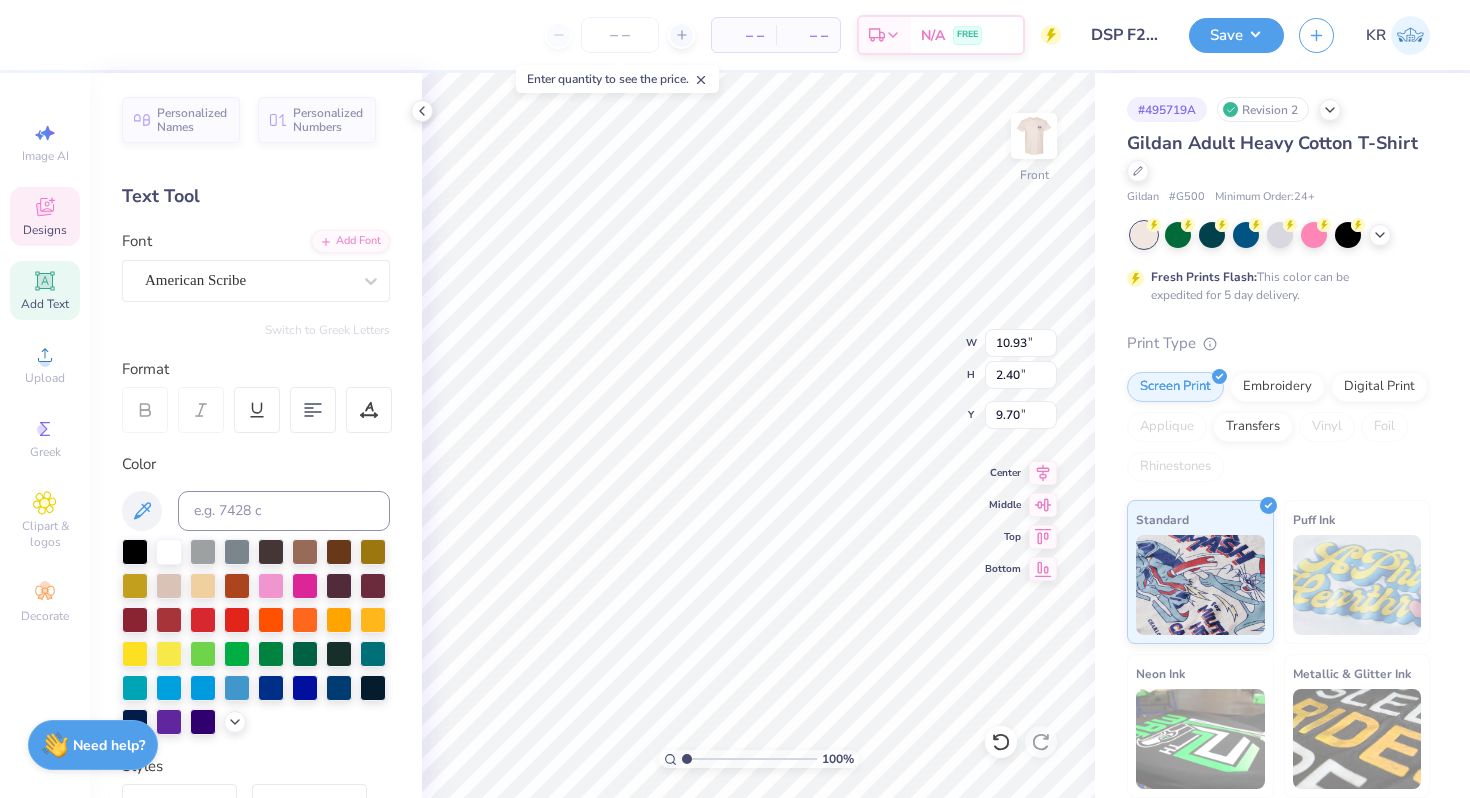 type on "3.00" 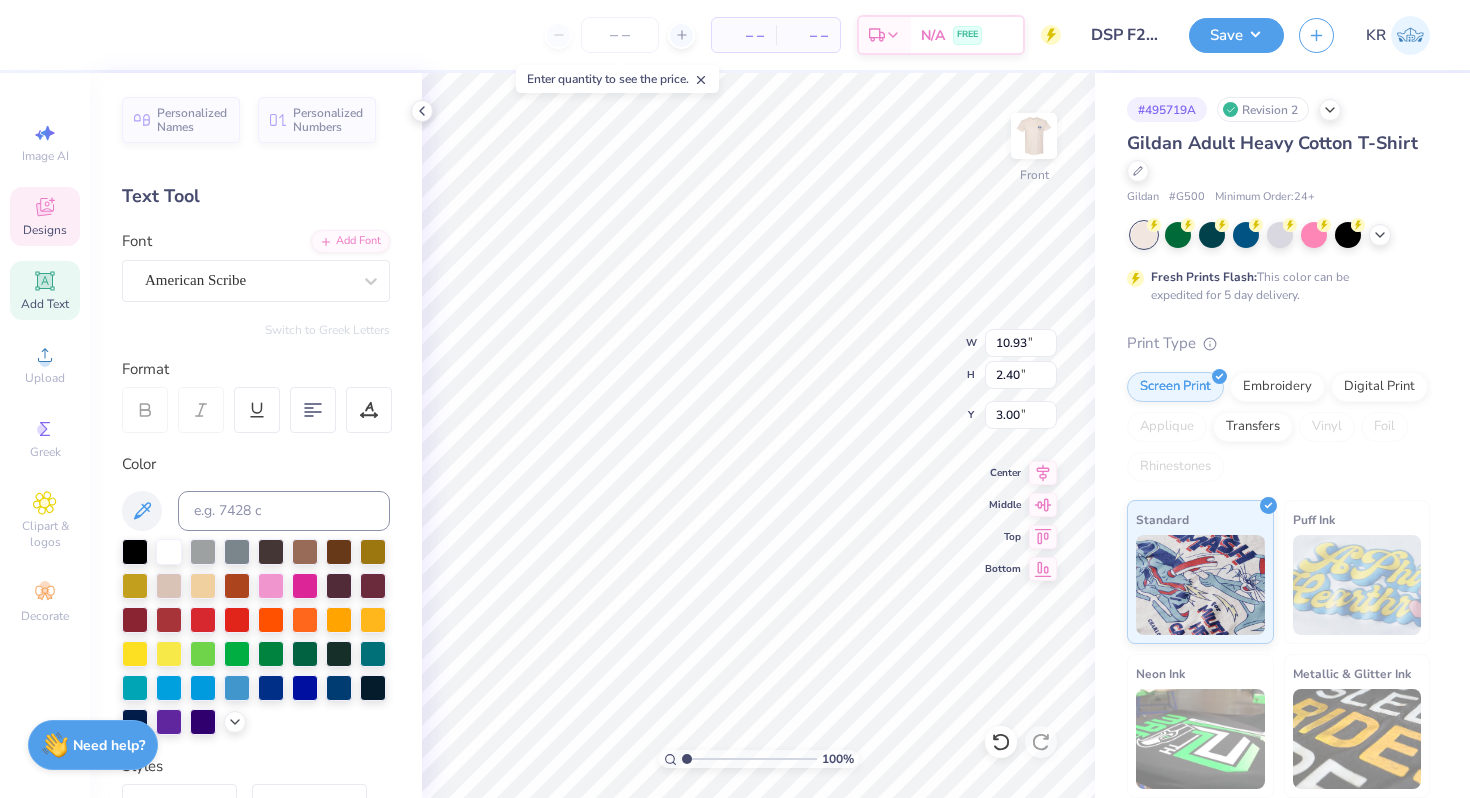 scroll, scrollTop: 0, scrollLeft: 0, axis: both 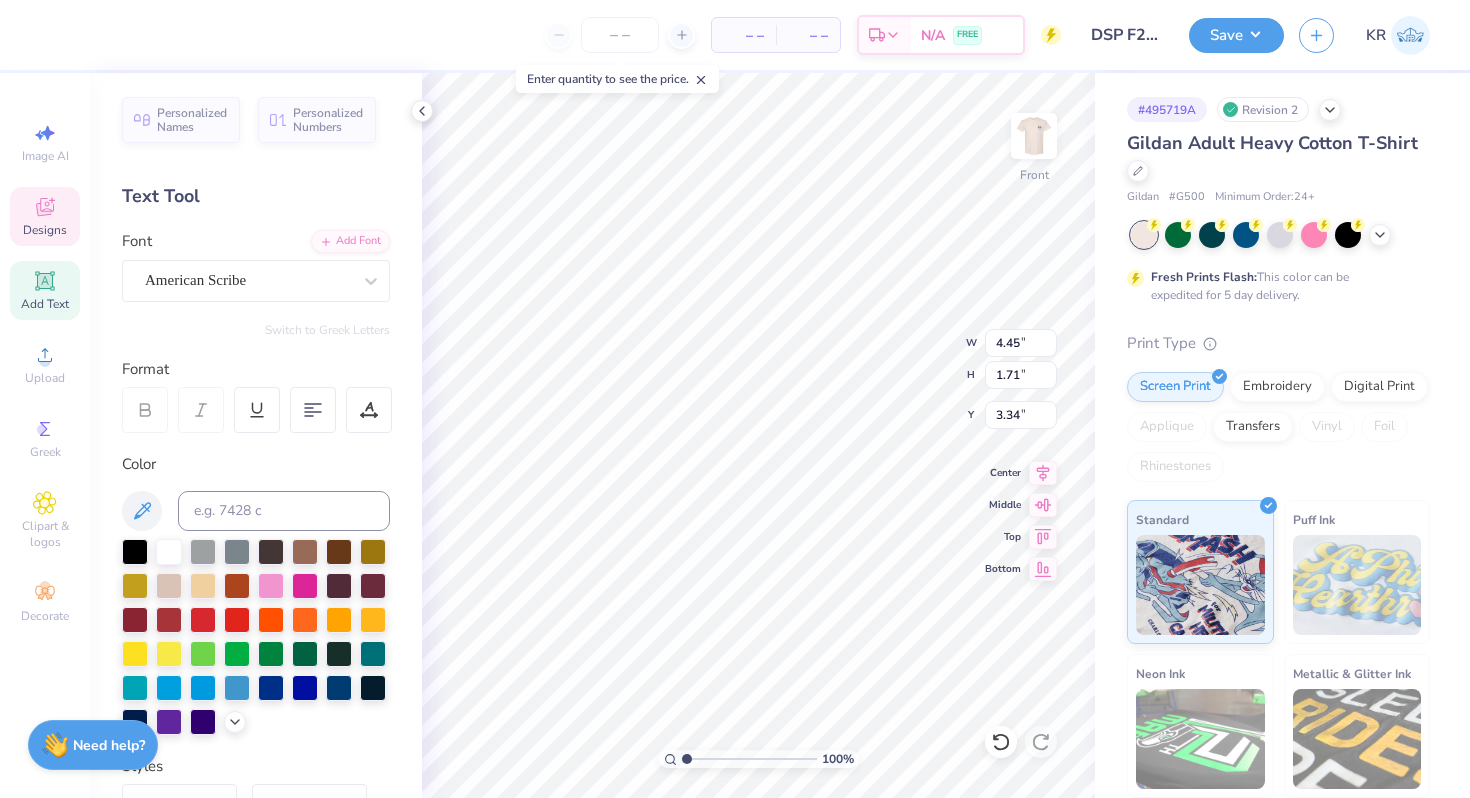 type on "7.91" 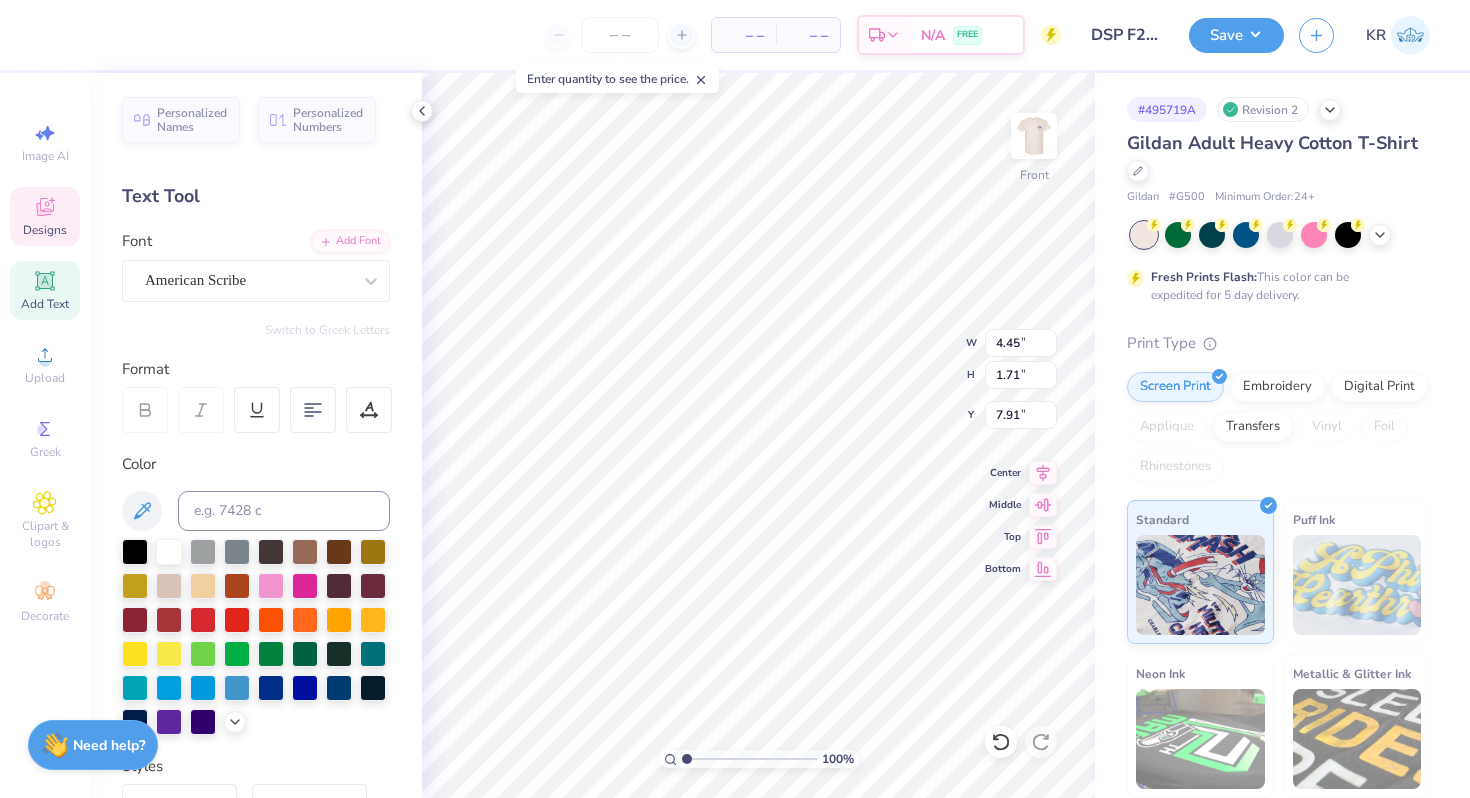 type on "6.41" 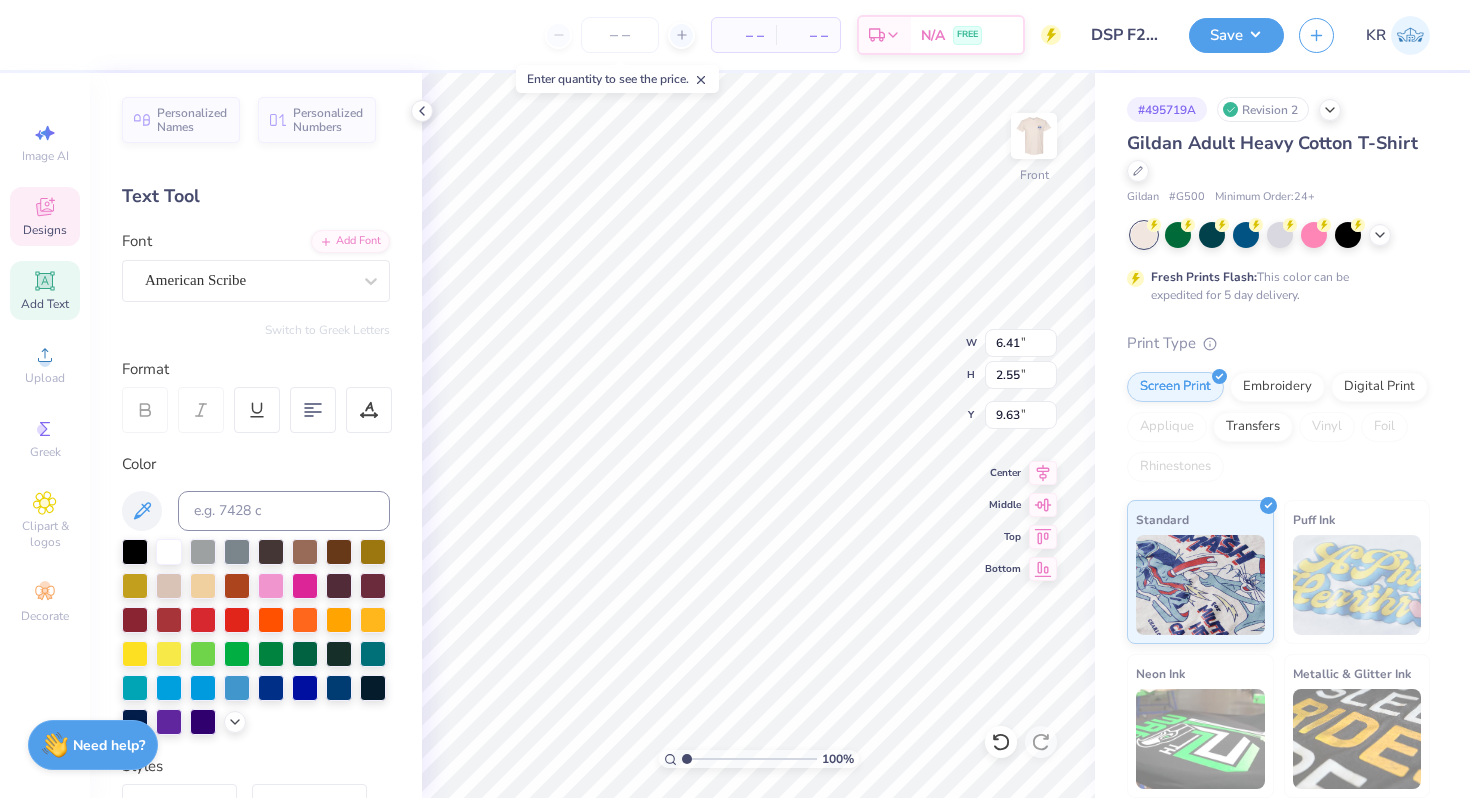 type on "11.29" 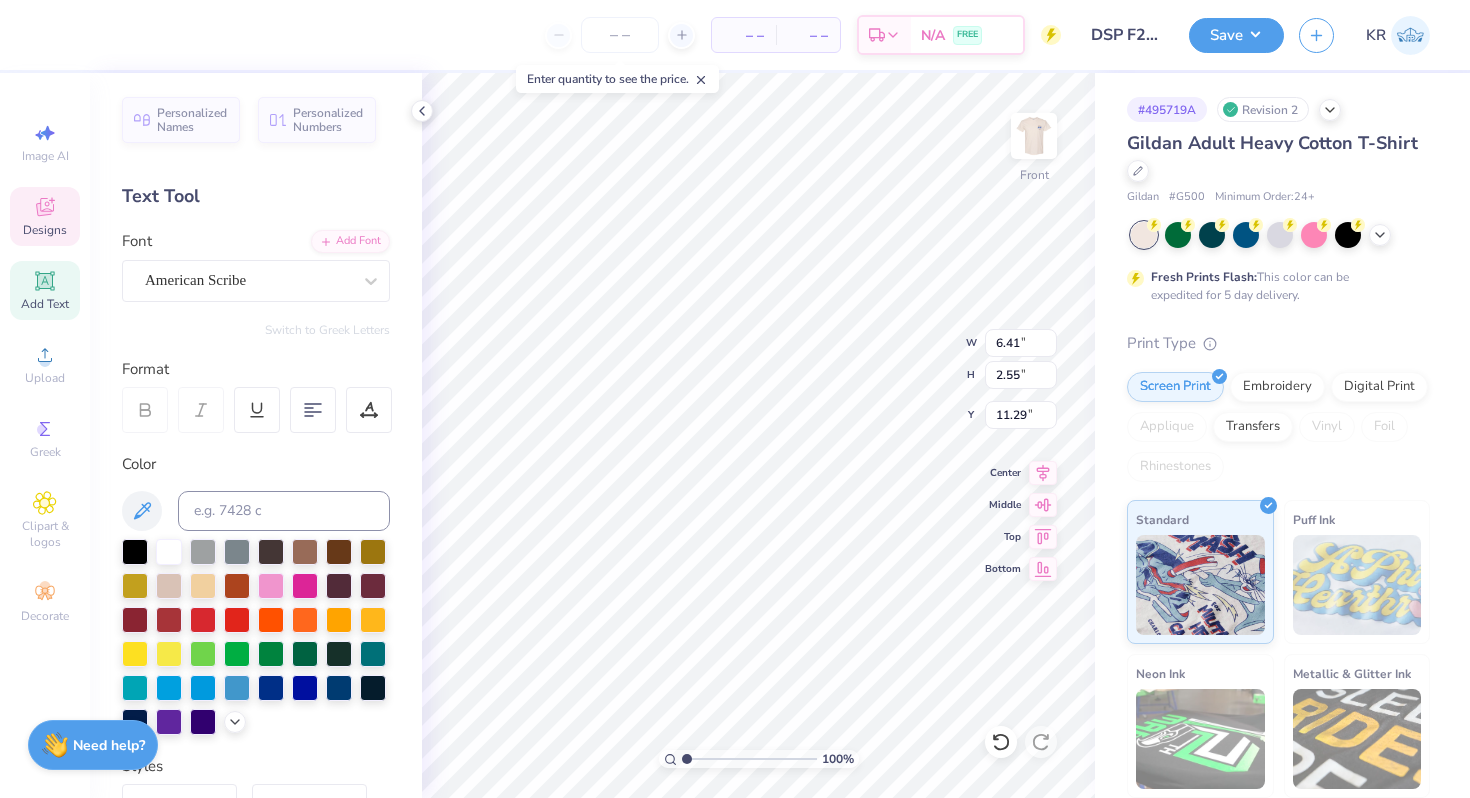 type on "4.45" 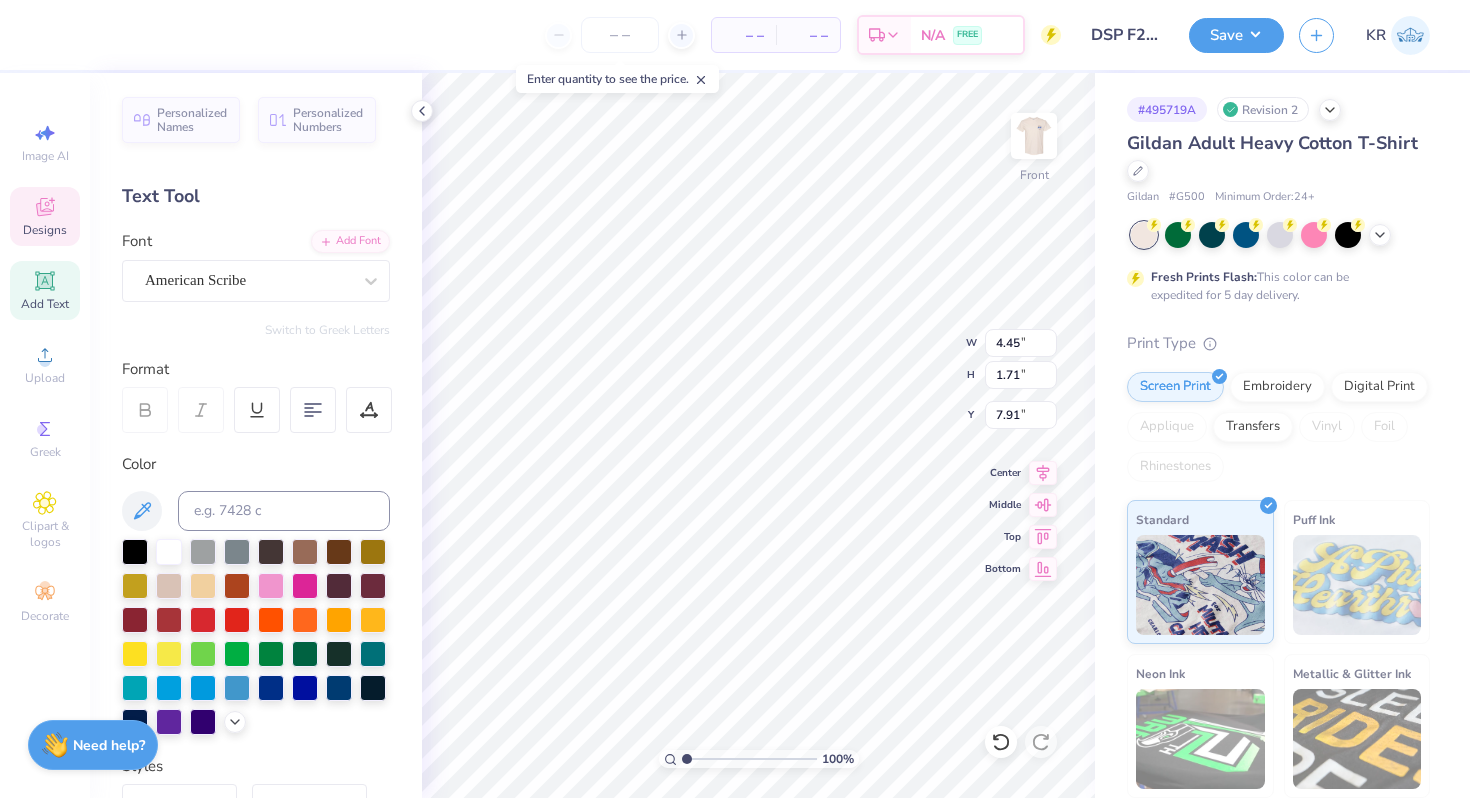 type on "6.12" 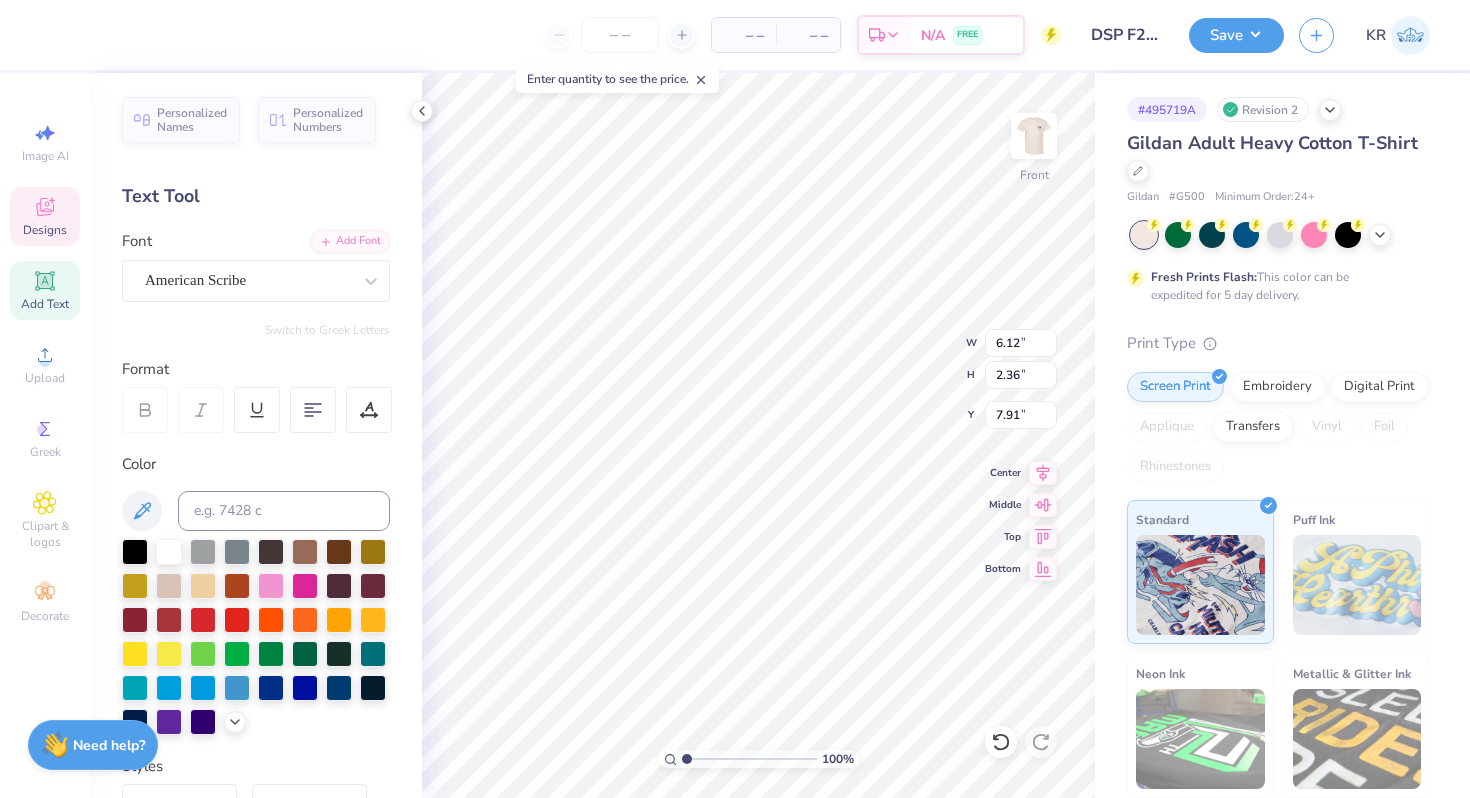 type on "6.56" 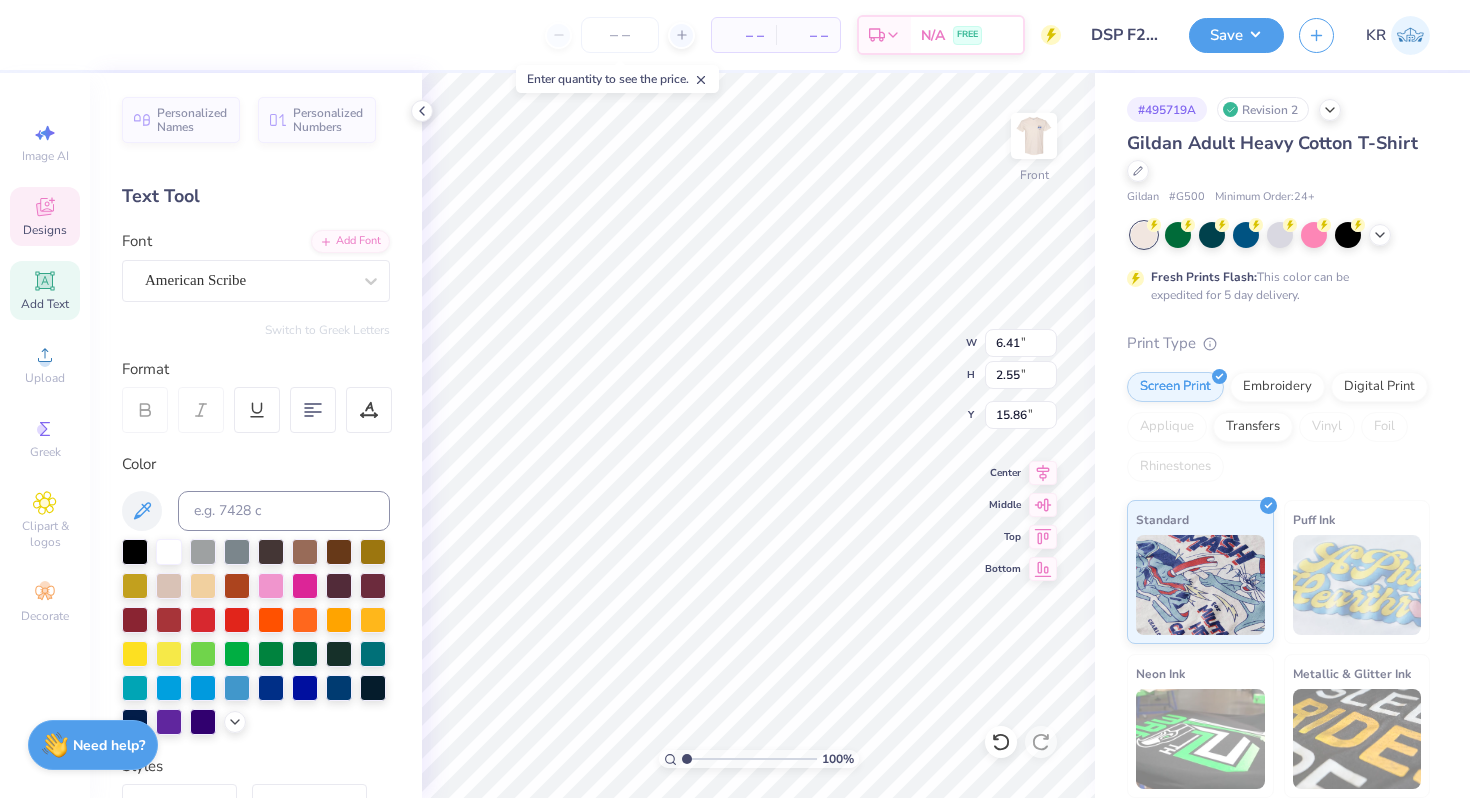 type on "11.30" 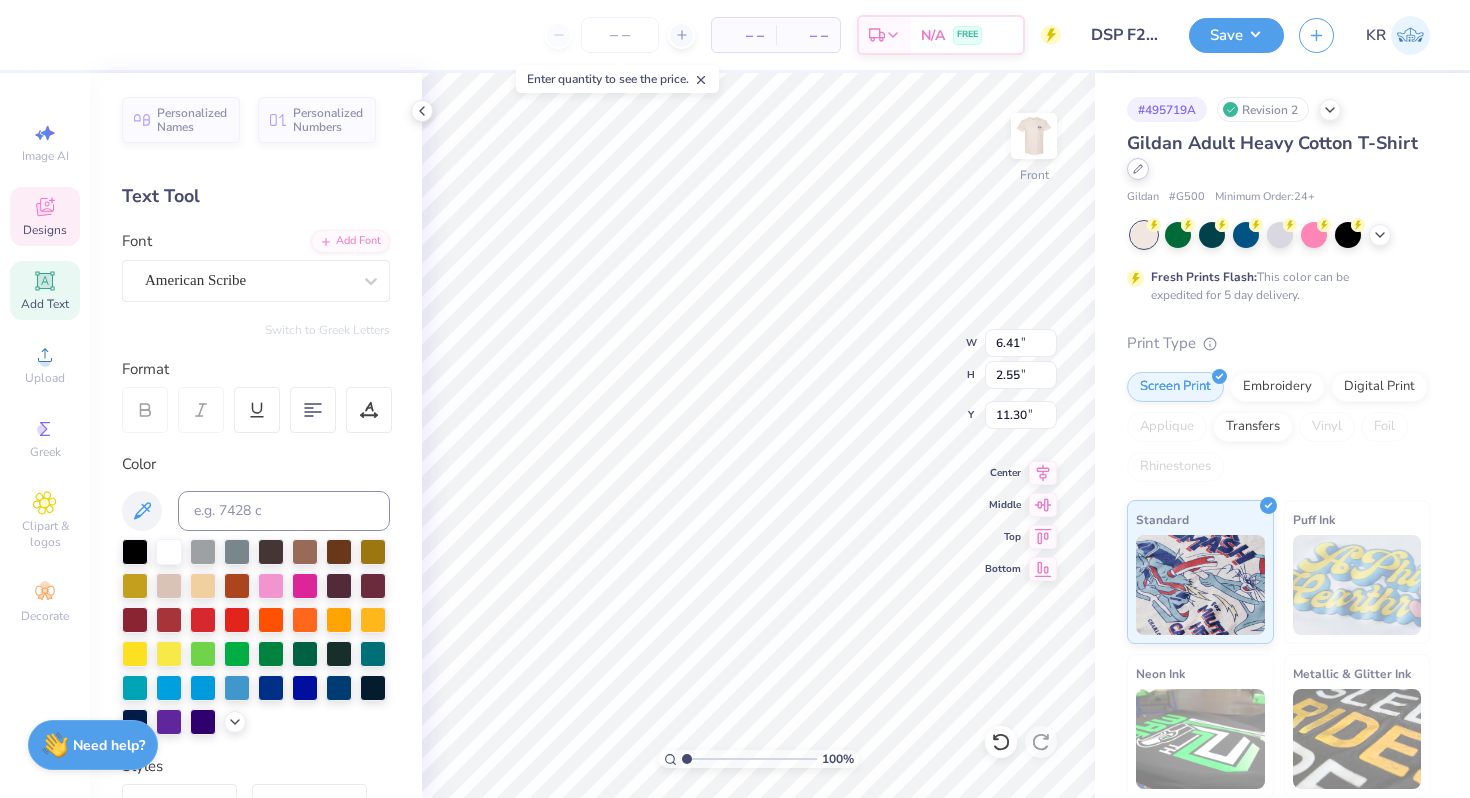 scroll, scrollTop: 0, scrollLeft: 1, axis: horizontal 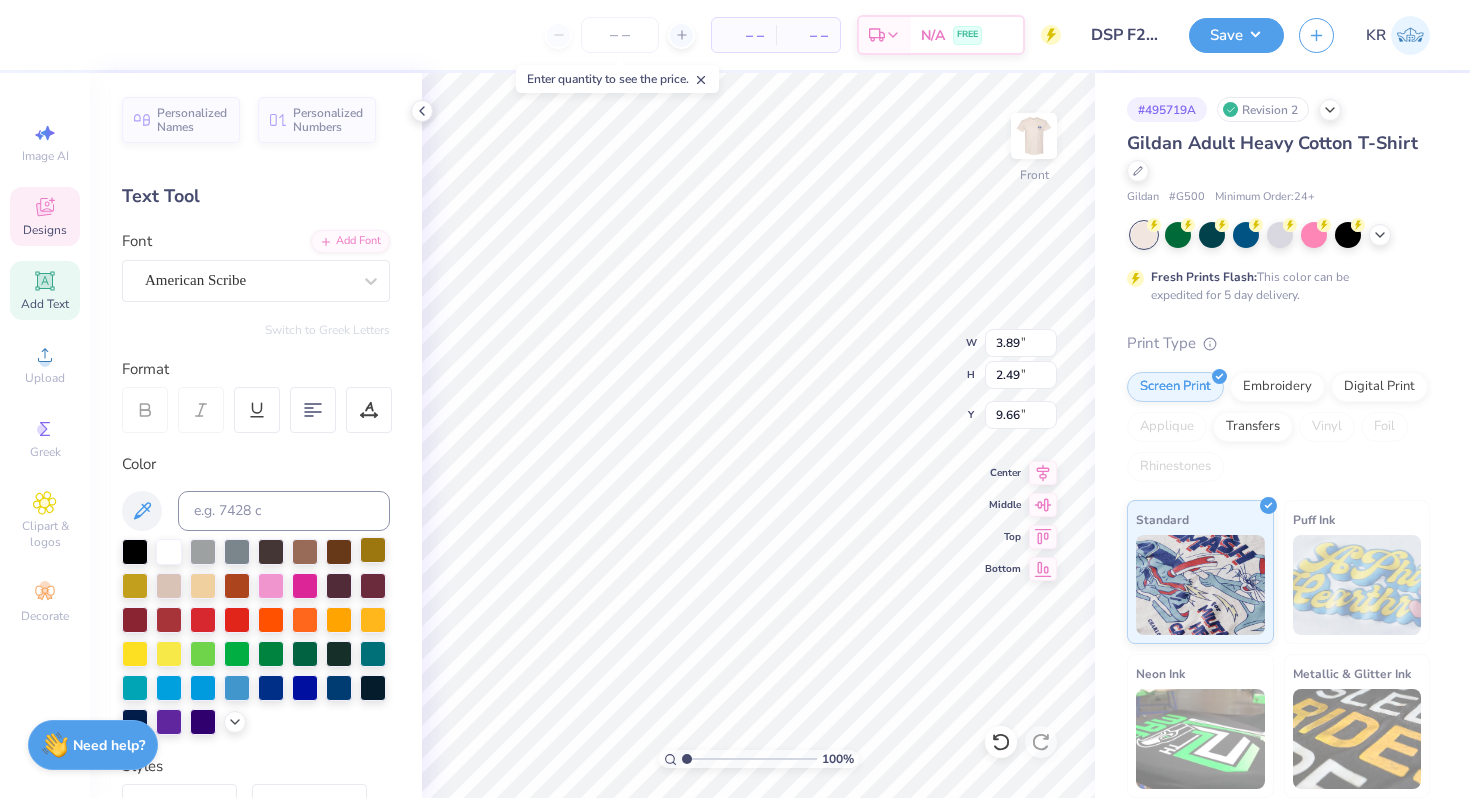 type on "9.66" 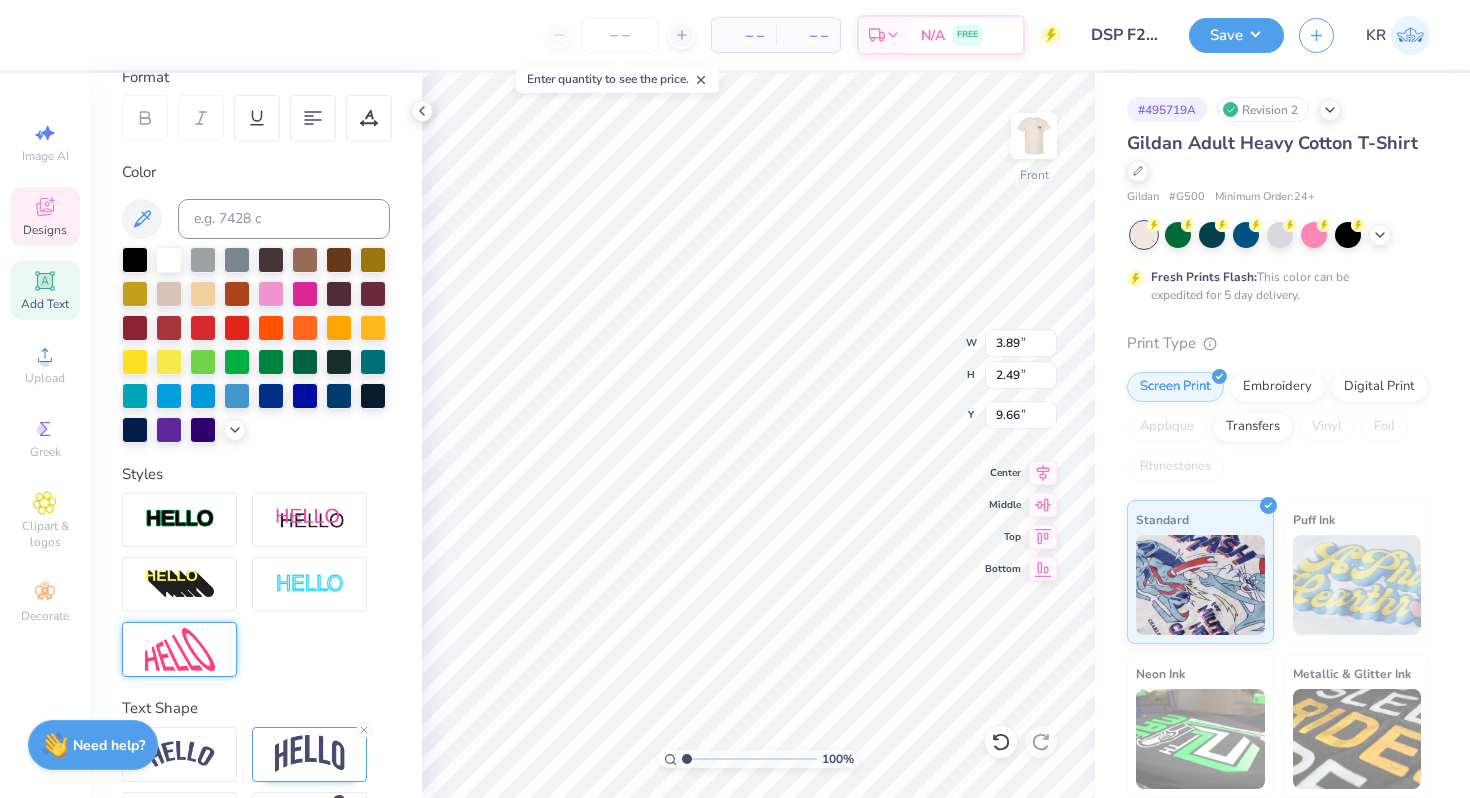 scroll, scrollTop: 364, scrollLeft: 0, axis: vertical 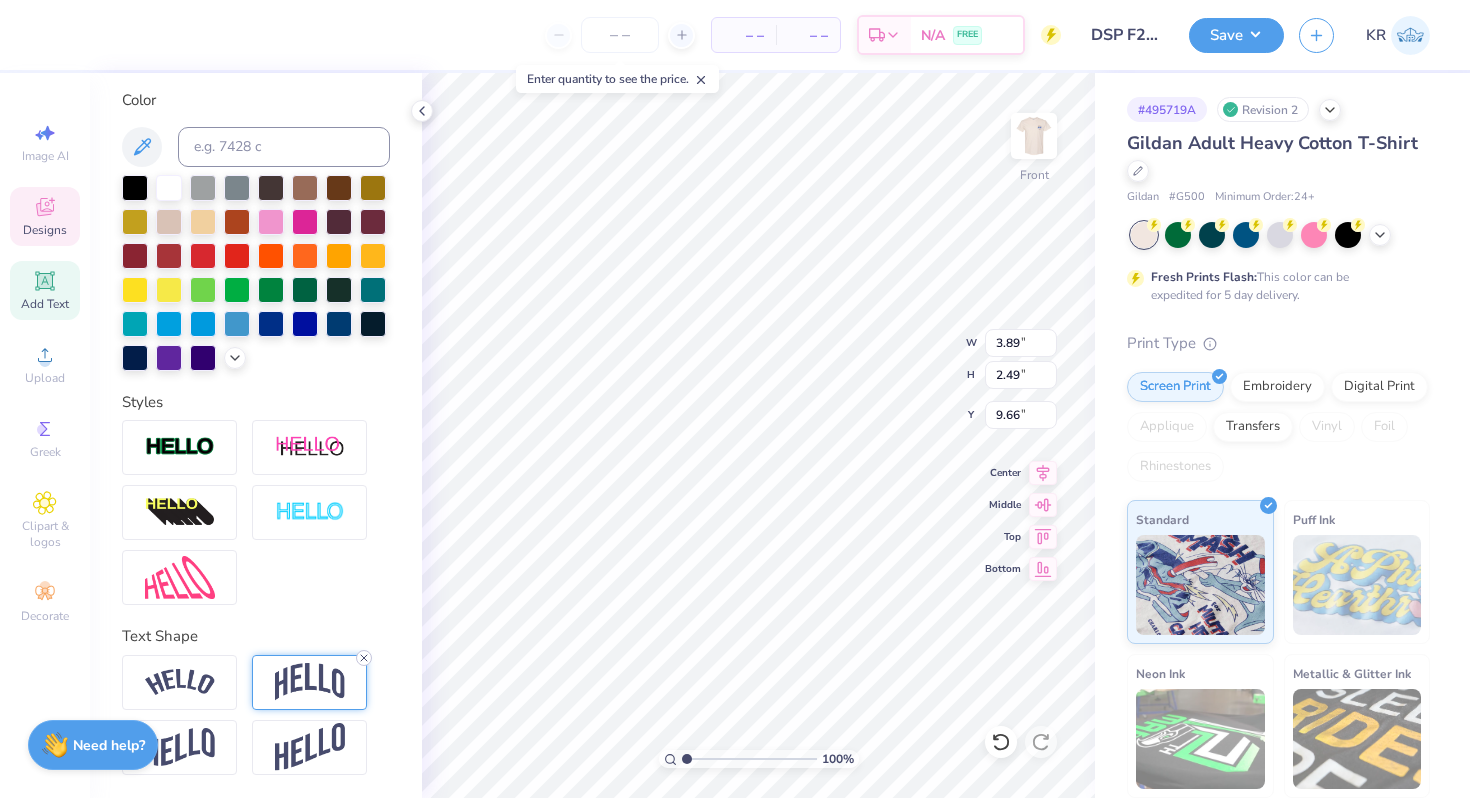 click 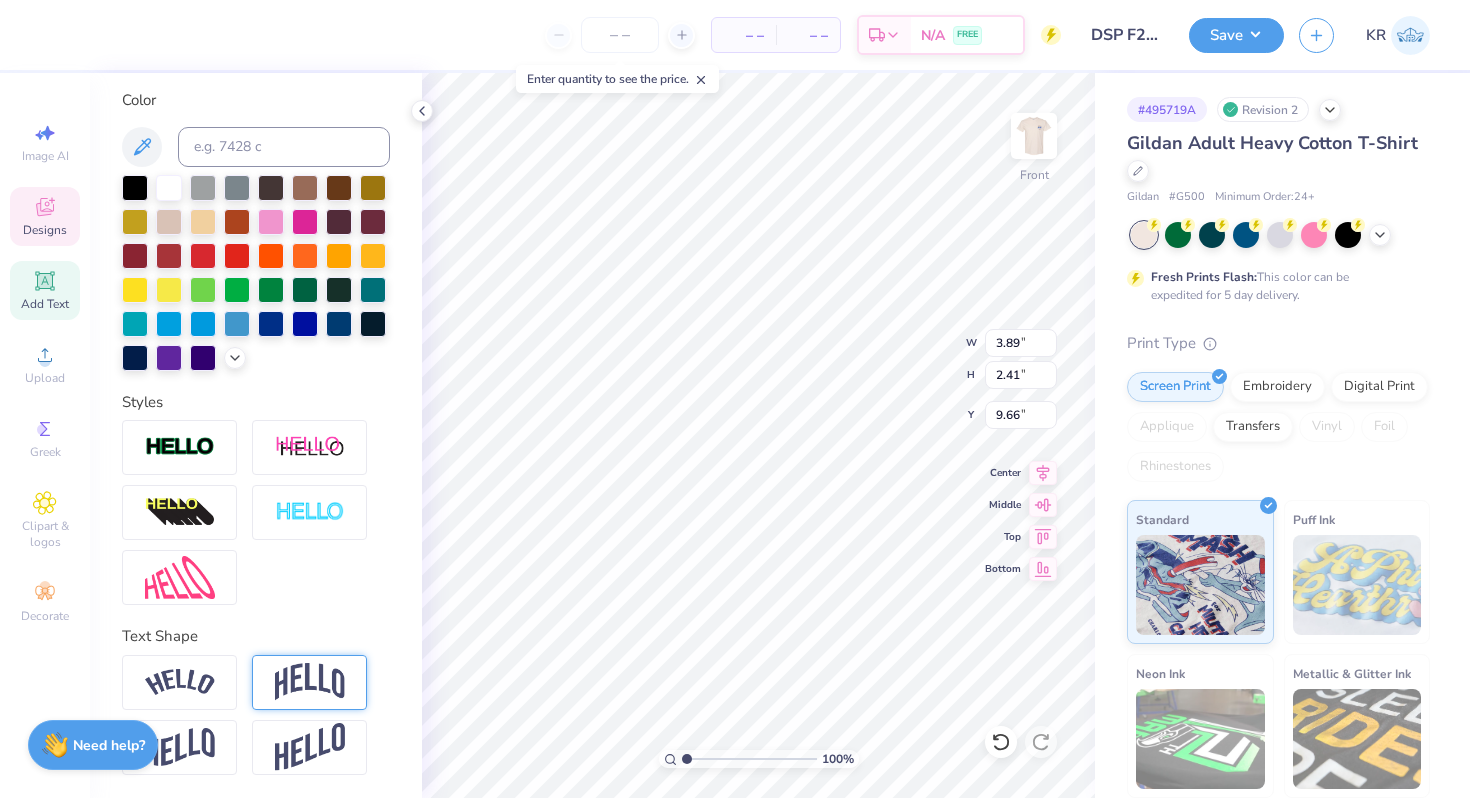 type on "2.41" 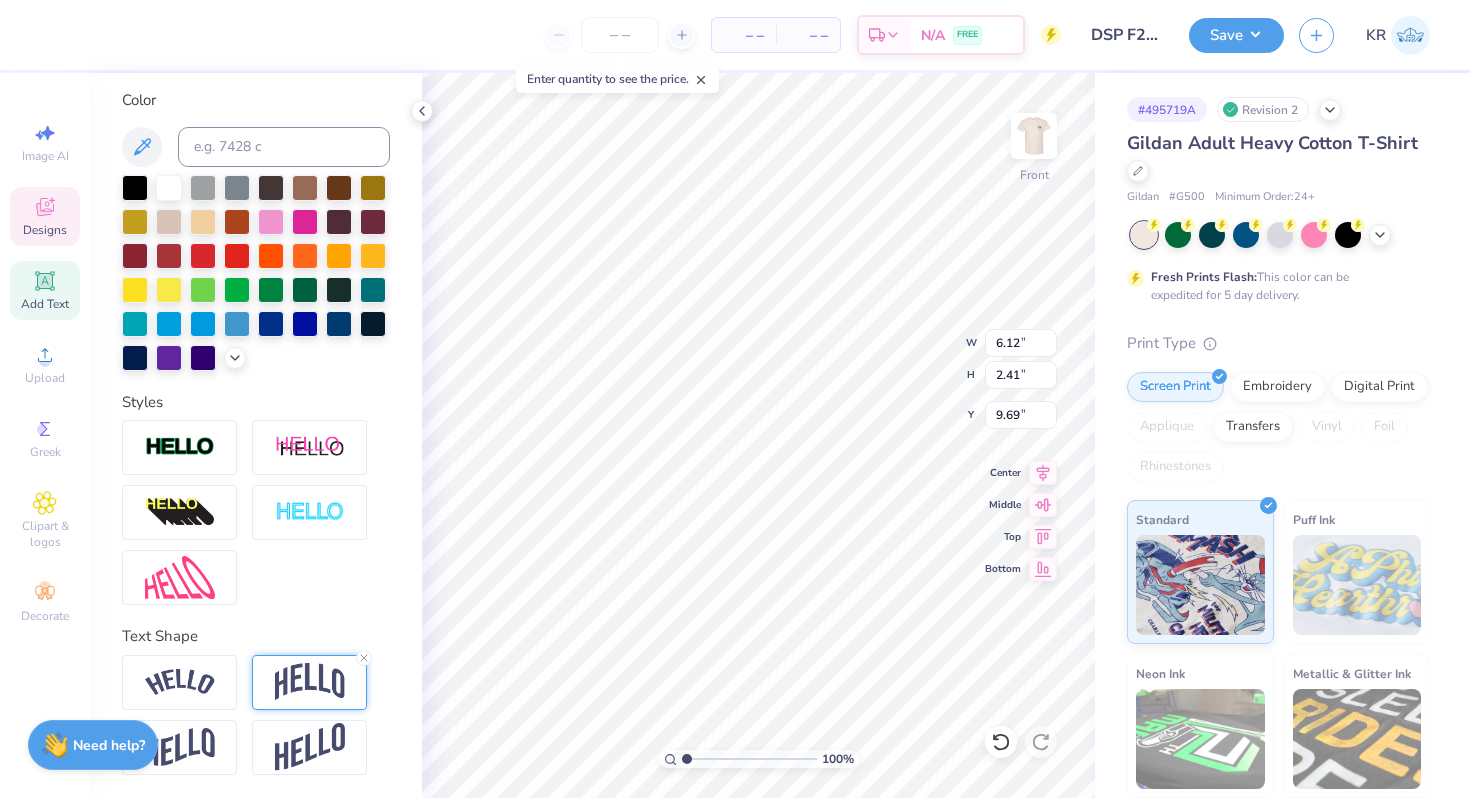 type on "6.12" 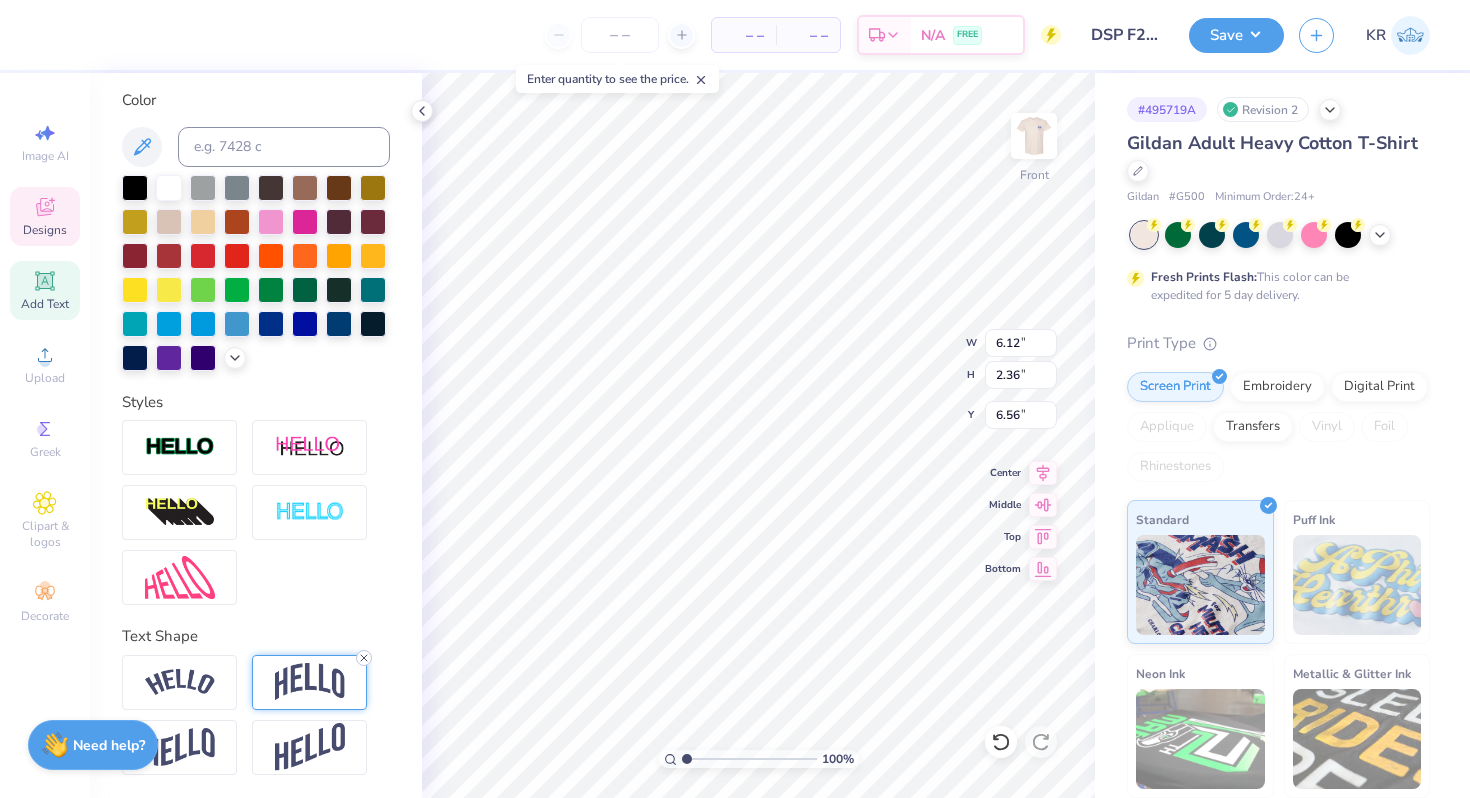 click 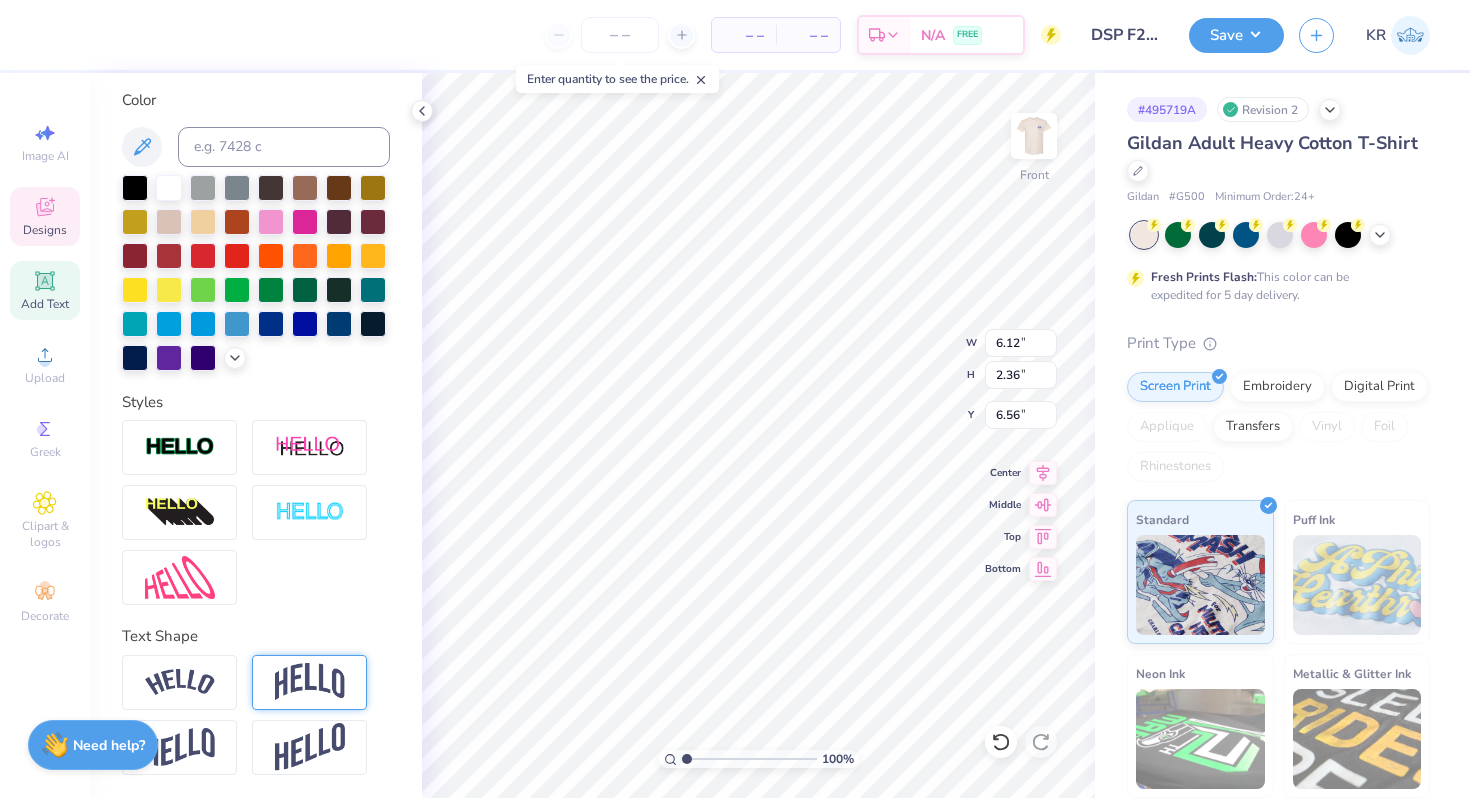type on "2.17" 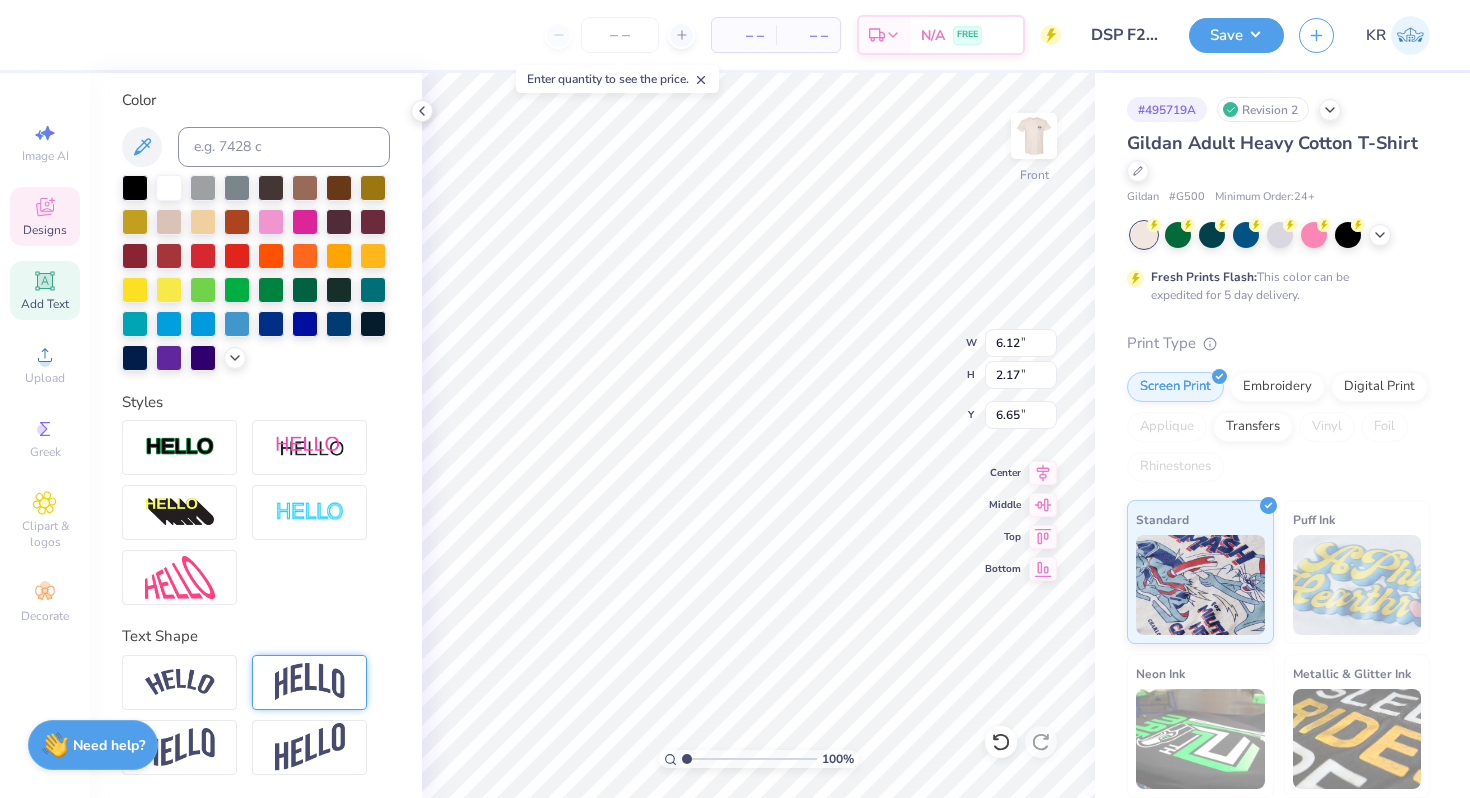 type on "3.89" 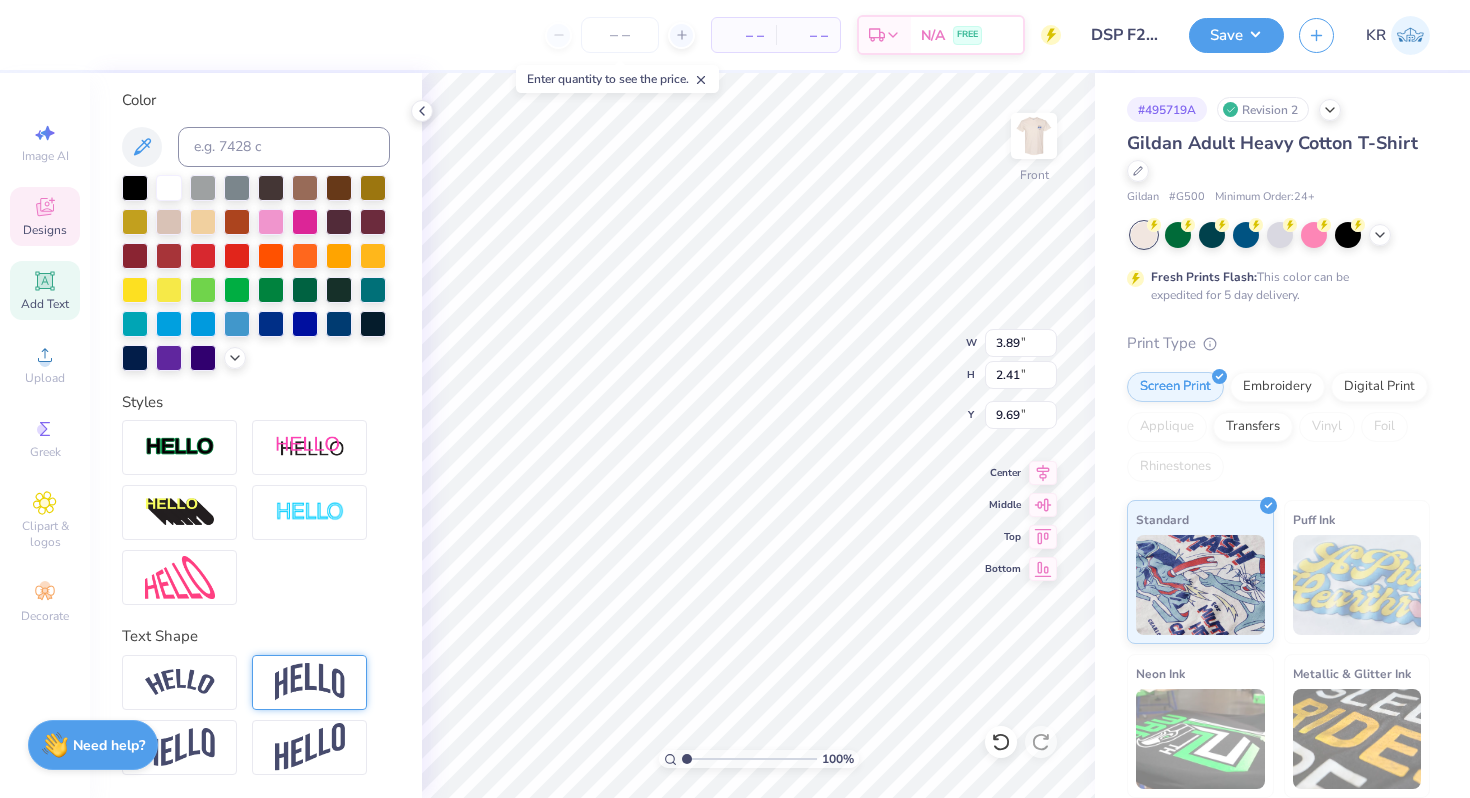 type on "5.80" 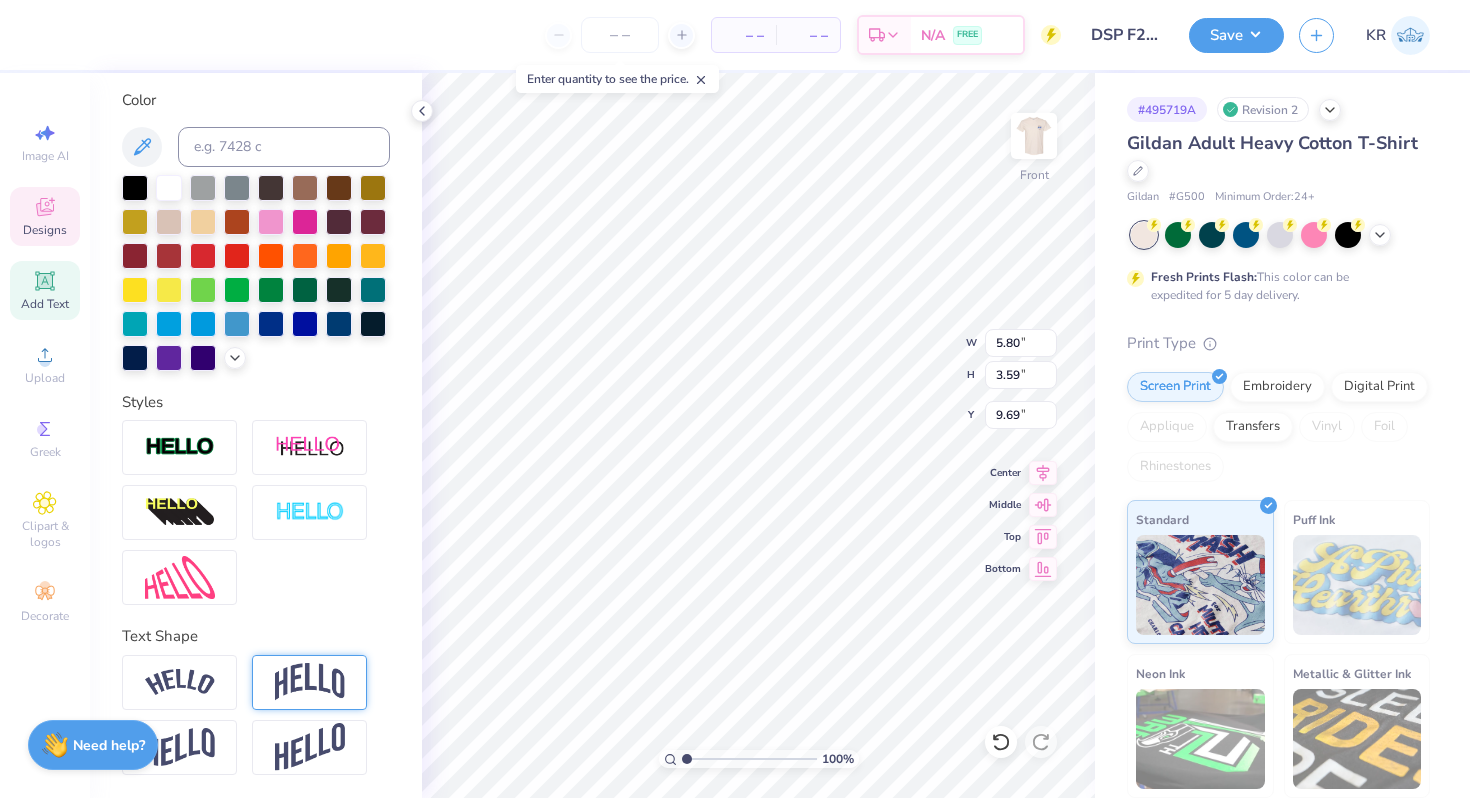 type on "8.16" 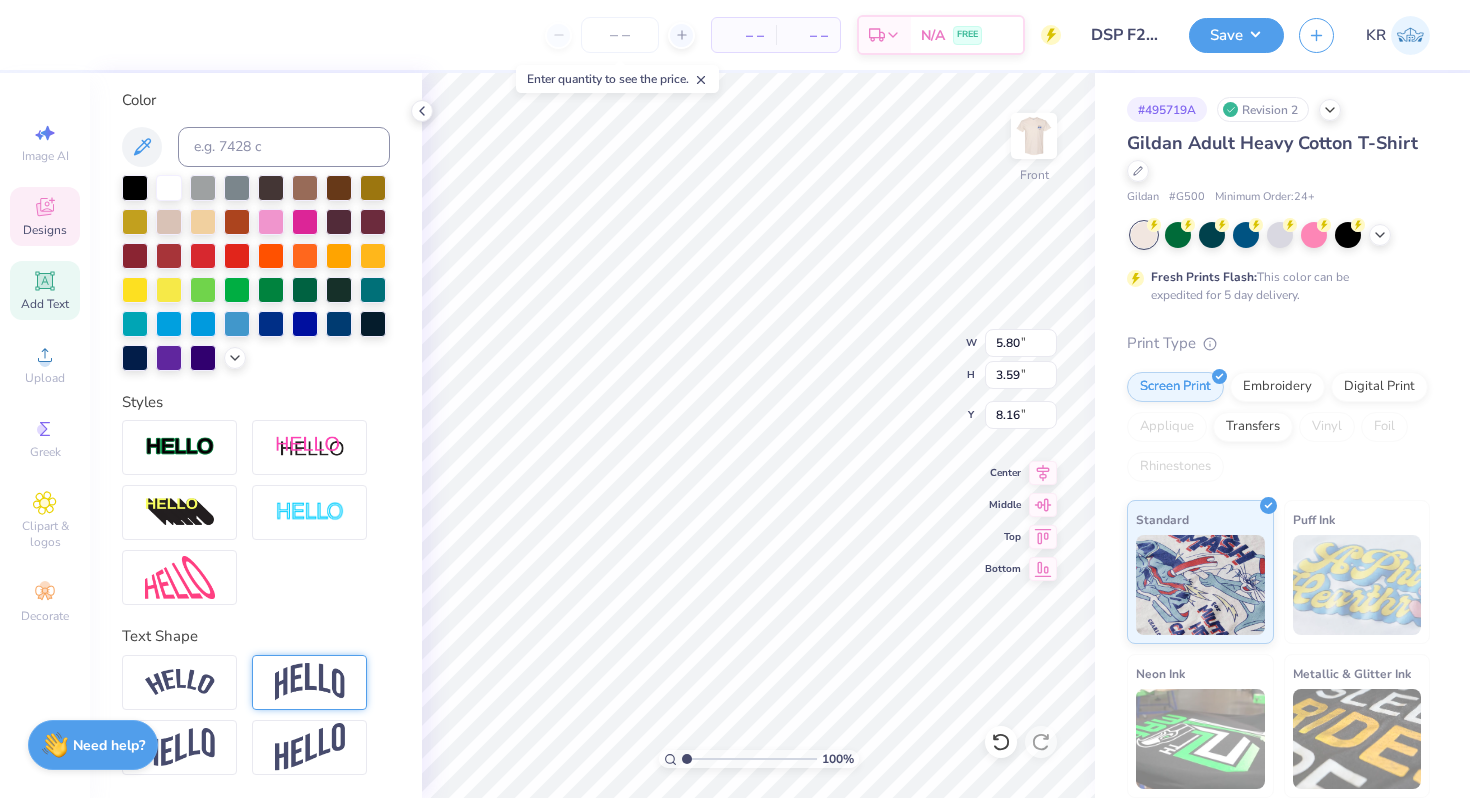 type on "6.41" 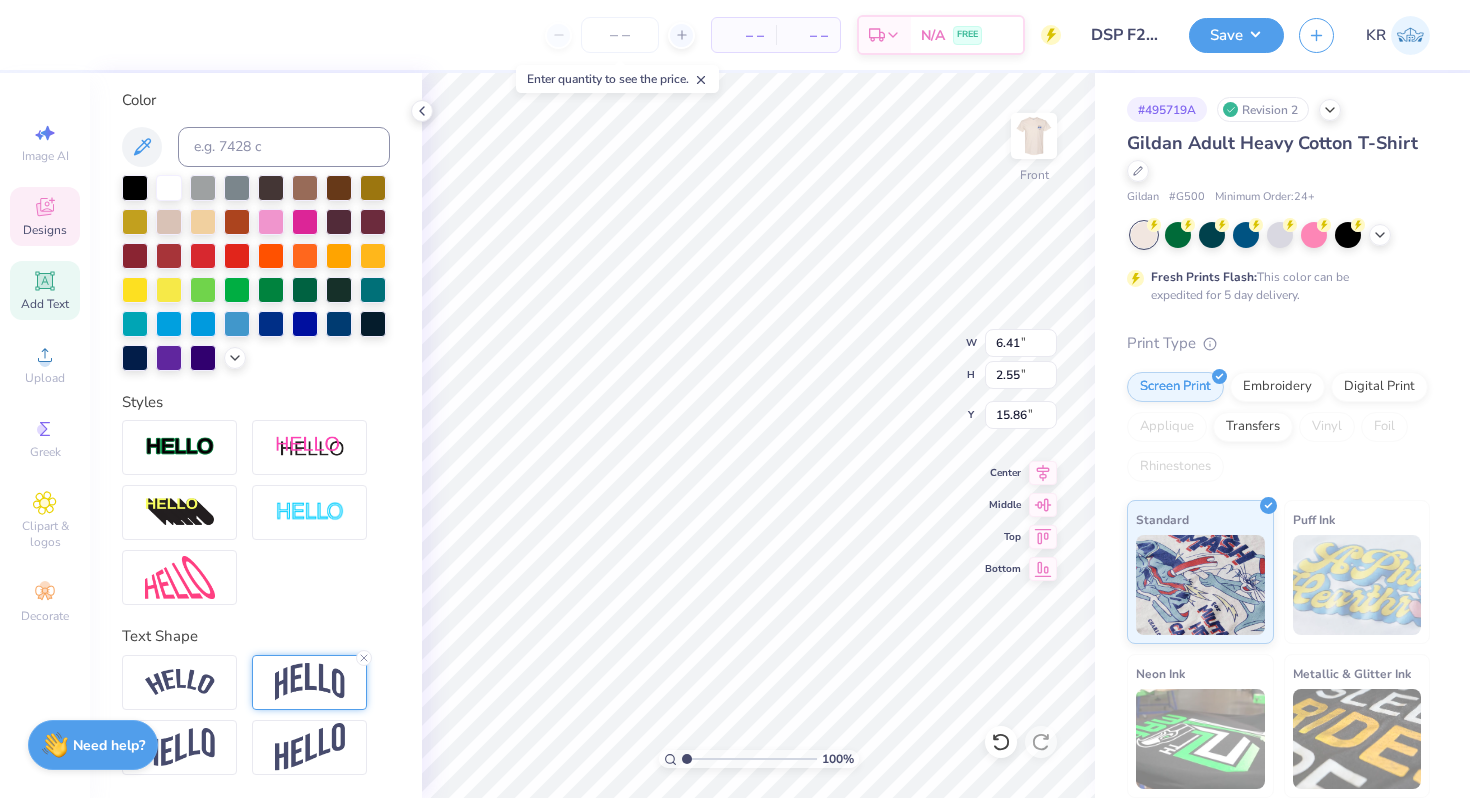 scroll, scrollTop: 0, scrollLeft: 2, axis: horizontal 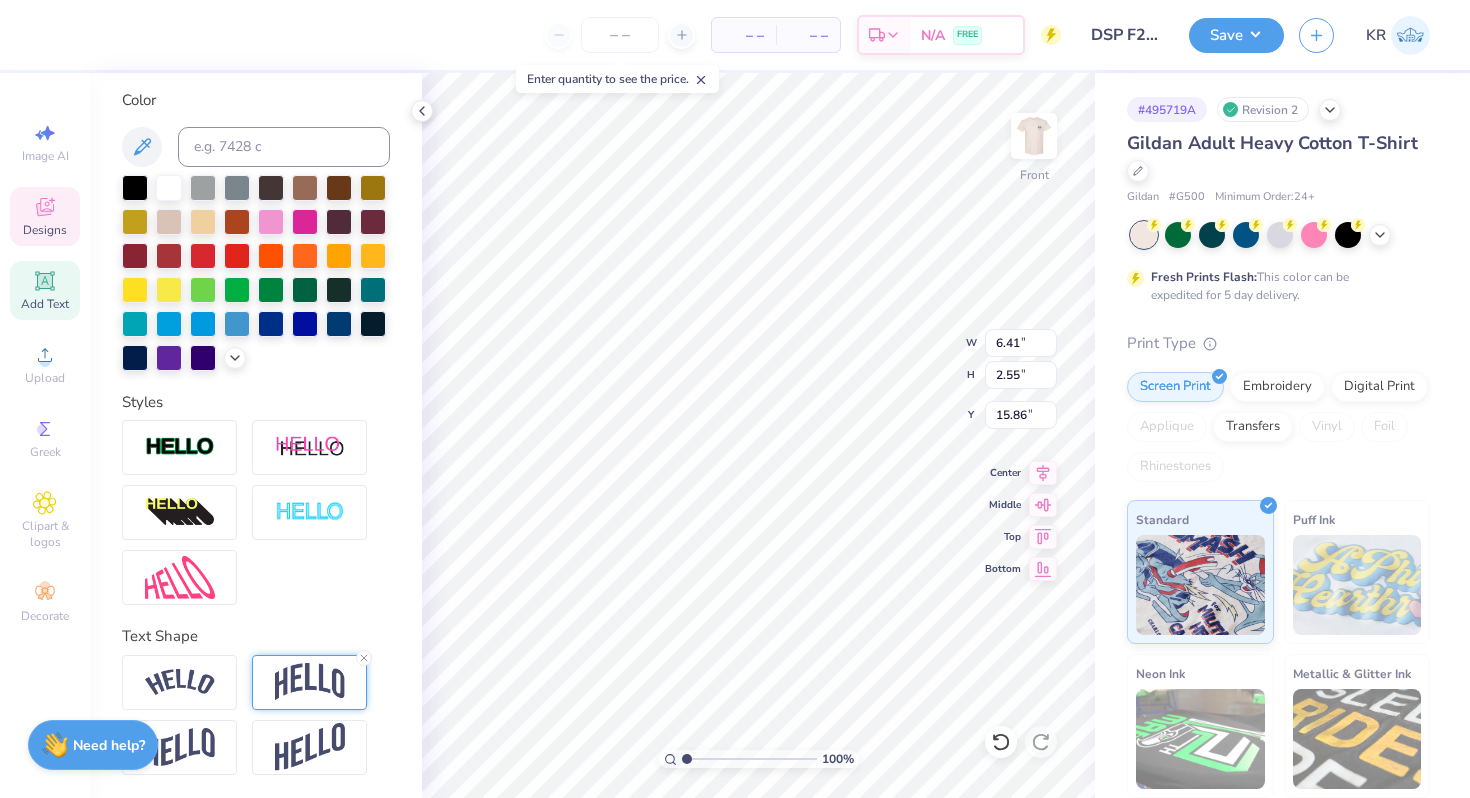 type on "Pi" 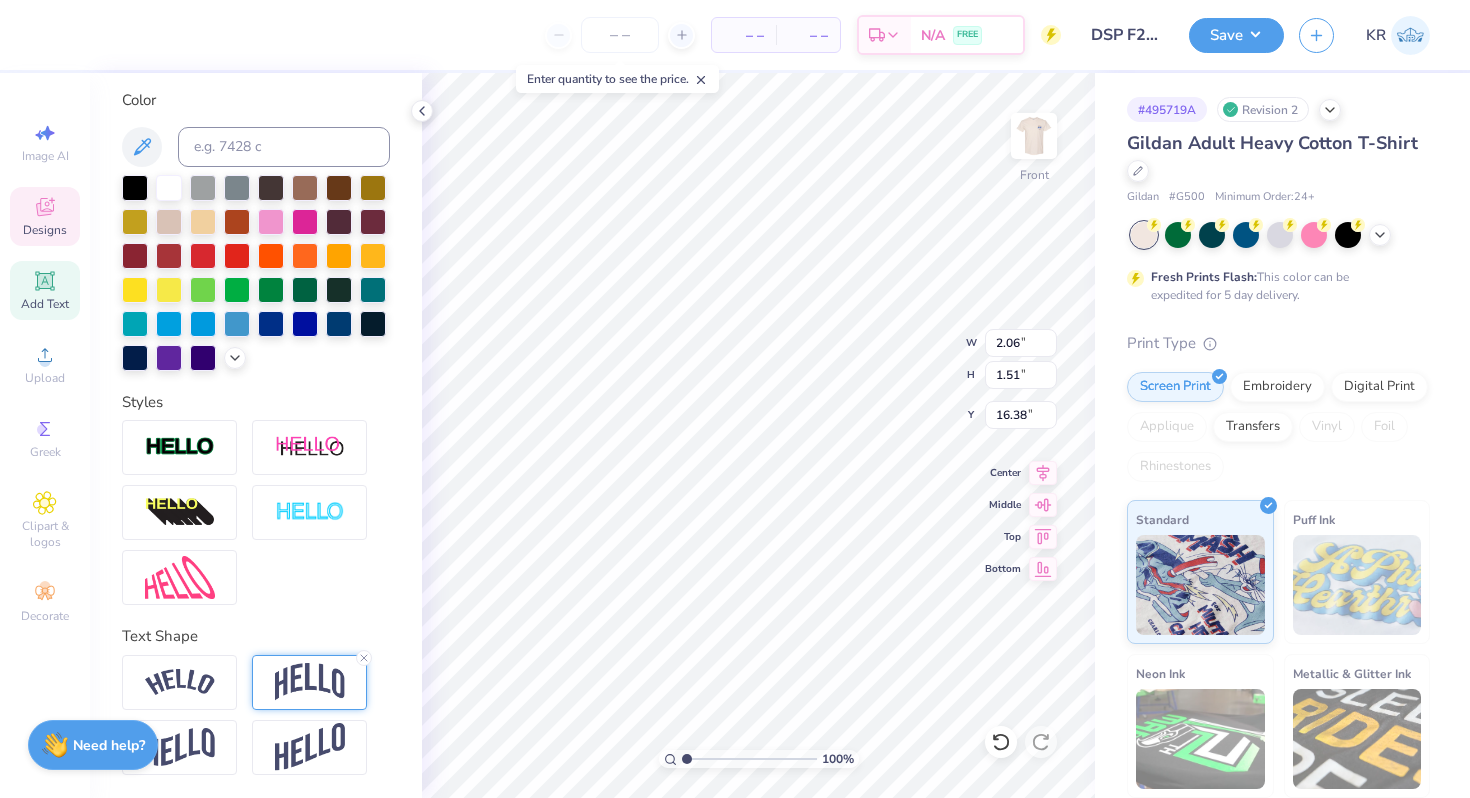 type on "11.75" 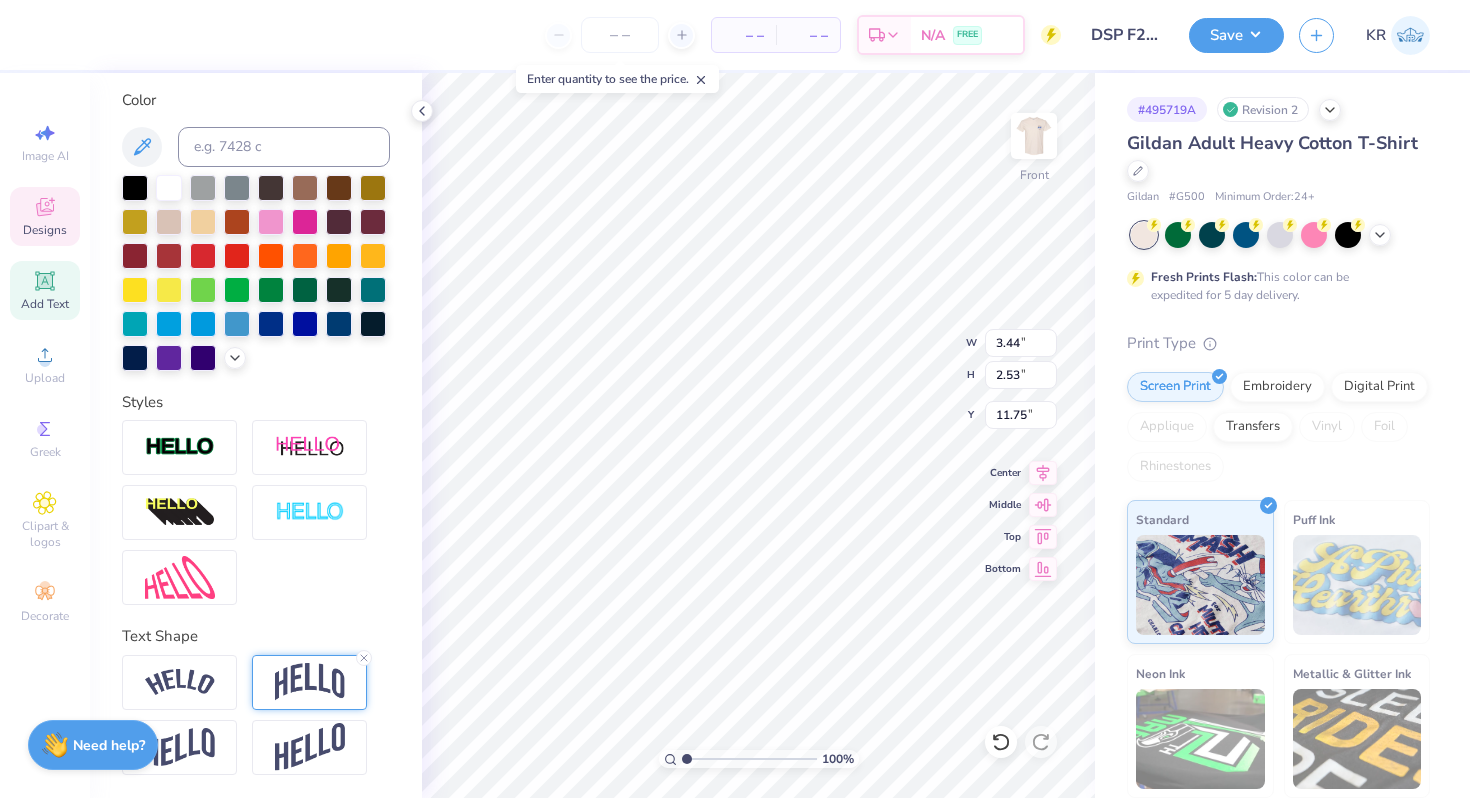 type on "3.44" 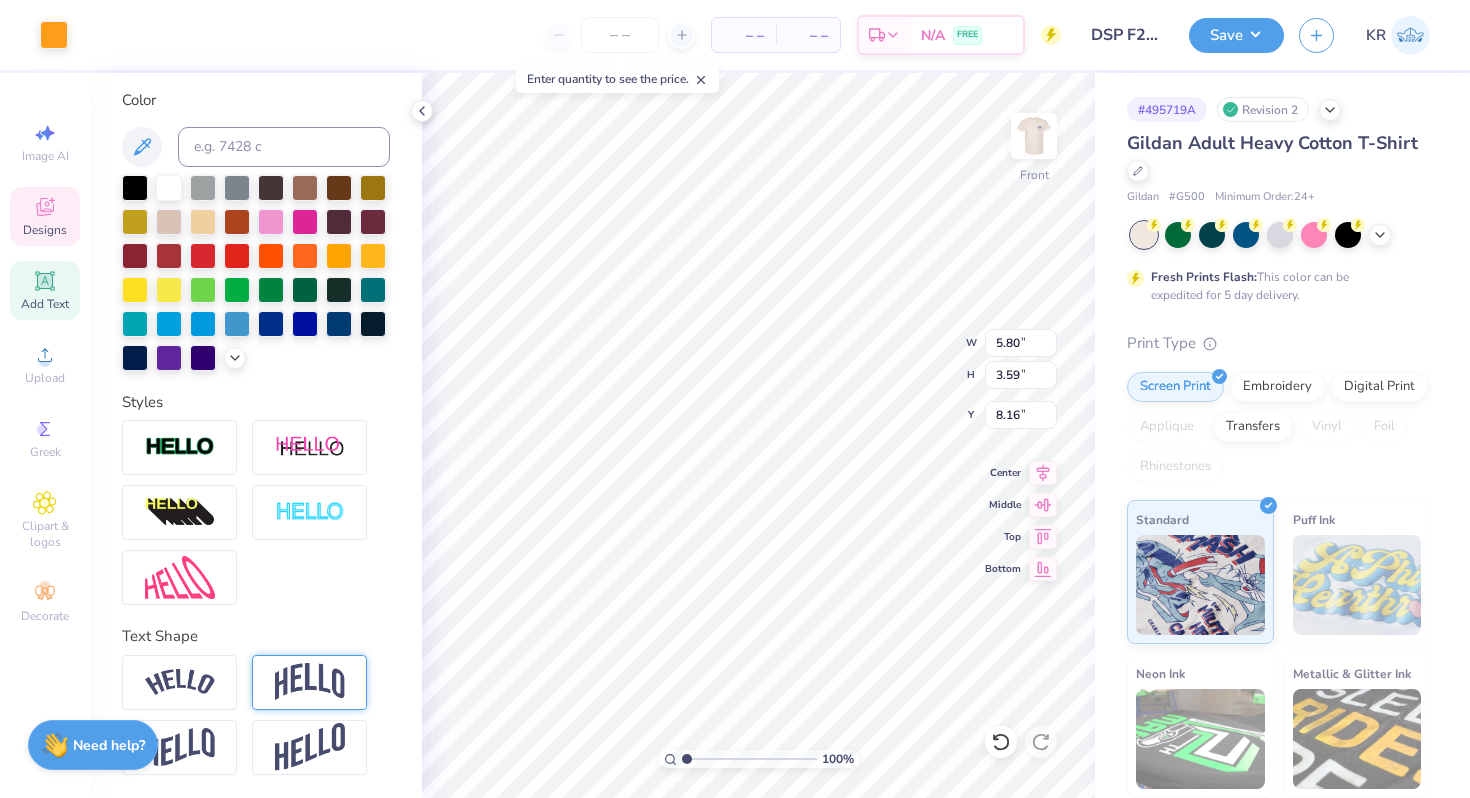 type on "7.97" 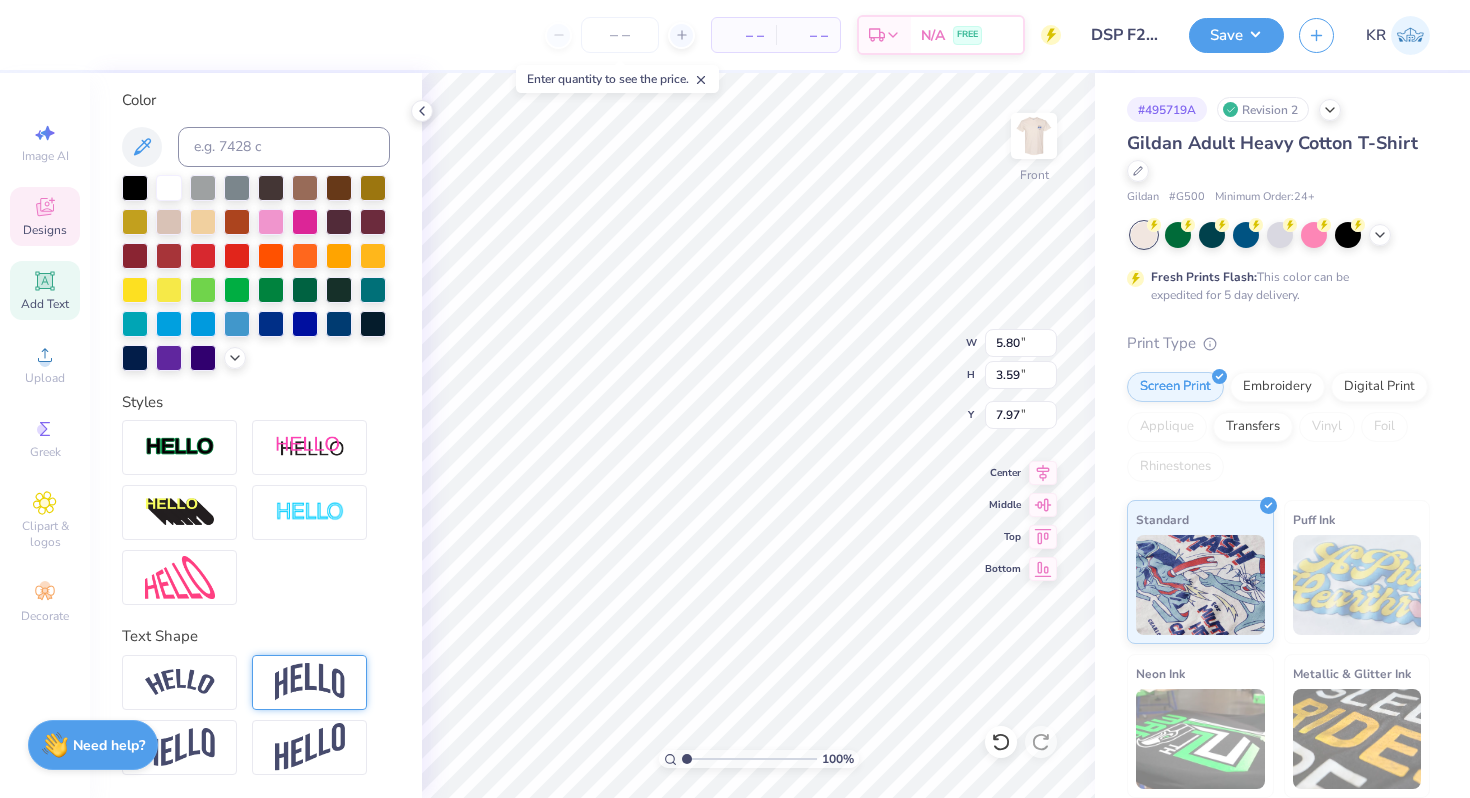 type on "6.12" 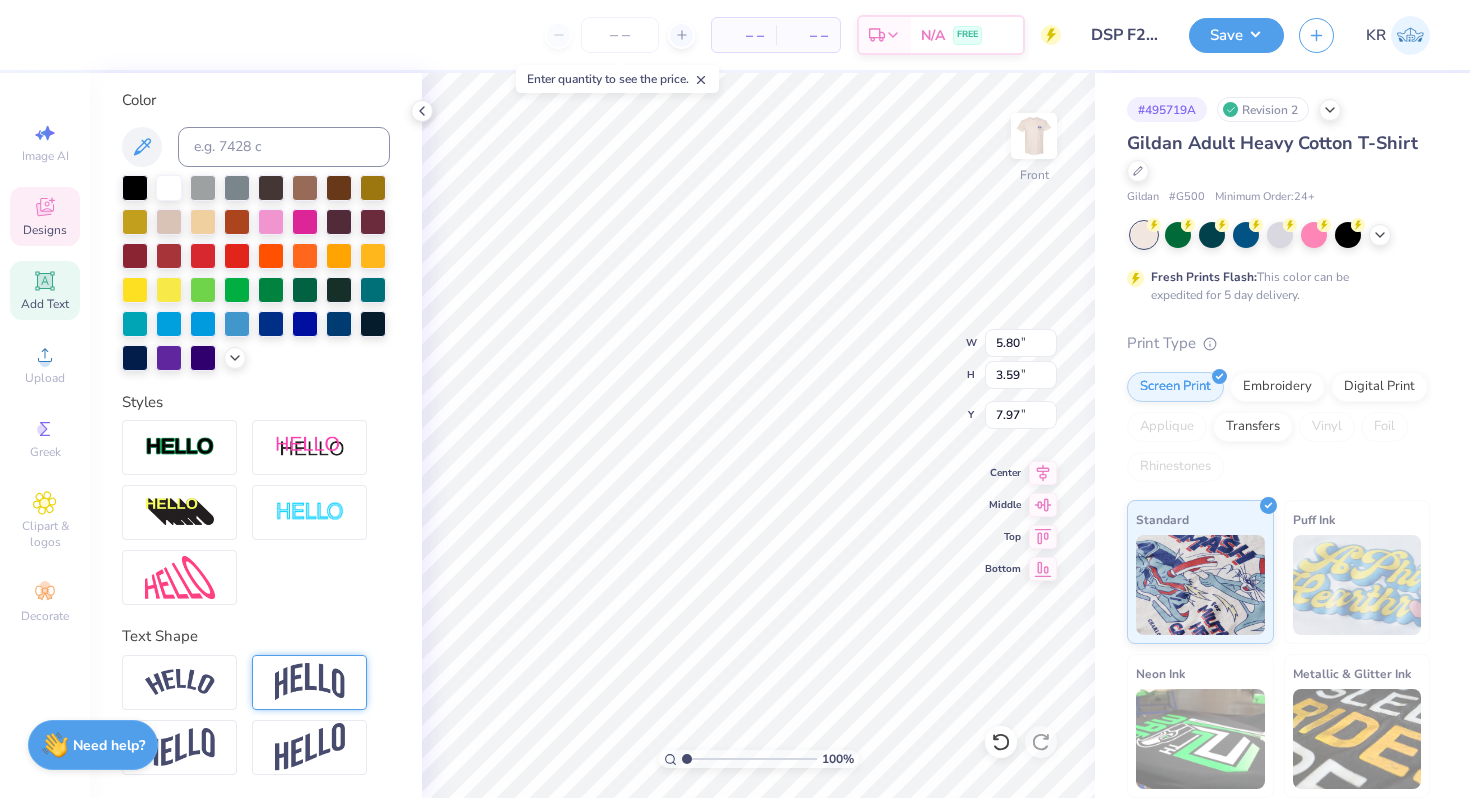 type on "10.37" 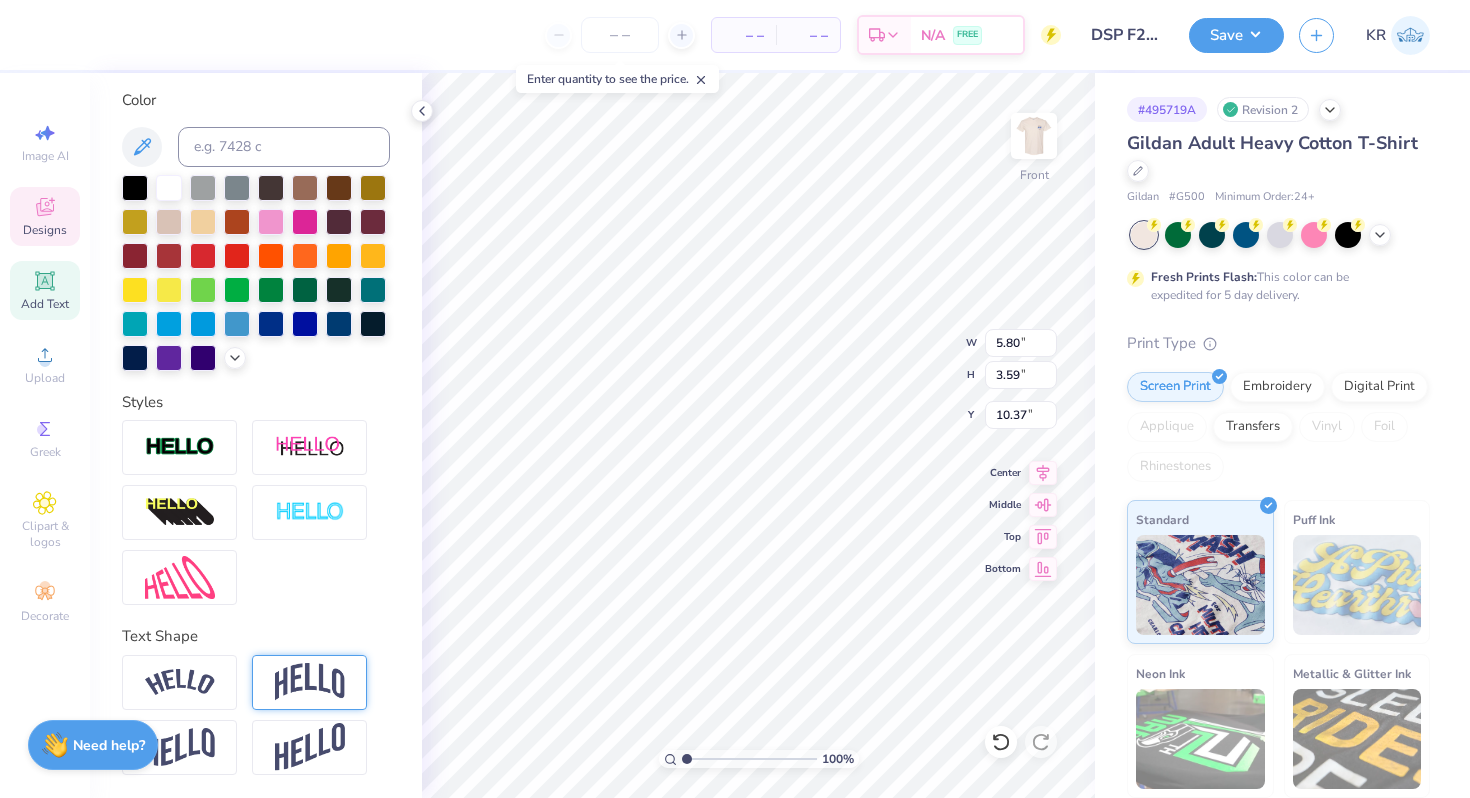 type on "Delta" 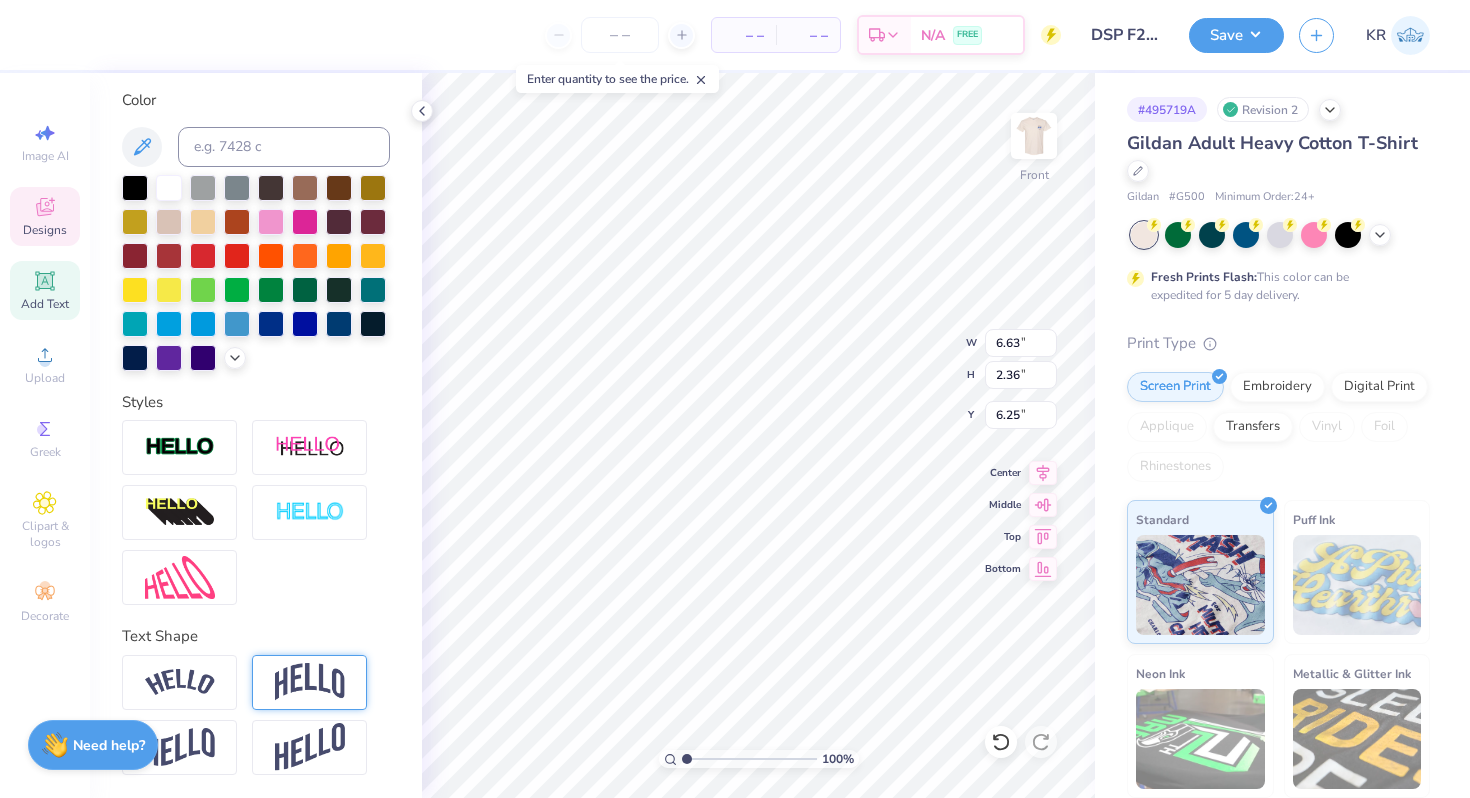 type on "6.25" 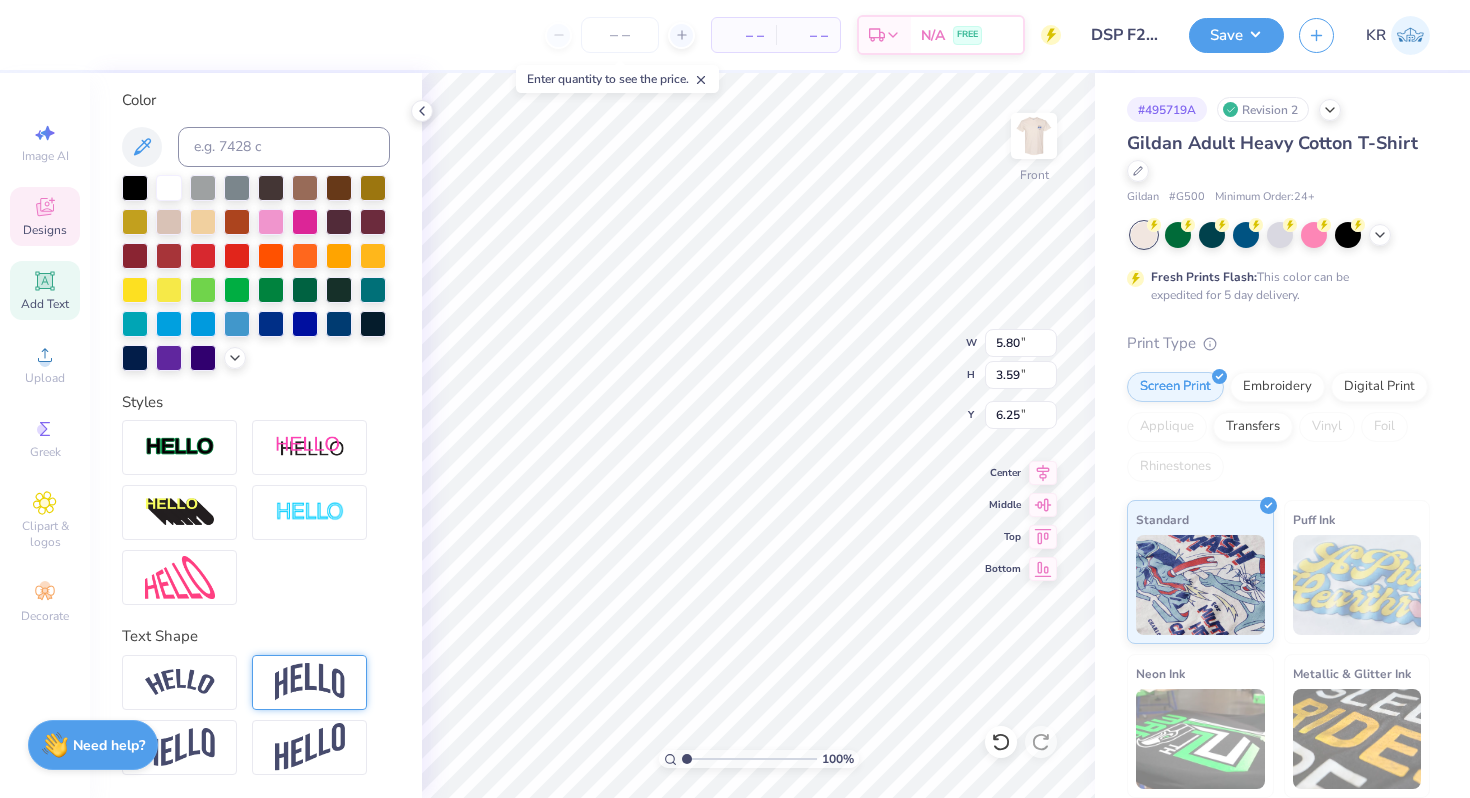 type on "5.80" 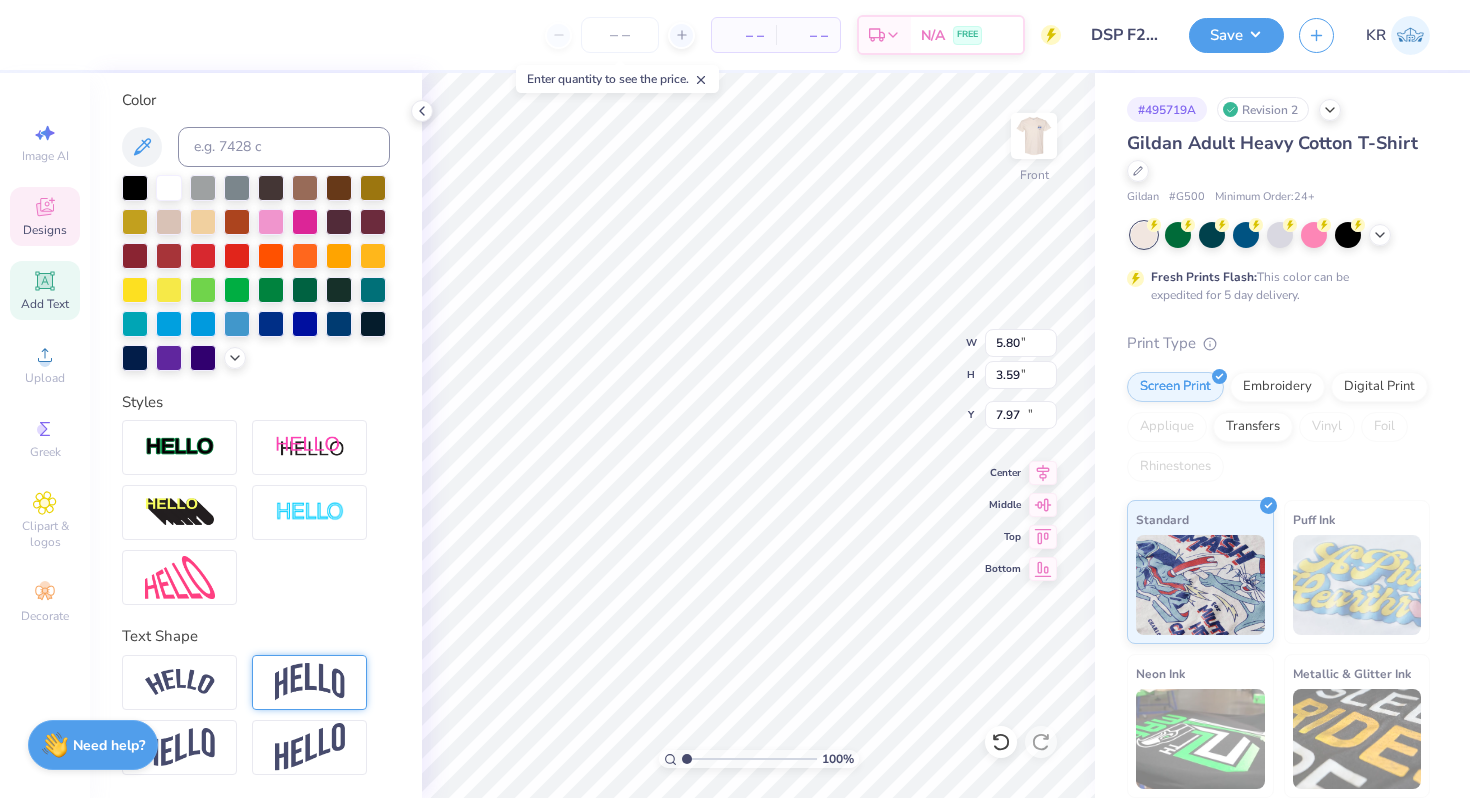 type on "13.43" 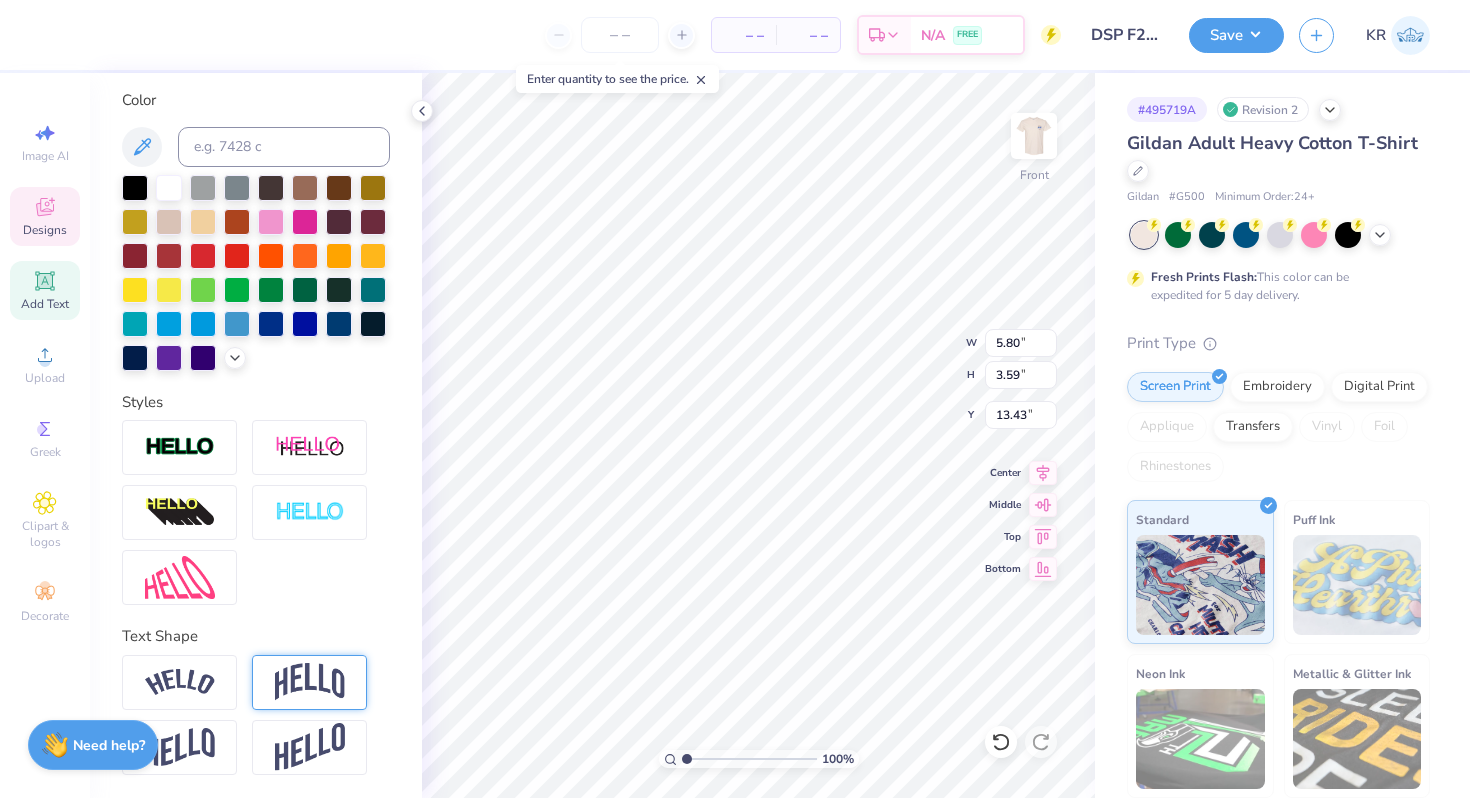 type on "Pi" 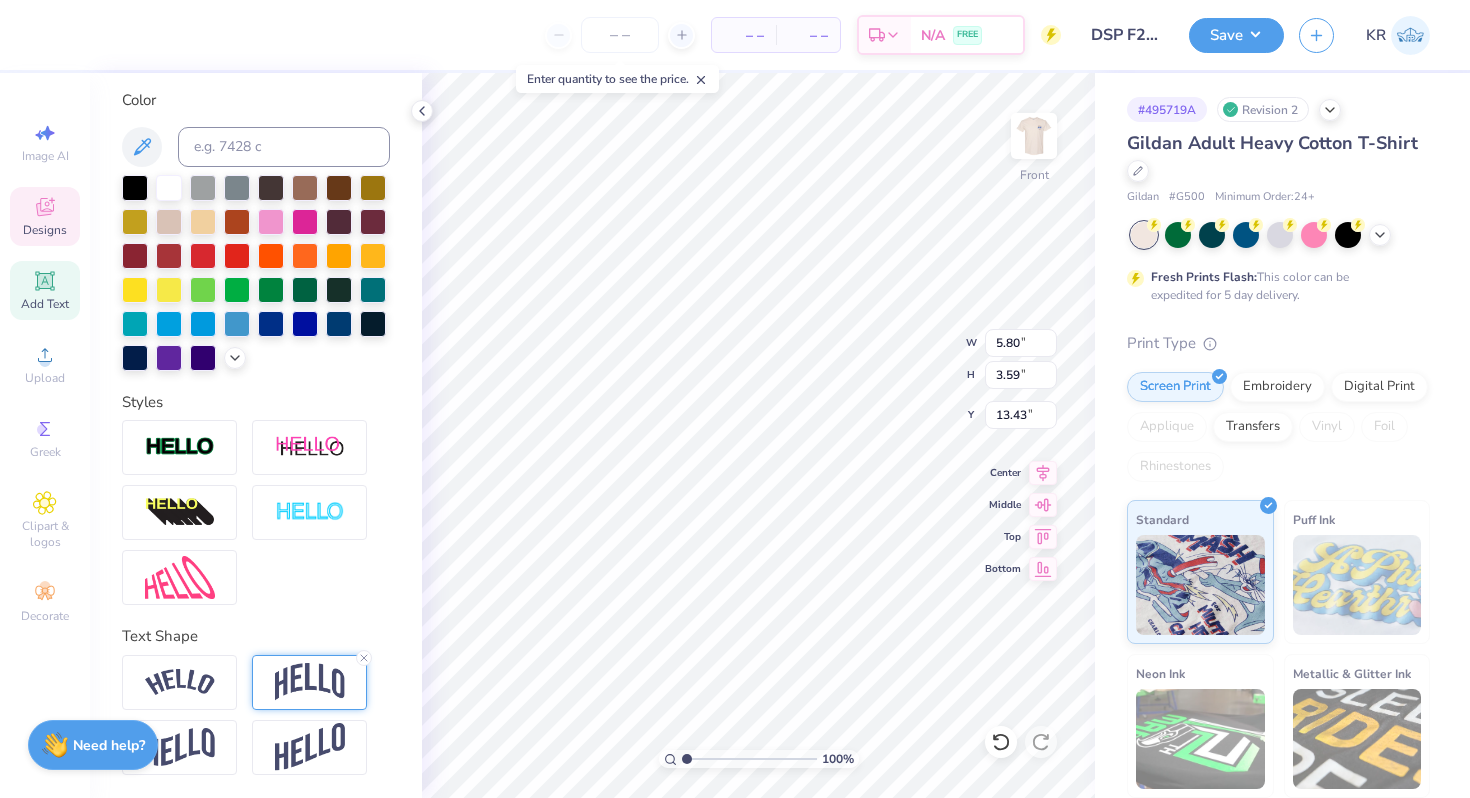 type on "3.44" 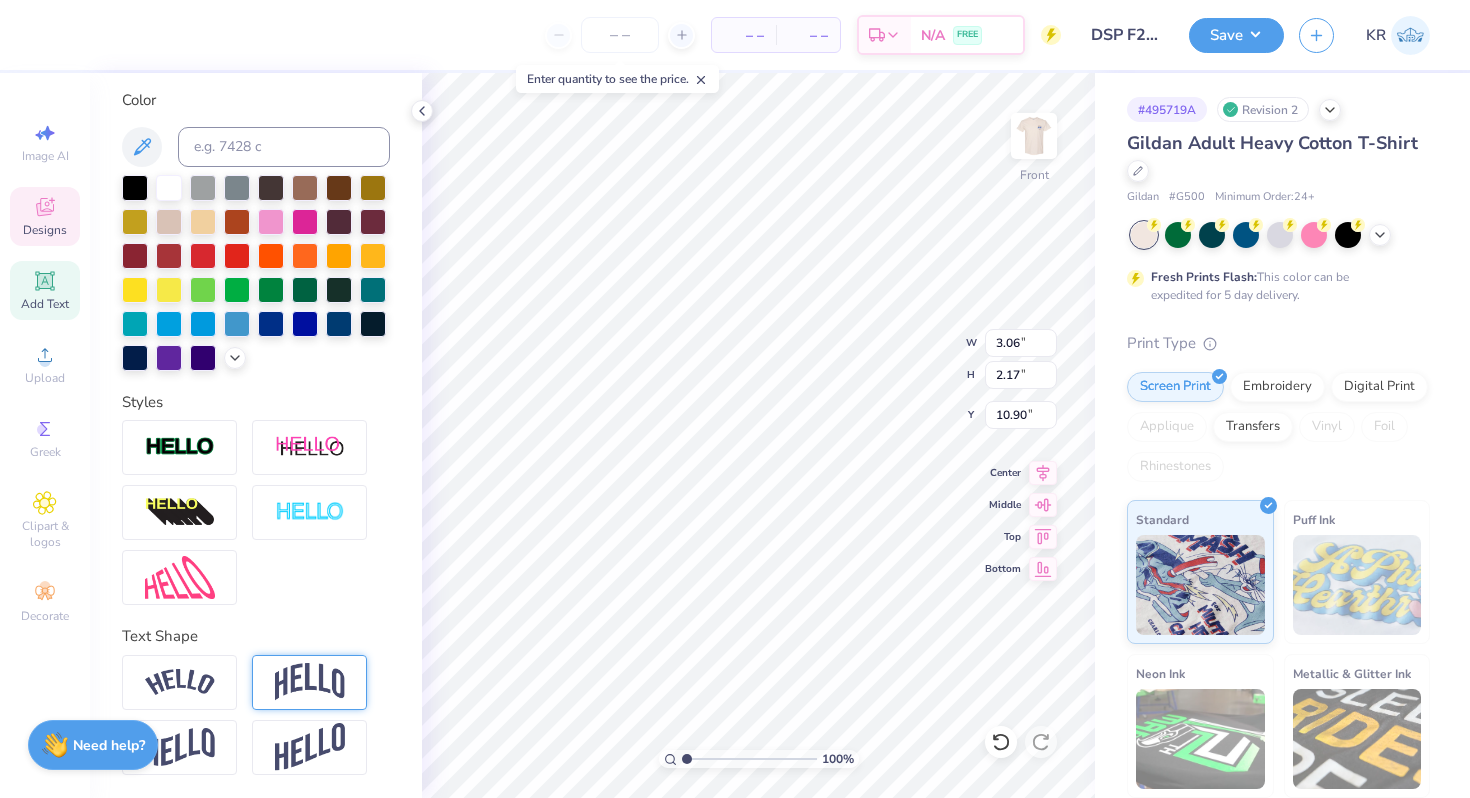 type on "10.90" 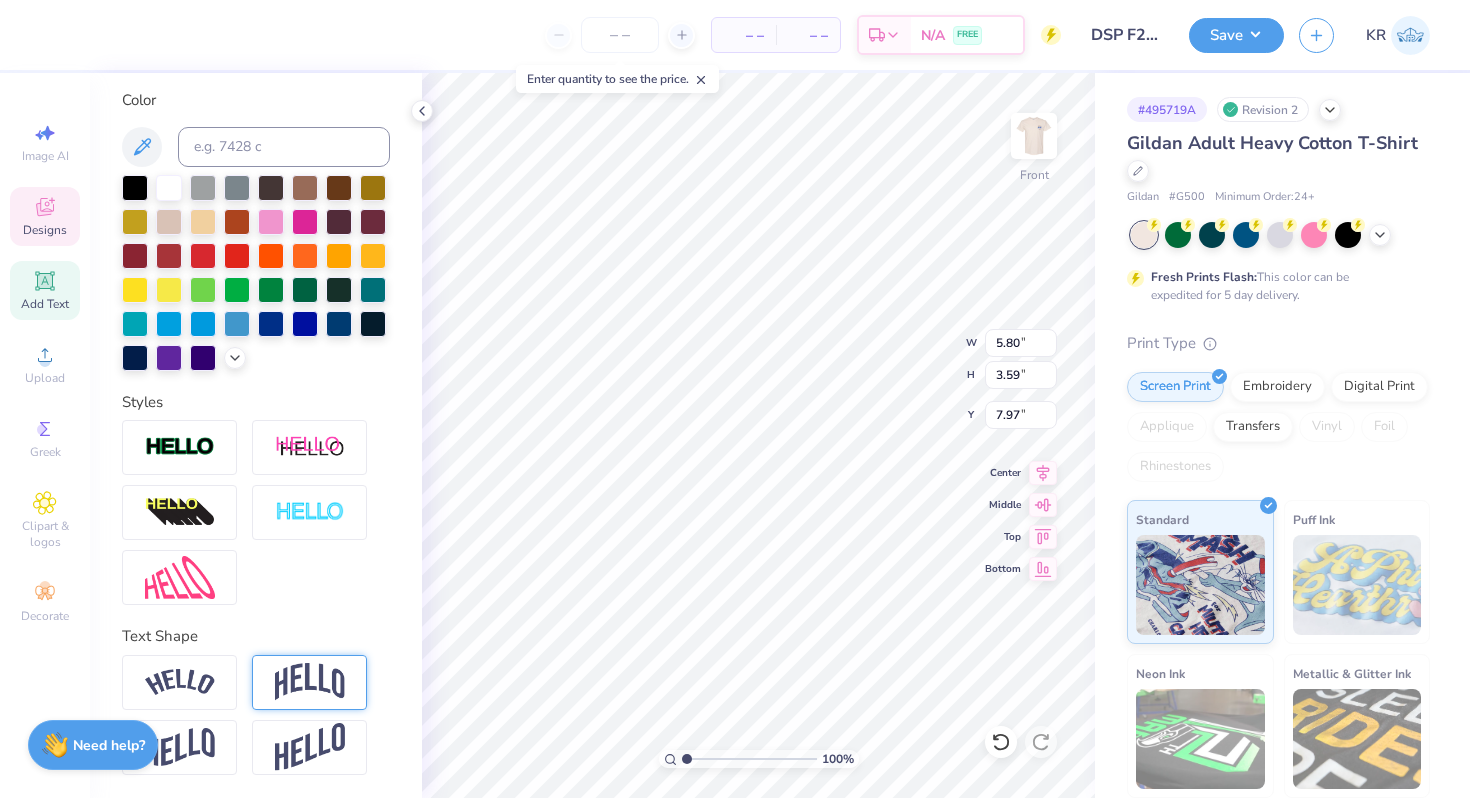 type on "6.63" 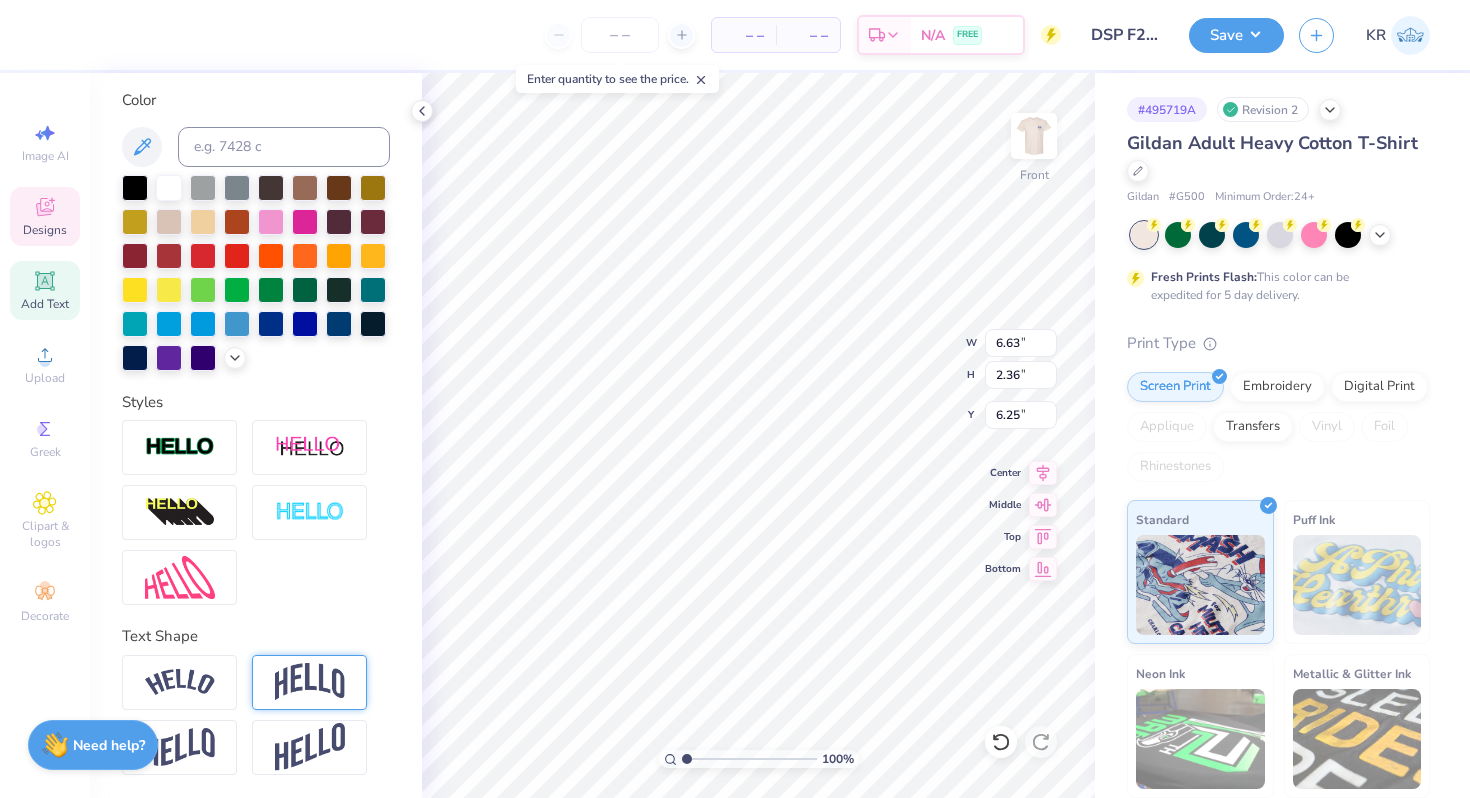 type on "9.01" 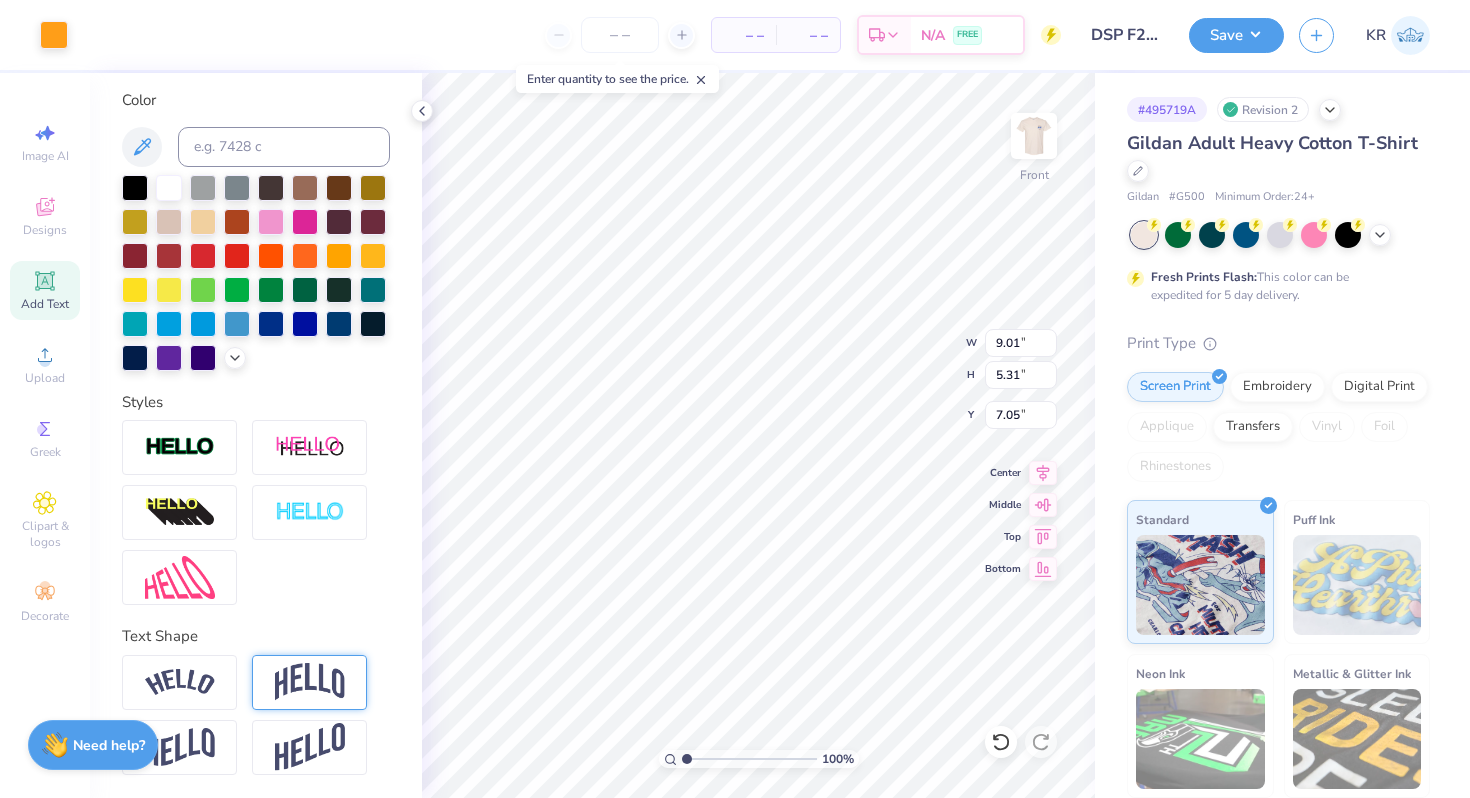 type on "8.59" 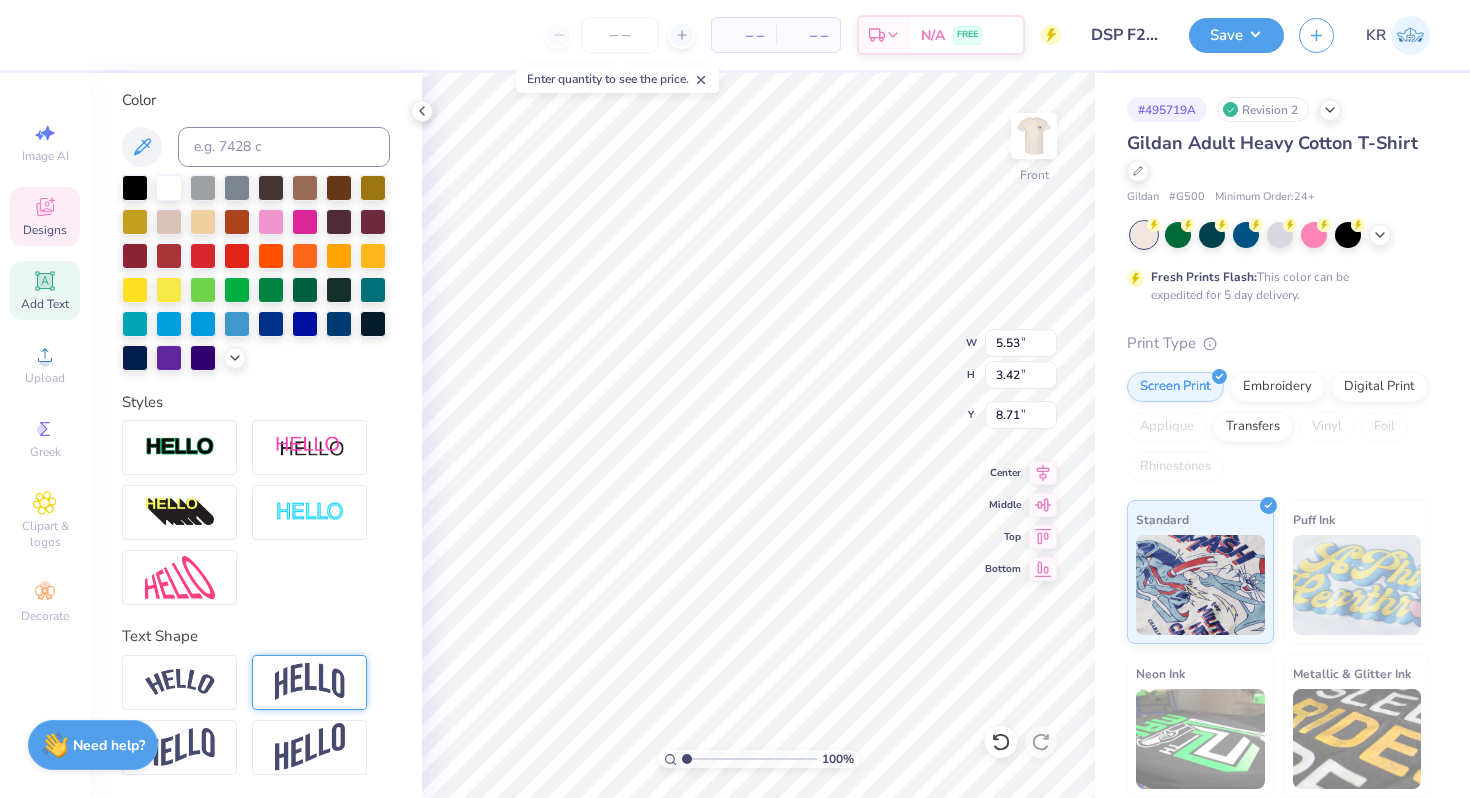type on "5.53" 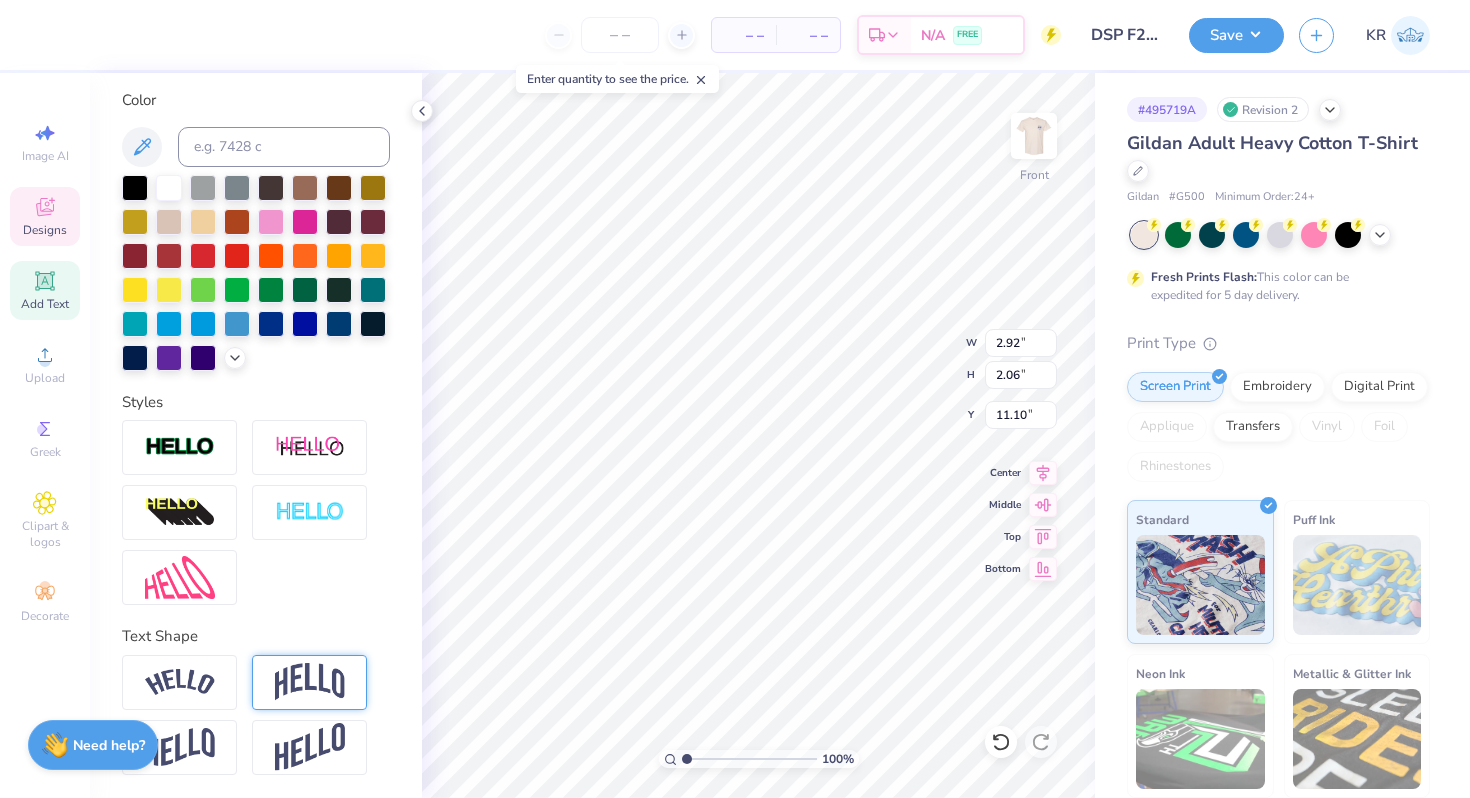 type on "5.53" 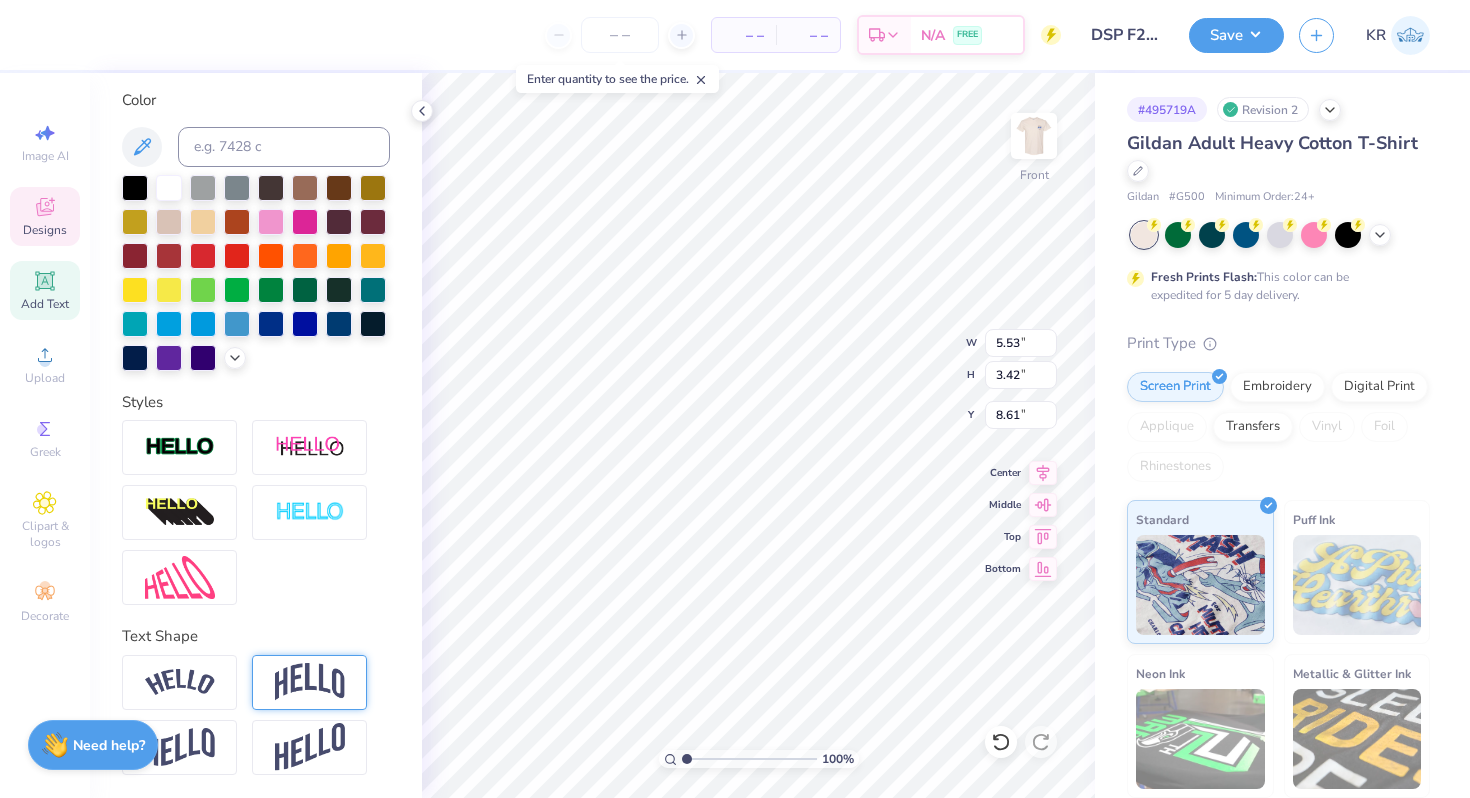 type on "6.32" 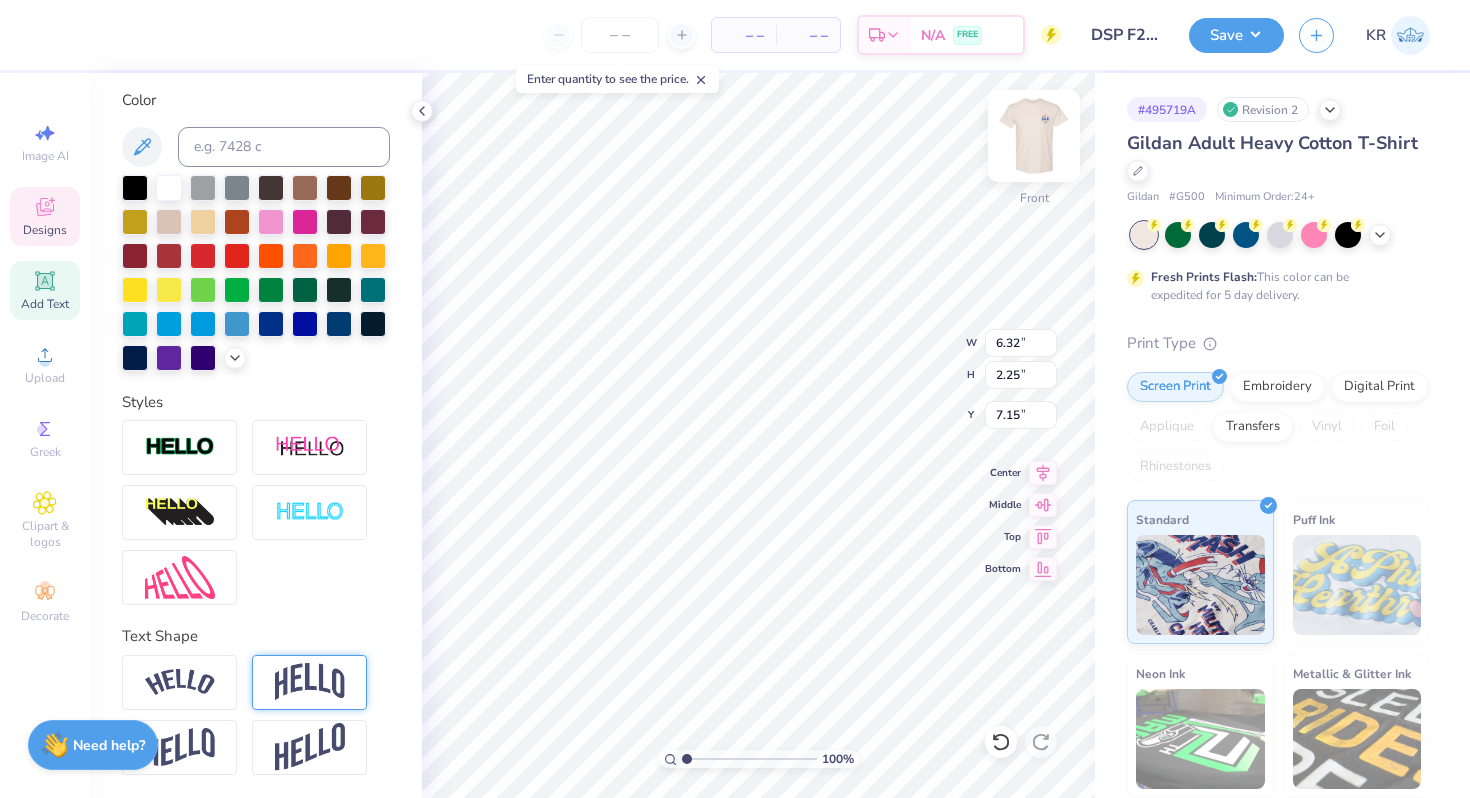type on "8.68" 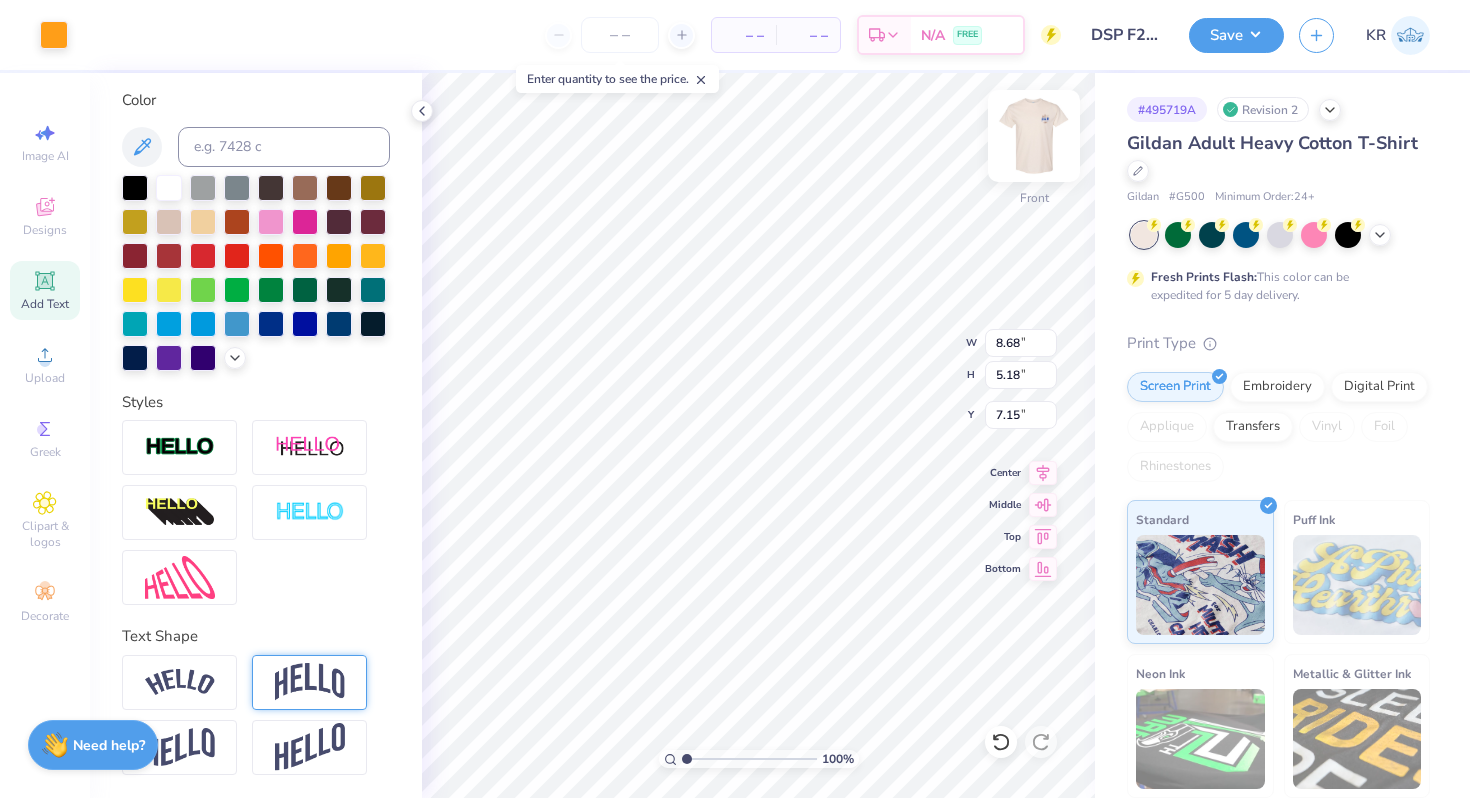 type on "8.16" 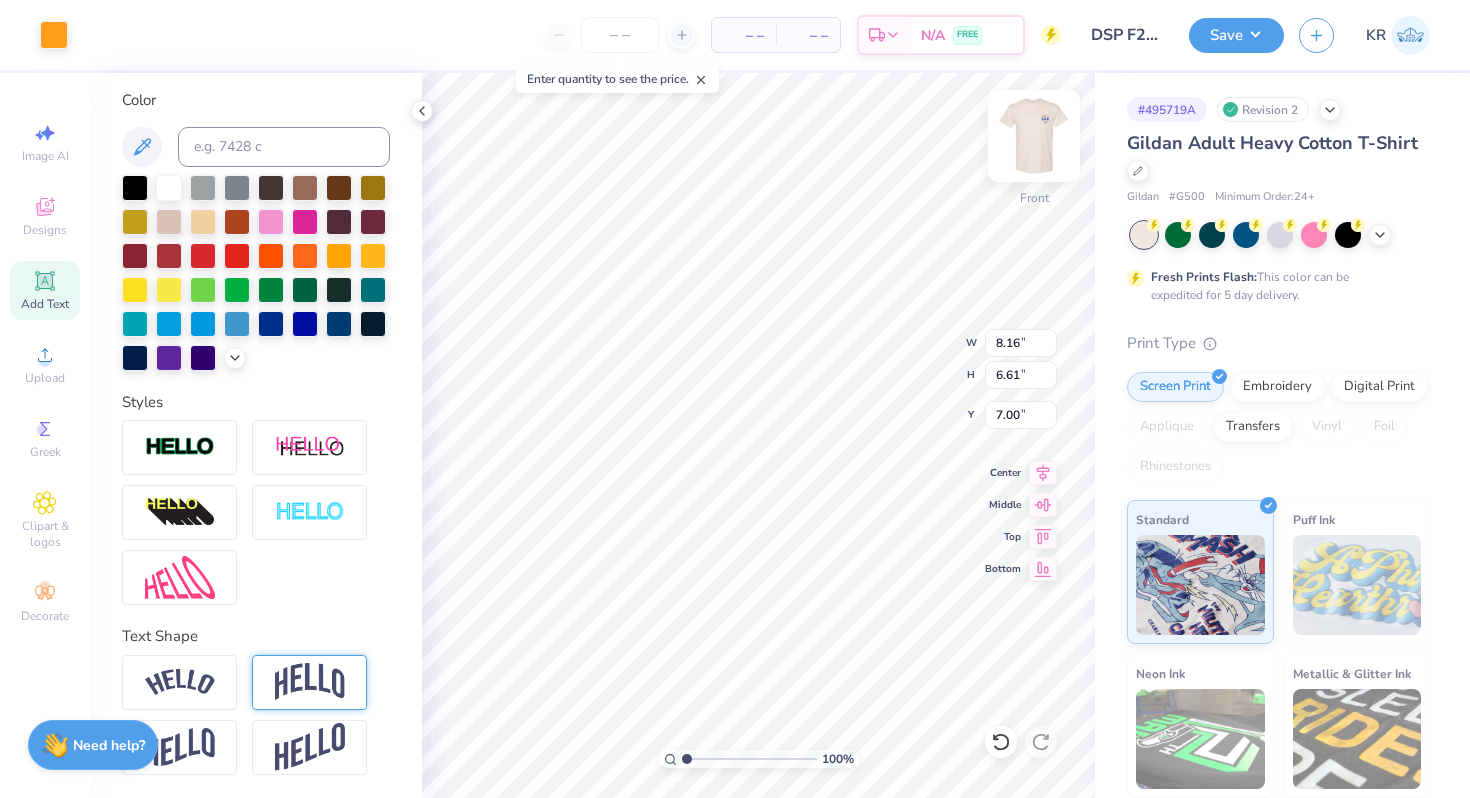 type on "7.00" 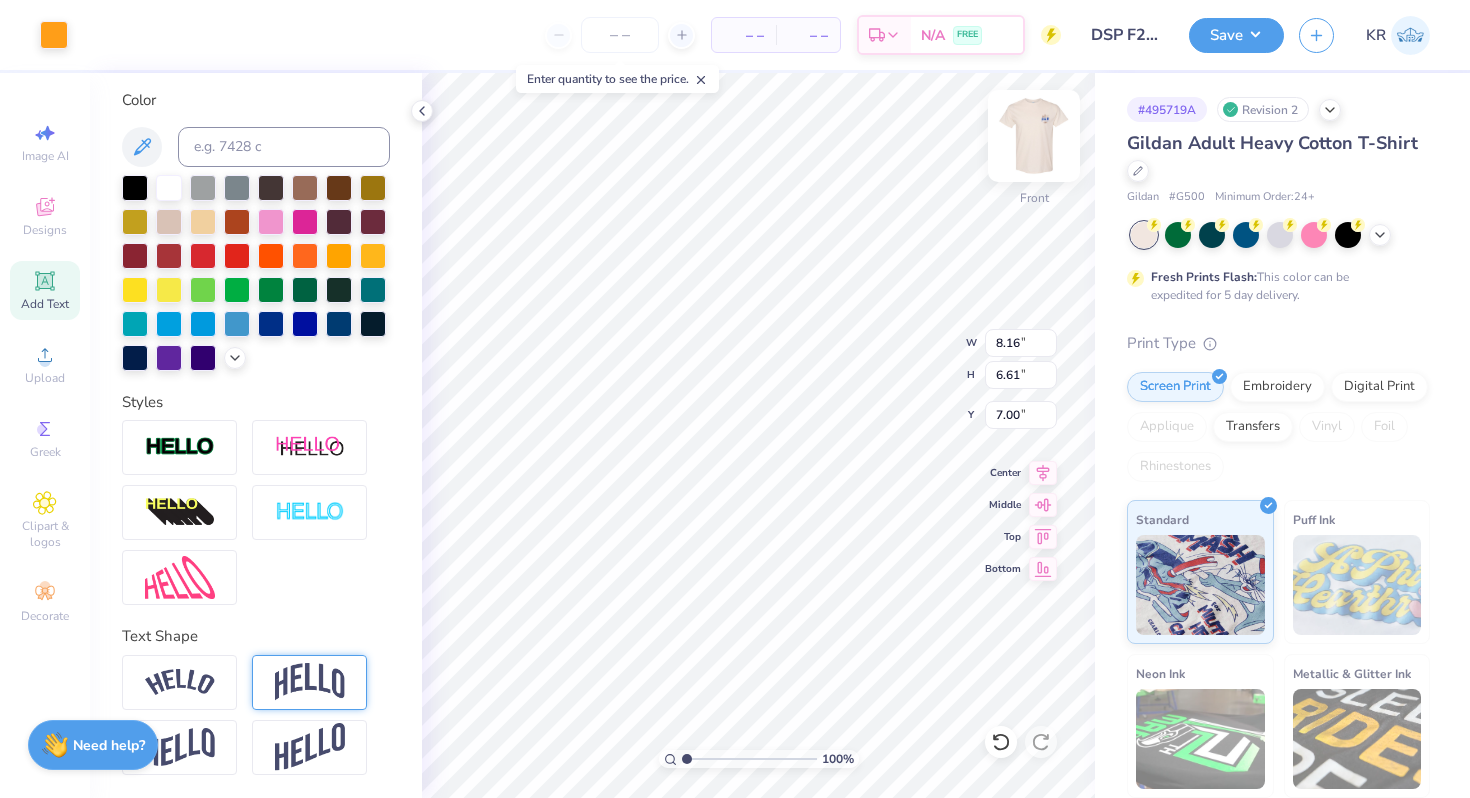 type on "7.97" 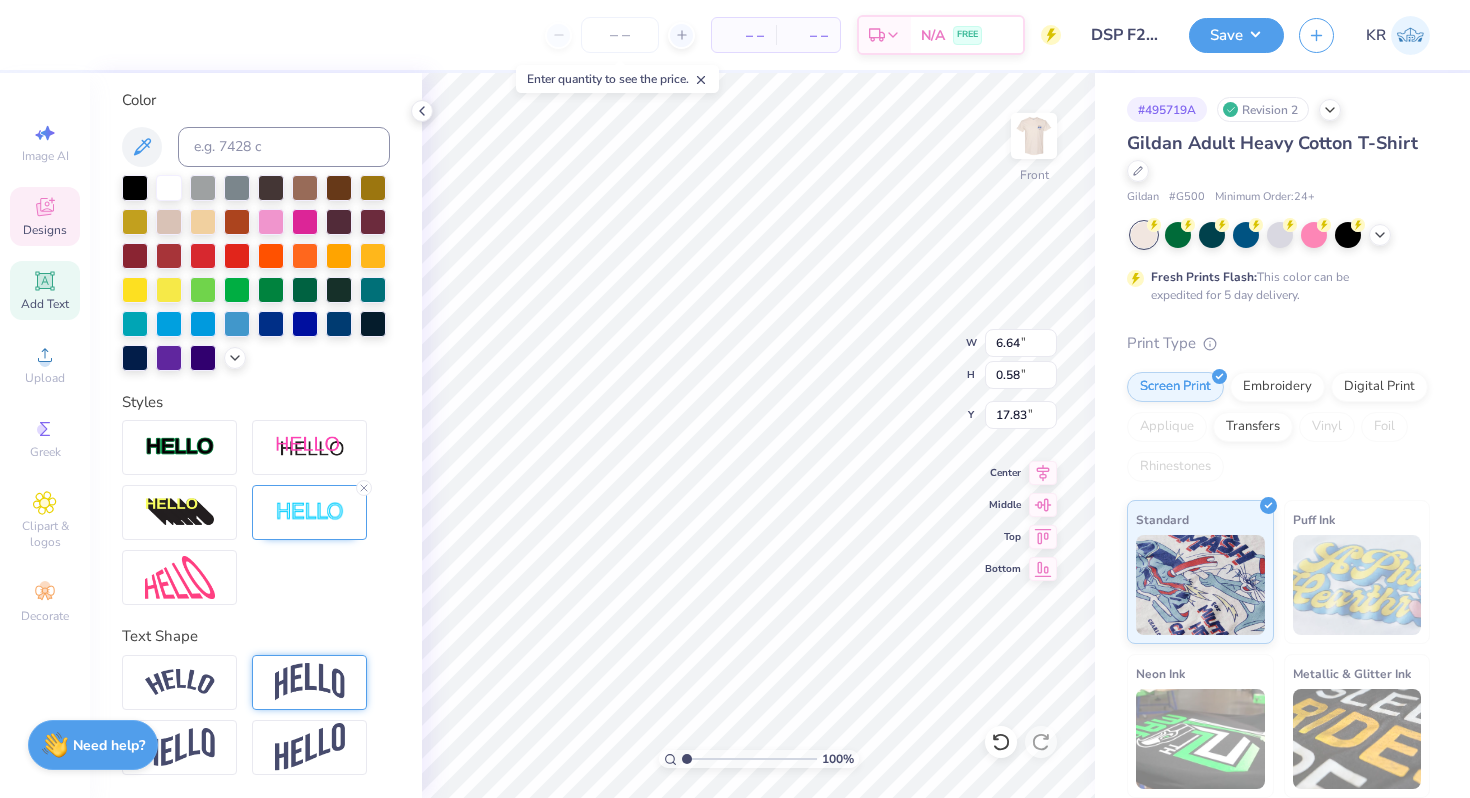 scroll, scrollTop: 0, scrollLeft: 9, axis: horizontal 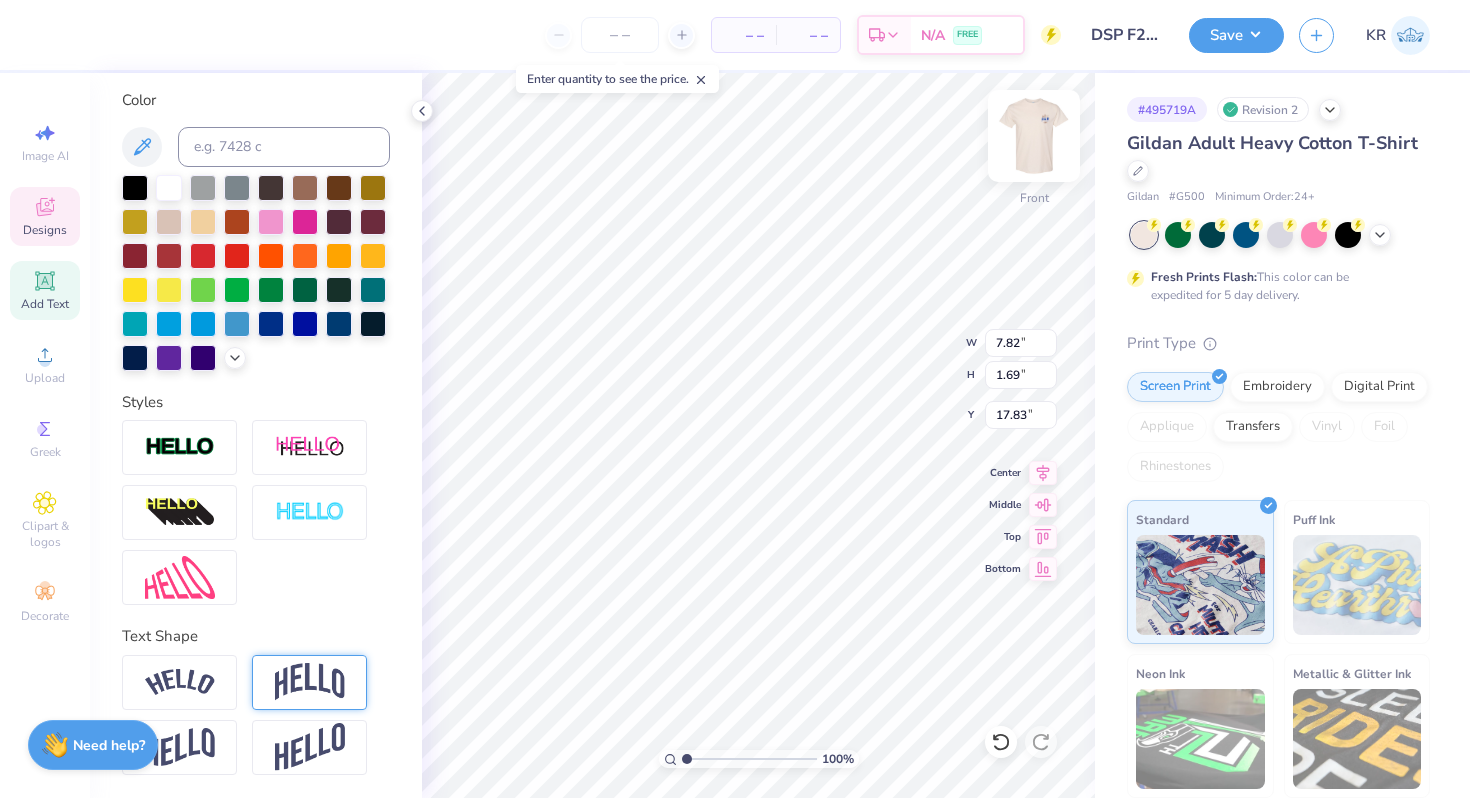 type on "17.83" 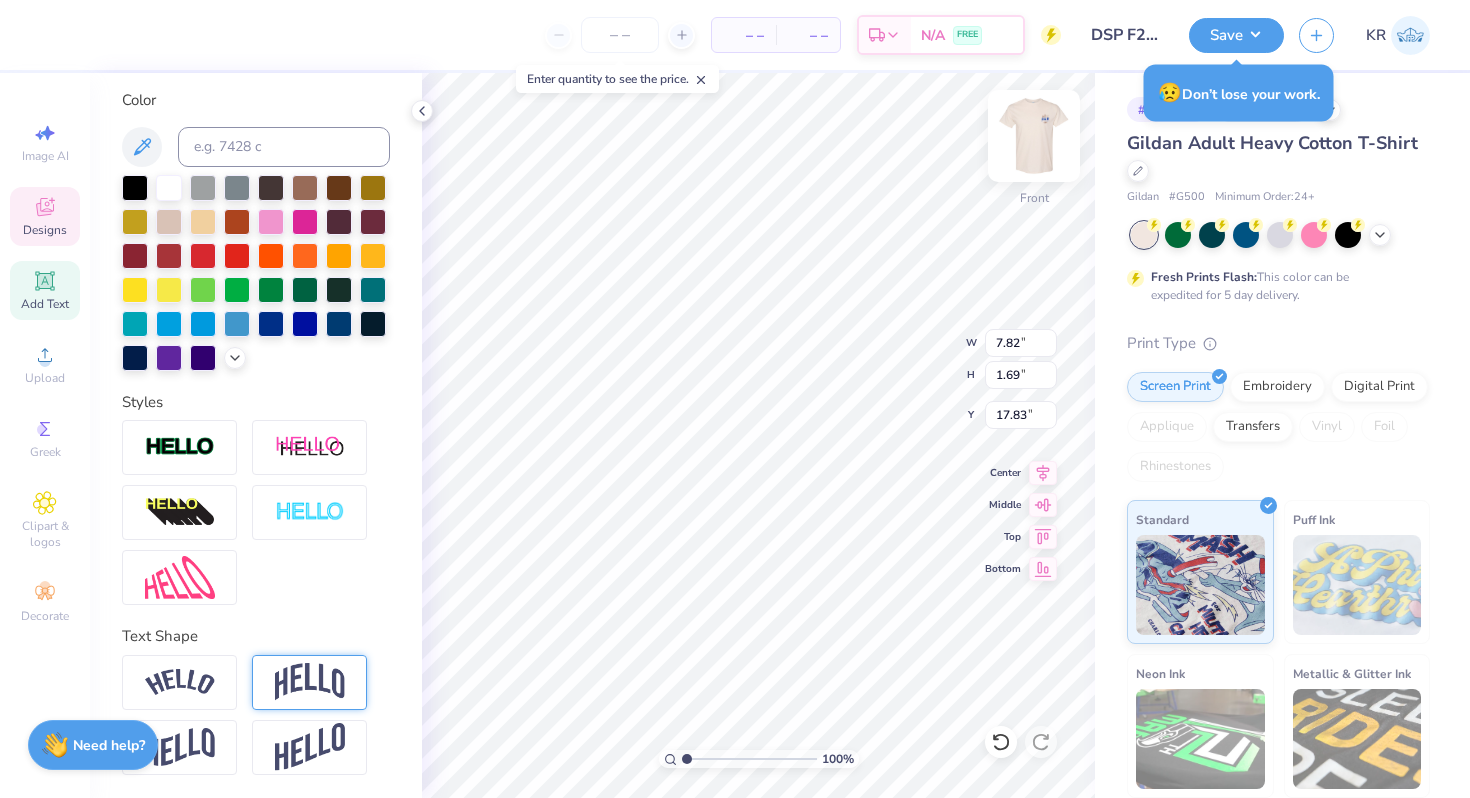 click at bounding box center [1034, 136] 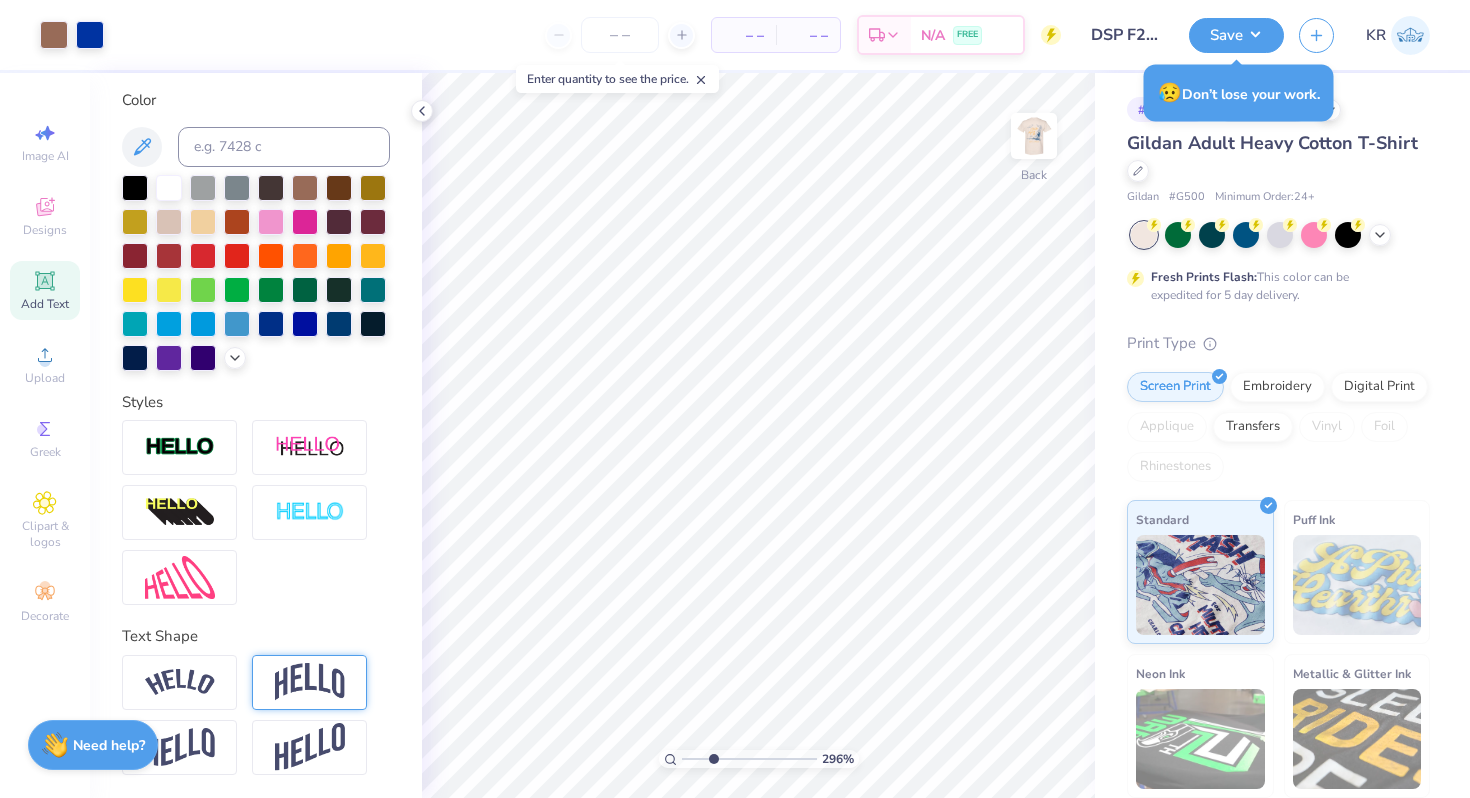 drag, startPoint x: 686, startPoint y: 758, endPoint x: 712, endPoint y: 758, distance: 26 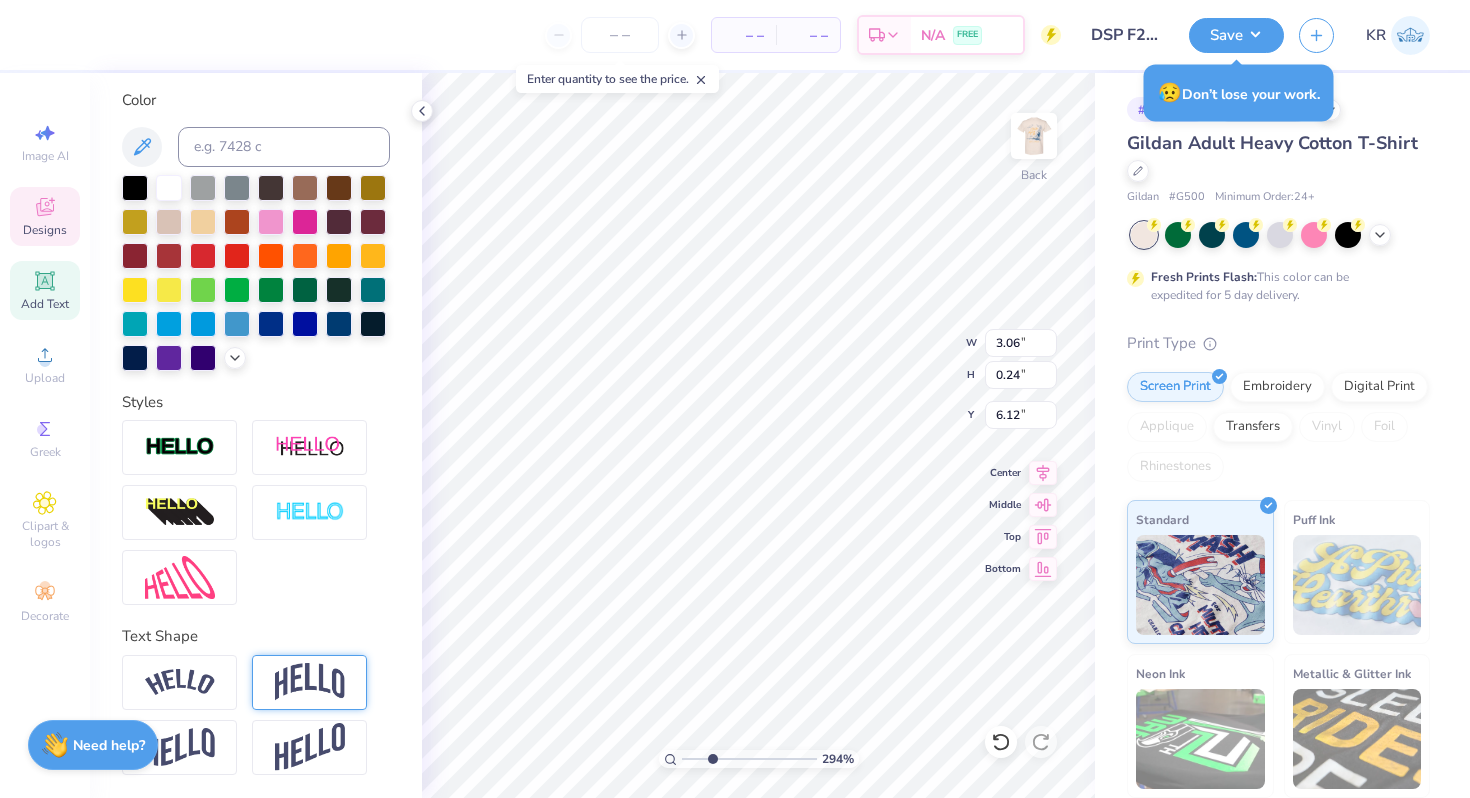 scroll, scrollTop: 0, scrollLeft: 3, axis: horizontal 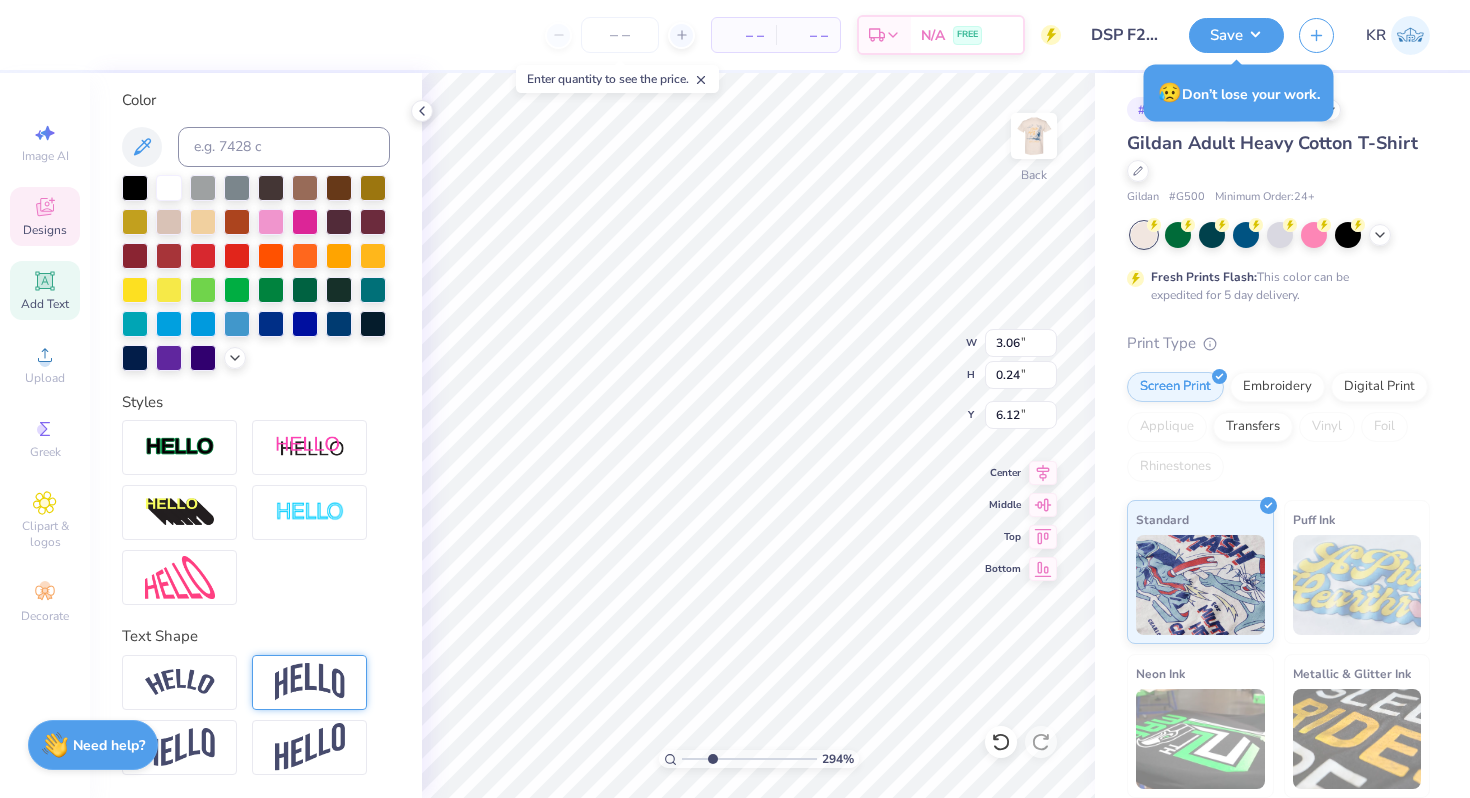 type on "Fall 2025" 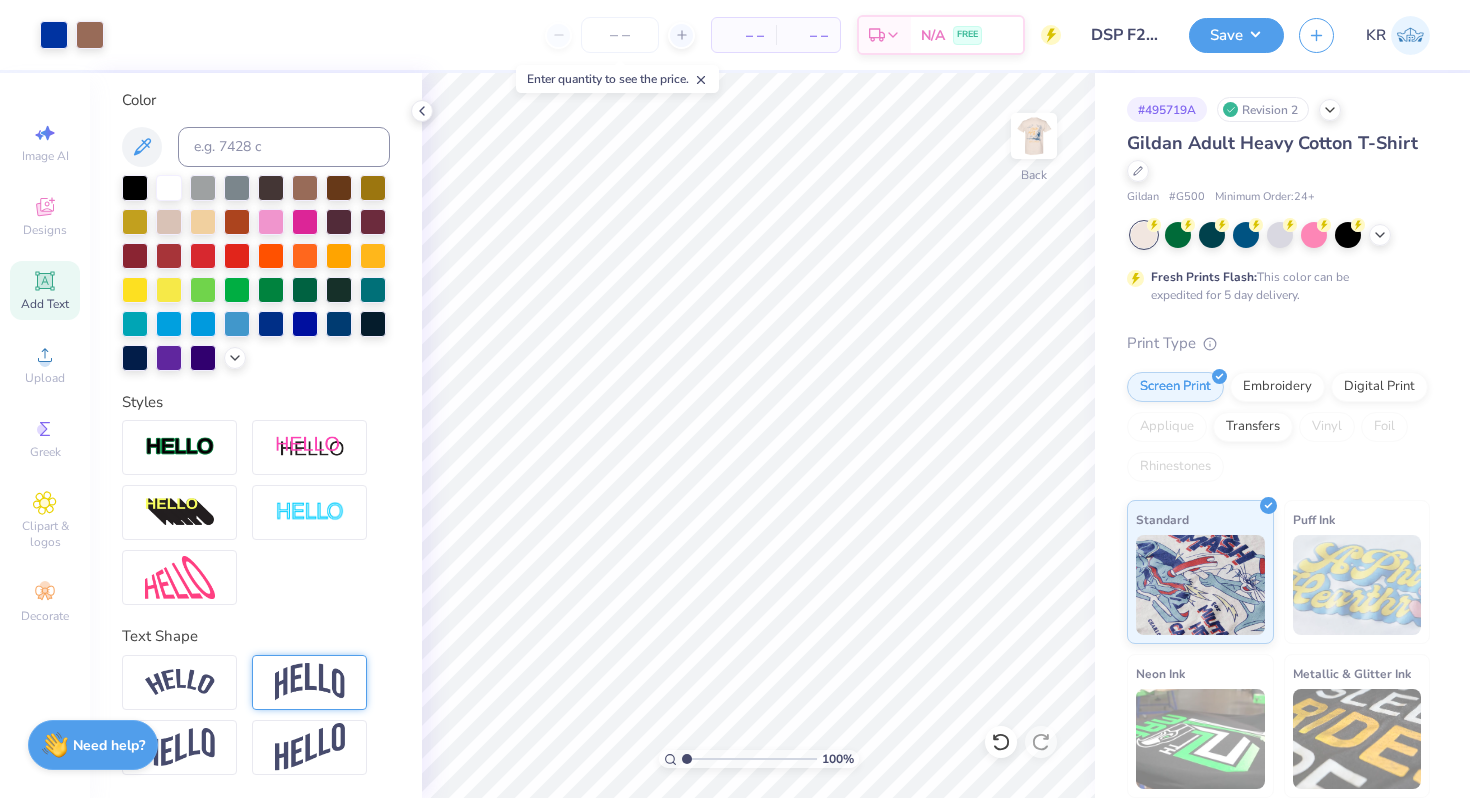 drag, startPoint x: 713, startPoint y: 755, endPoint x: 679, endPoint y: 755, distance: 34 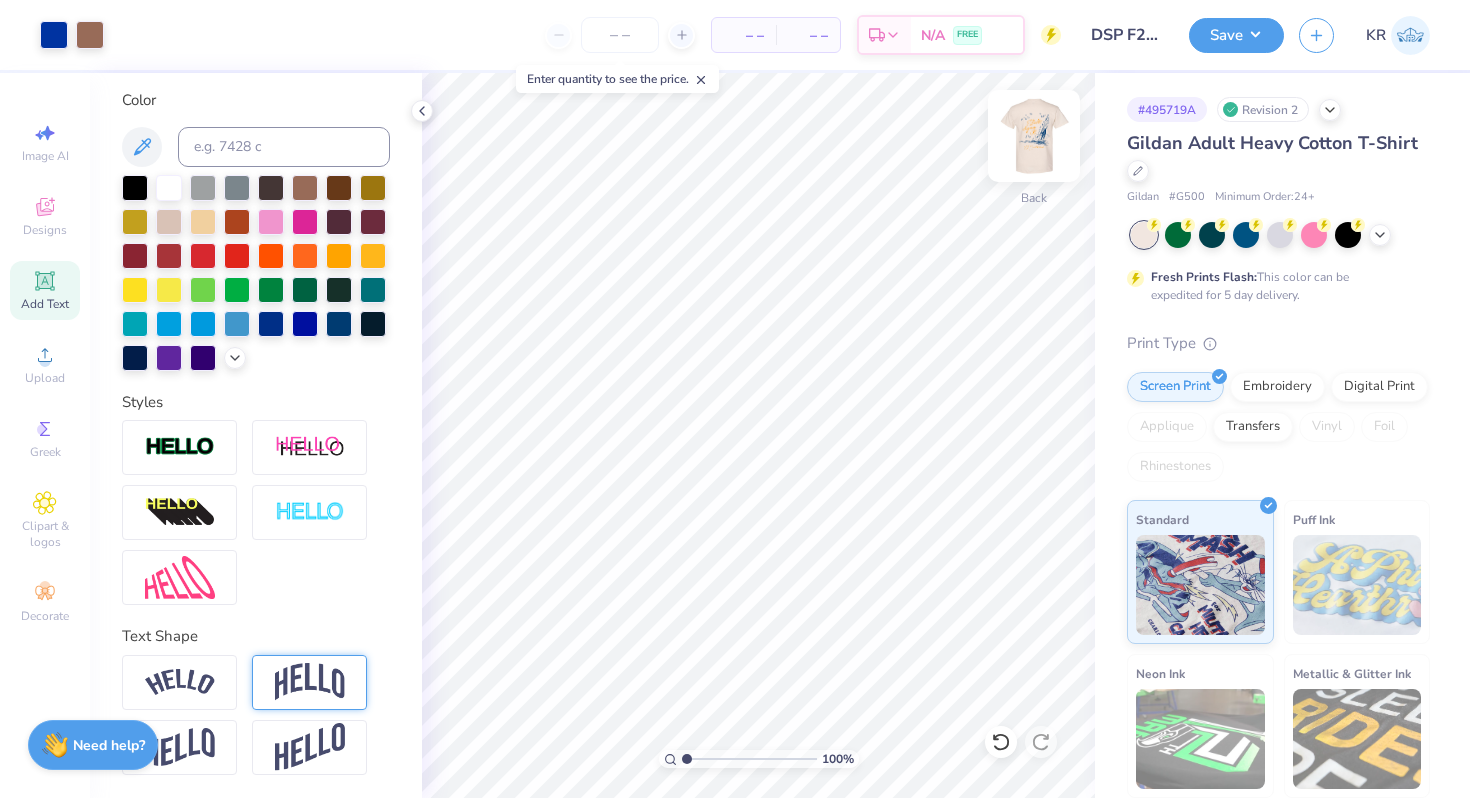 click at bounding box center (1034, 136) 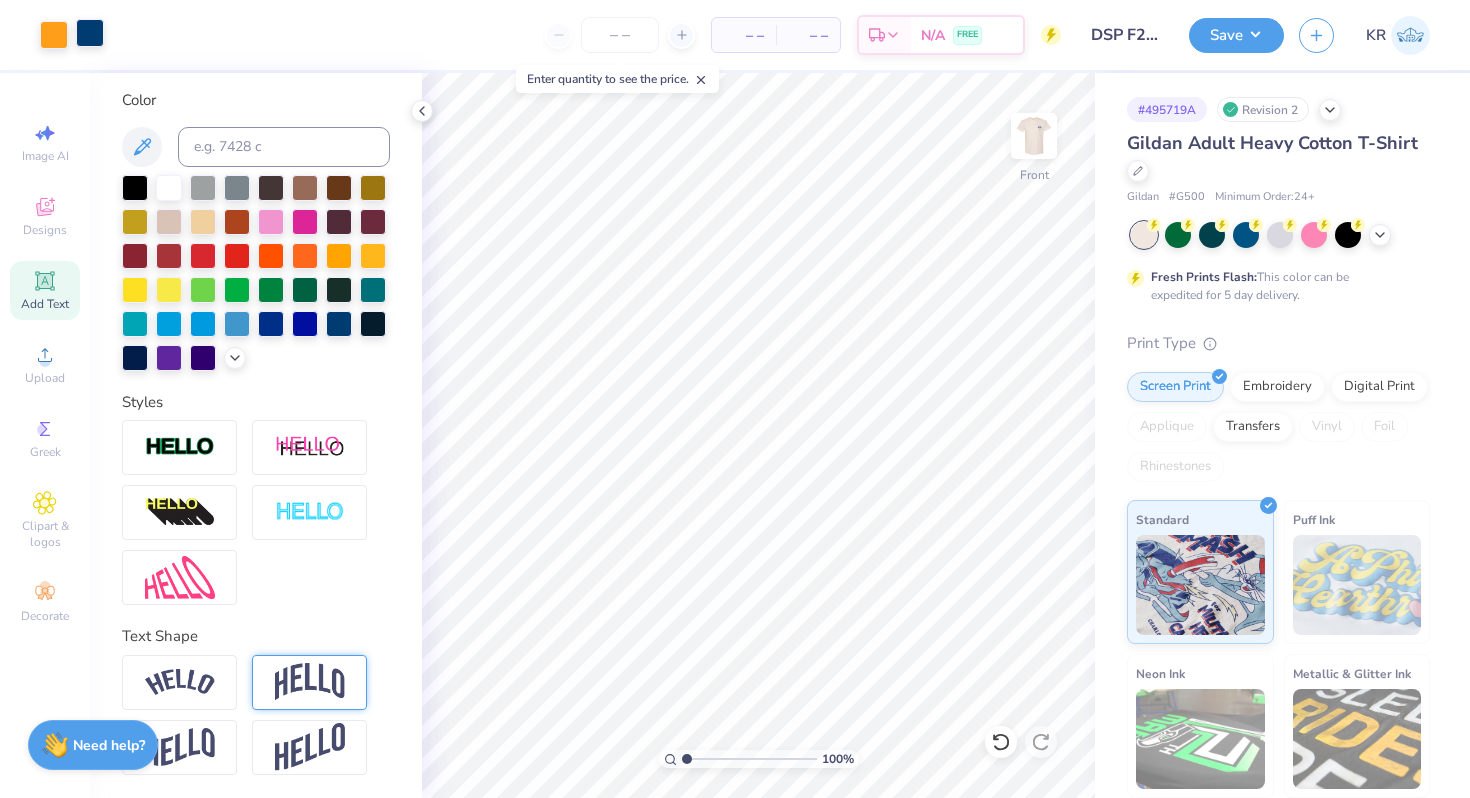 click at bounding box center (1034, 136) 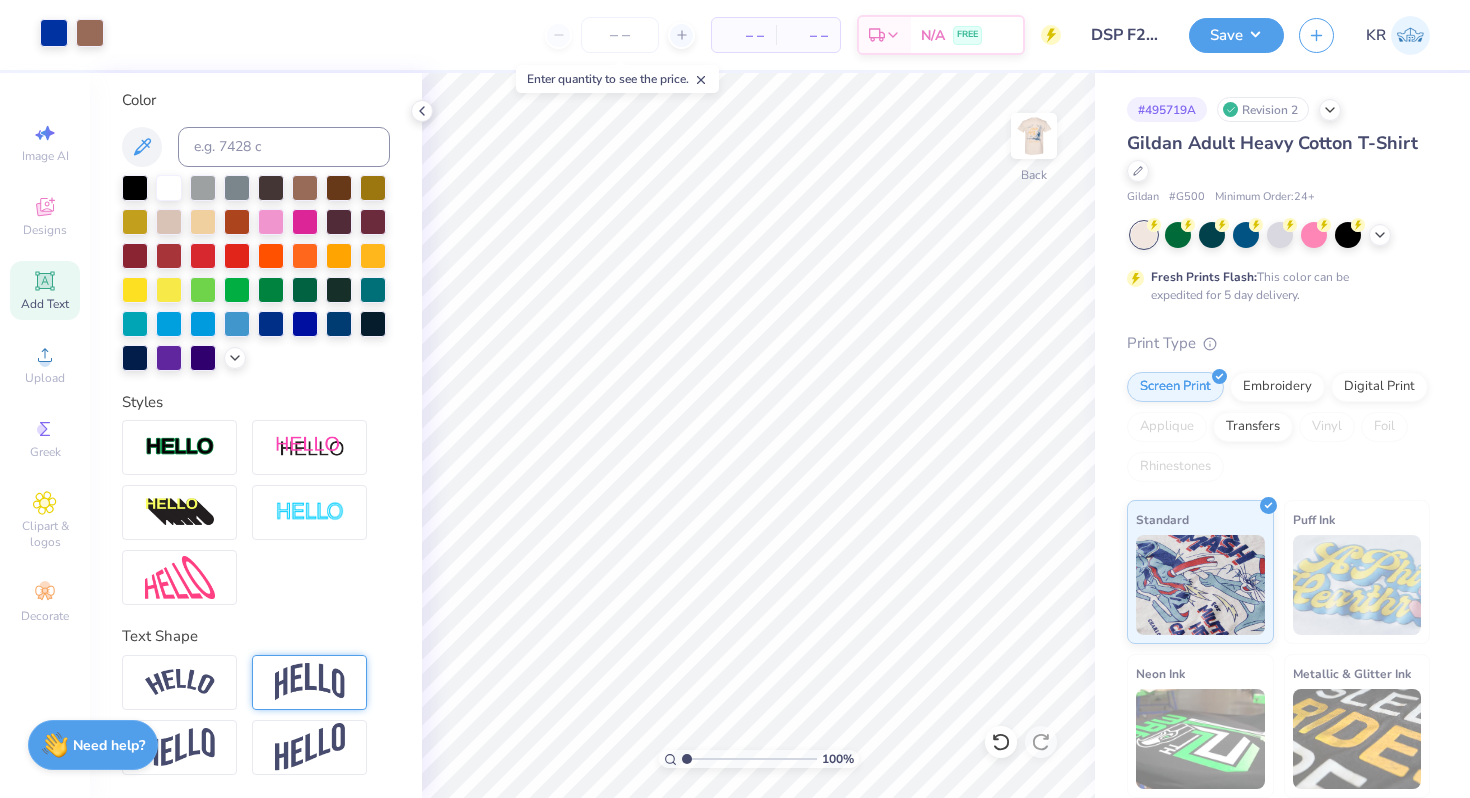 click at bounding box center [54, 33] 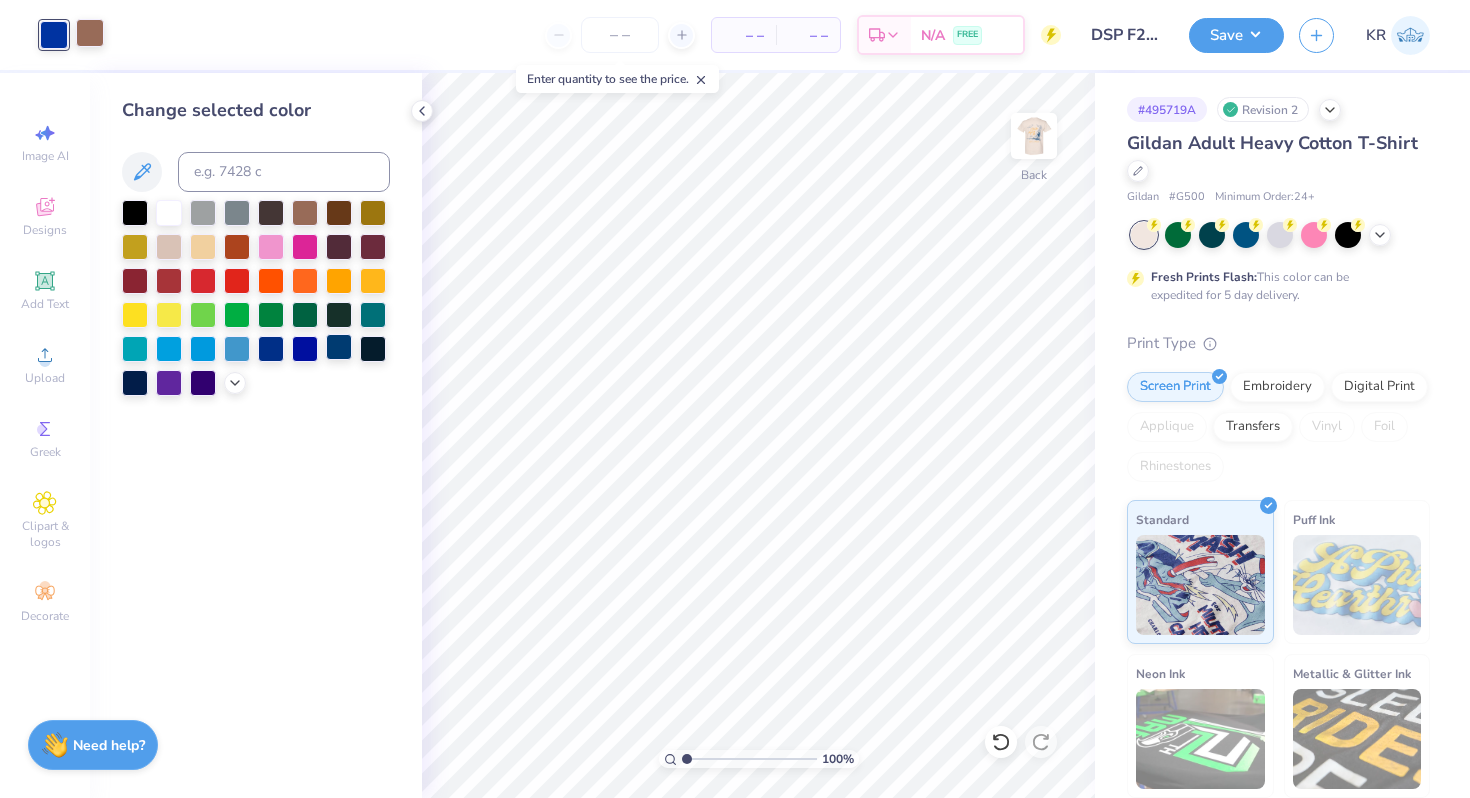 click at bounding box center [339, 347] 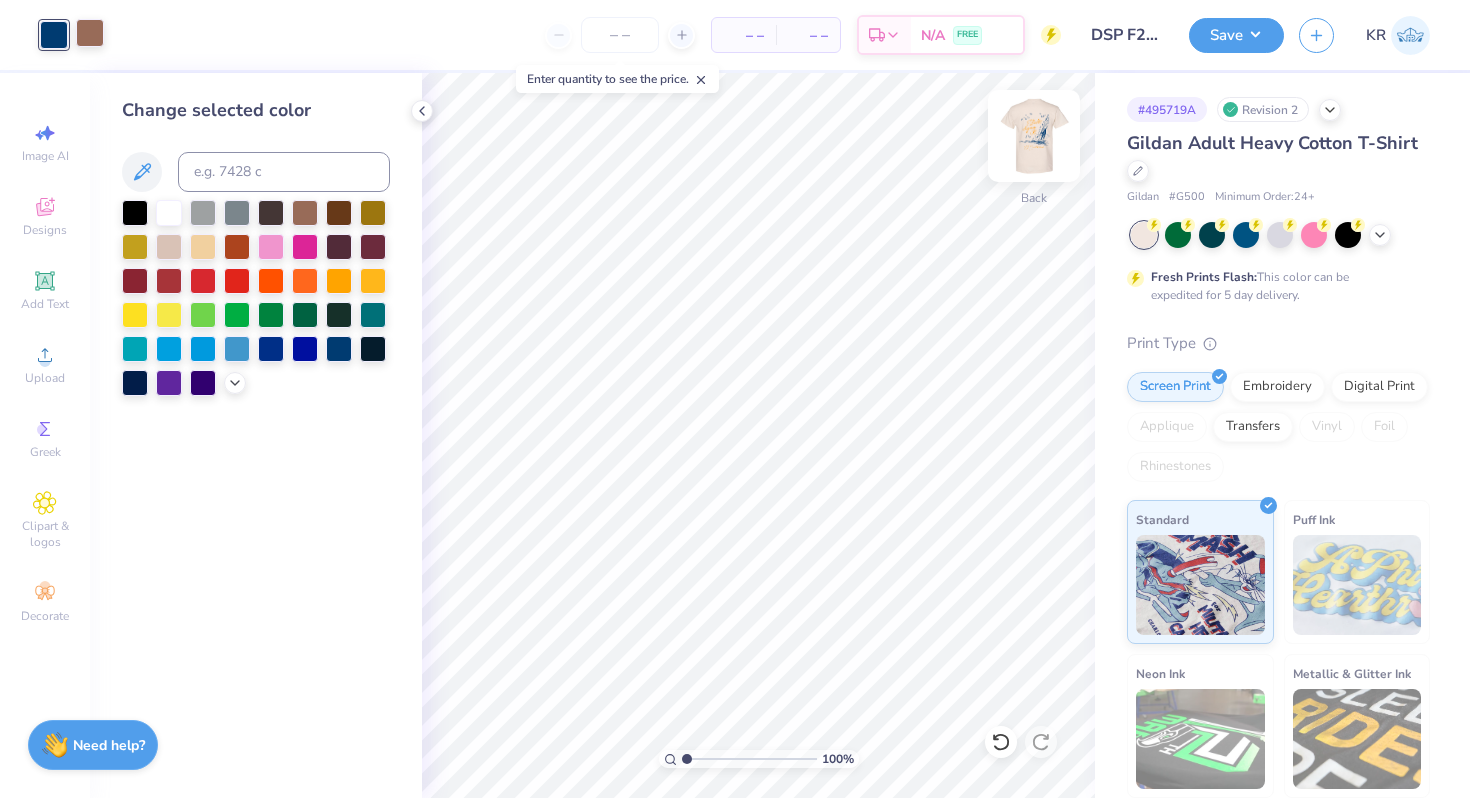 click at bounding box center [1034, 136] 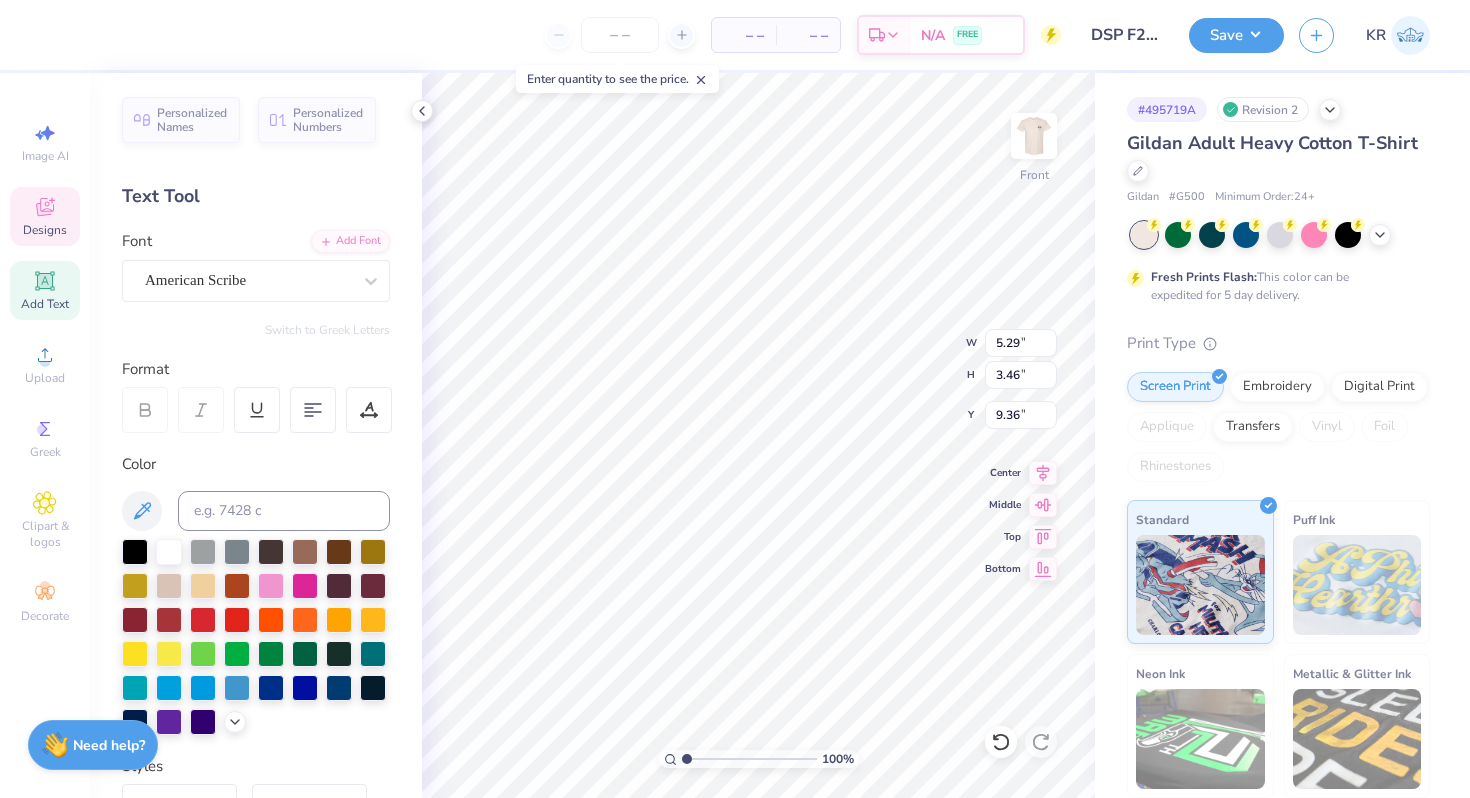 type on "22.76" 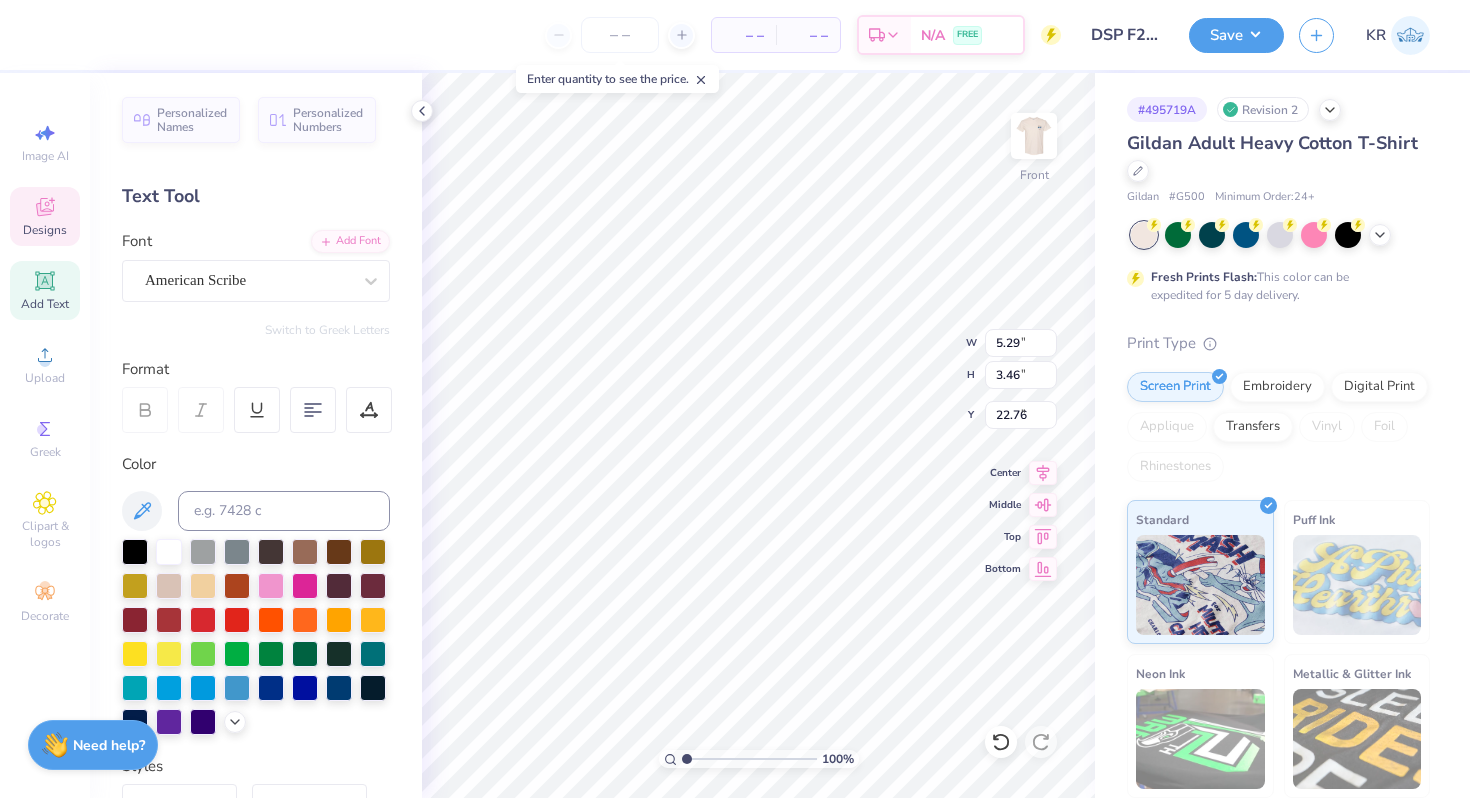 type on "7.82" 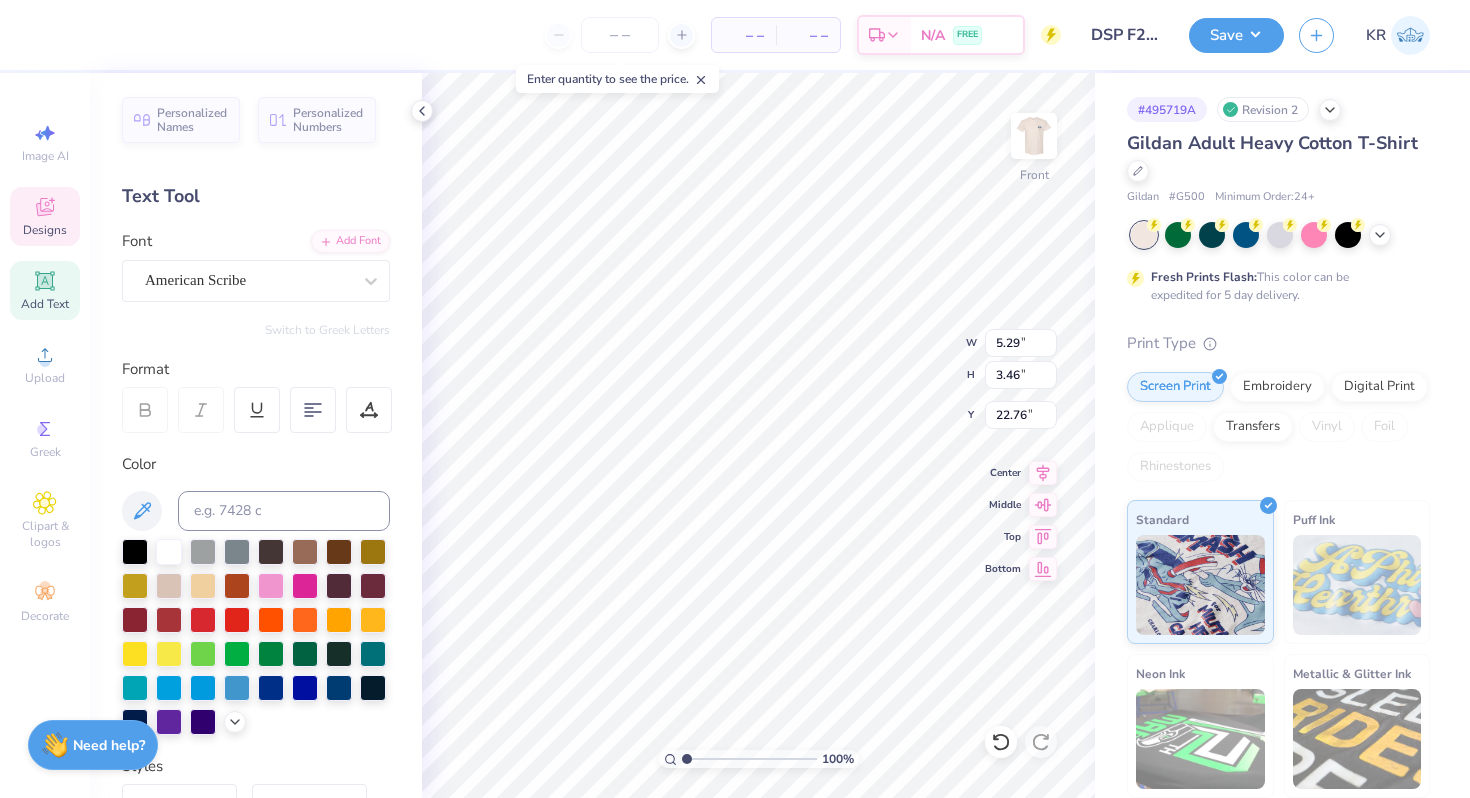 scroll, scrollTop: 0, scrollLeft: 5, axis: horizontal 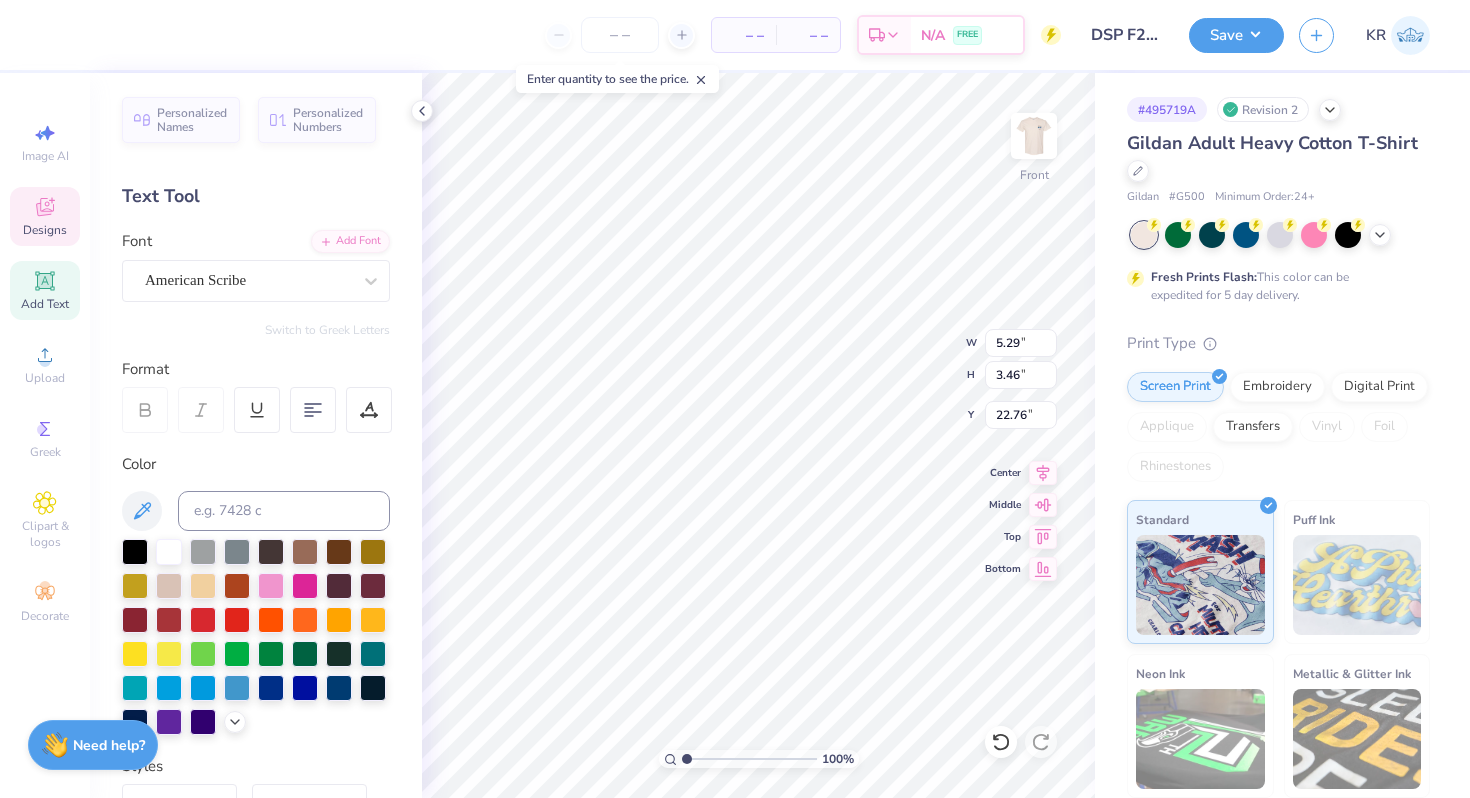 type on "Fall Recruitment 2025" 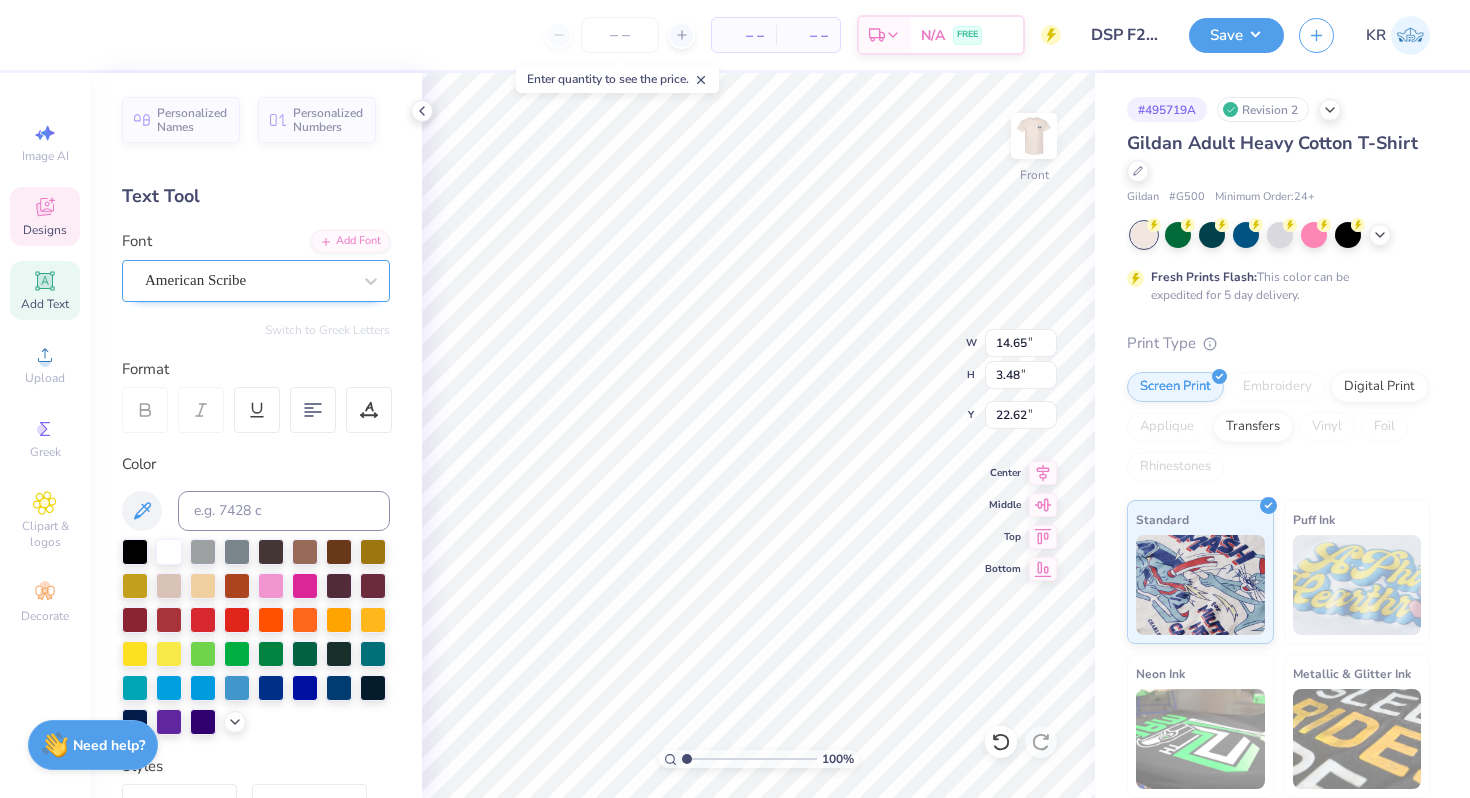 click at bounding box center [248, 280] 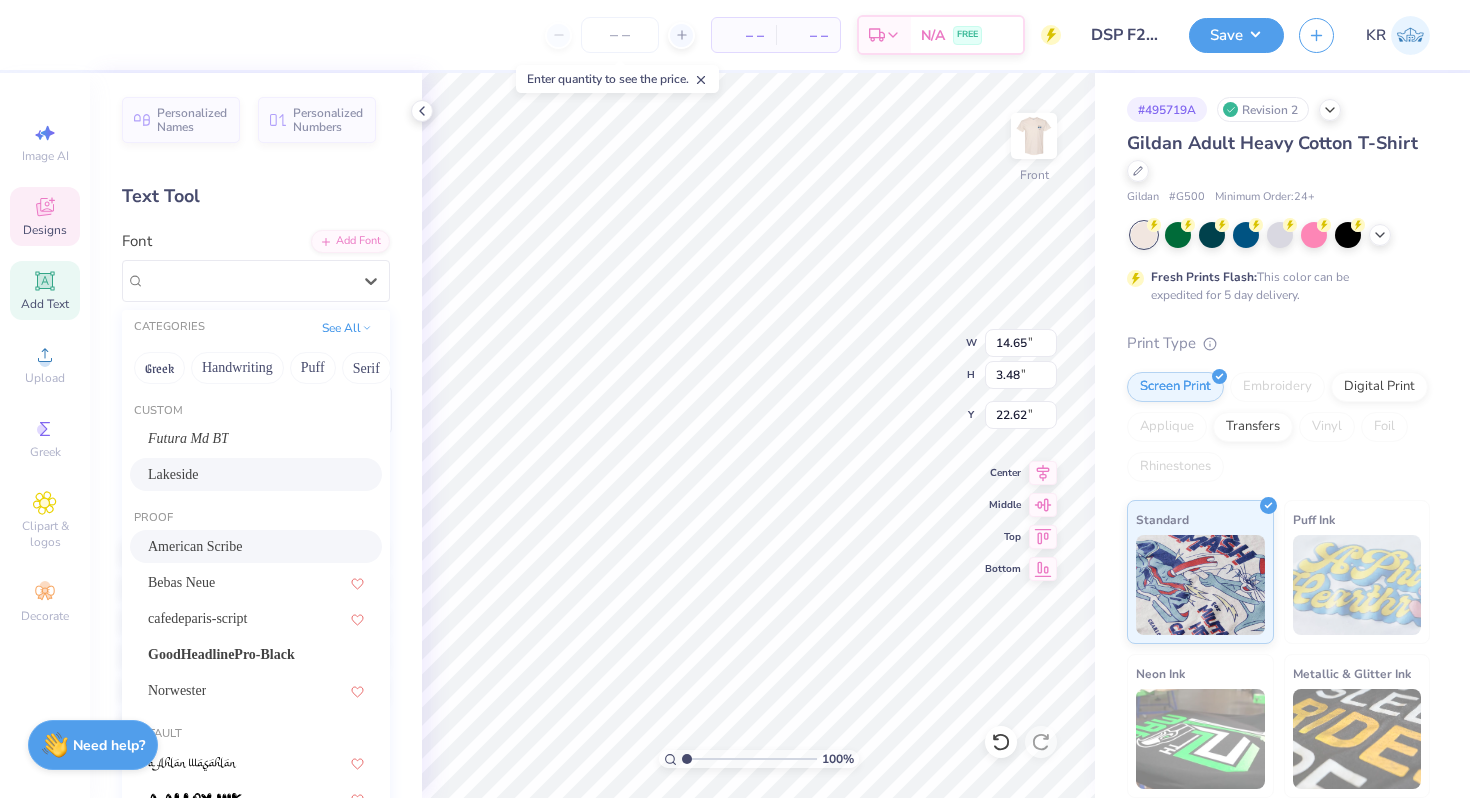 click on "Lakeside" at bounding box center [256, 474] 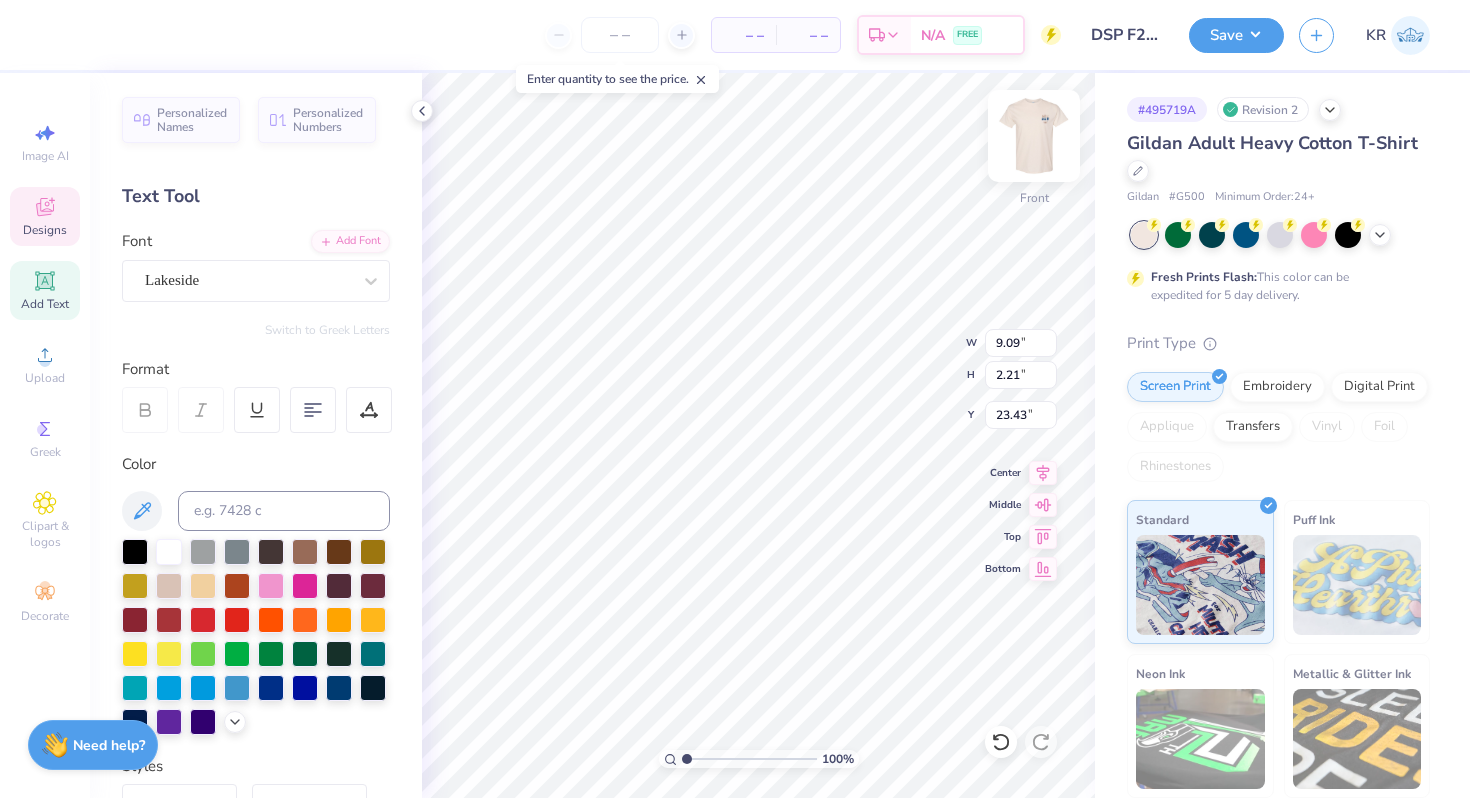 type on "9.31" 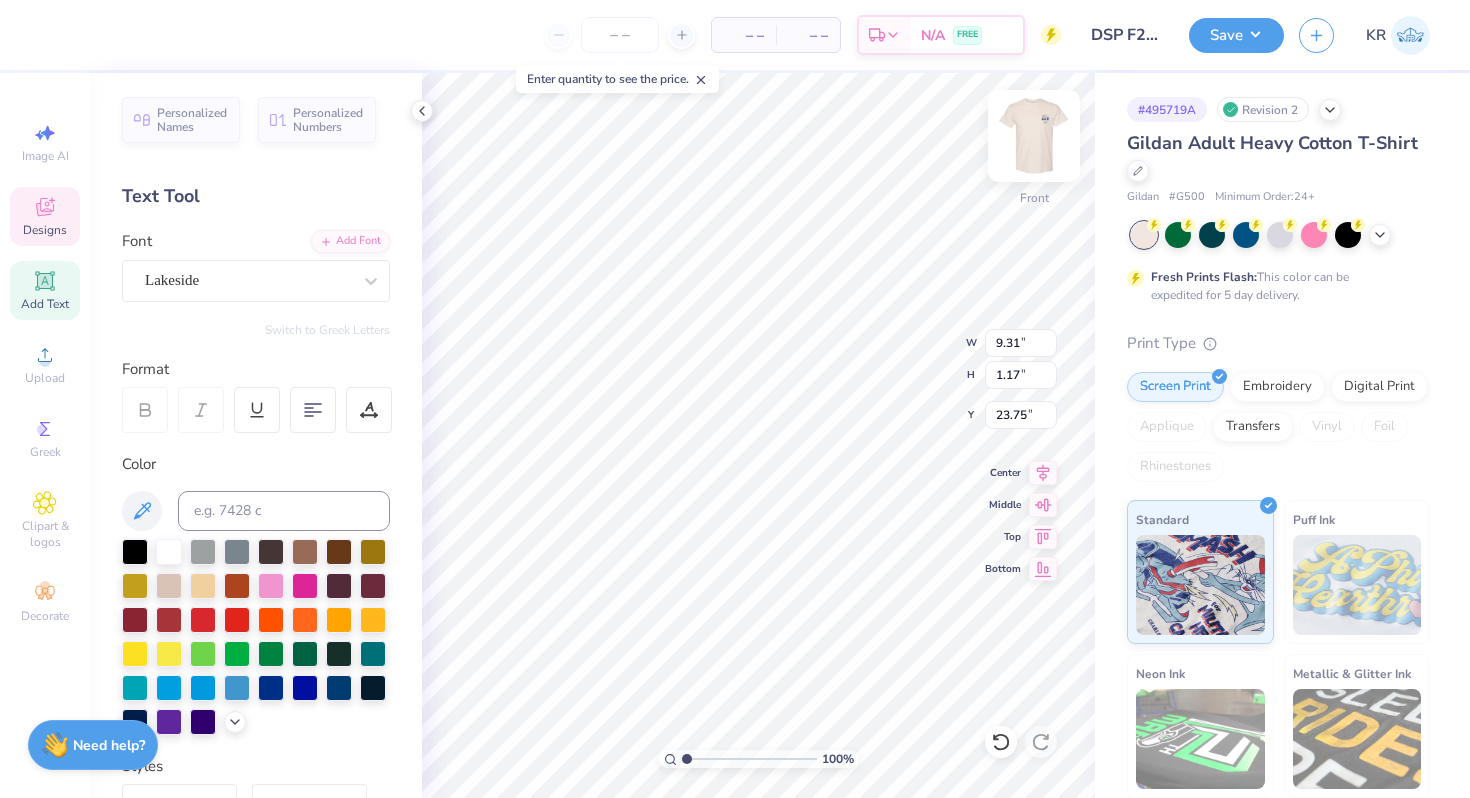 type on "18.56" 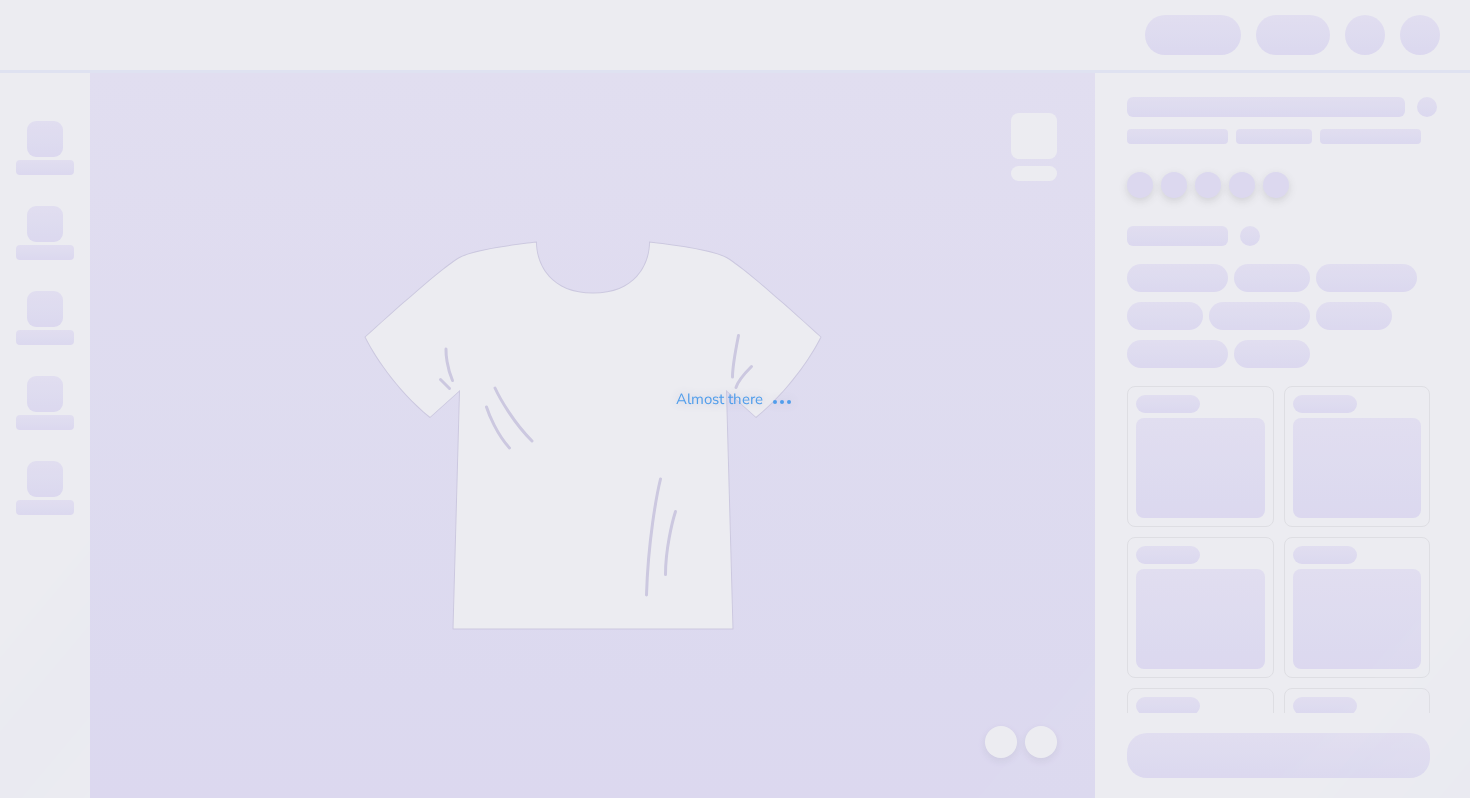 scroll, scrollTop: 0, scrollLeft: 0, axis: both 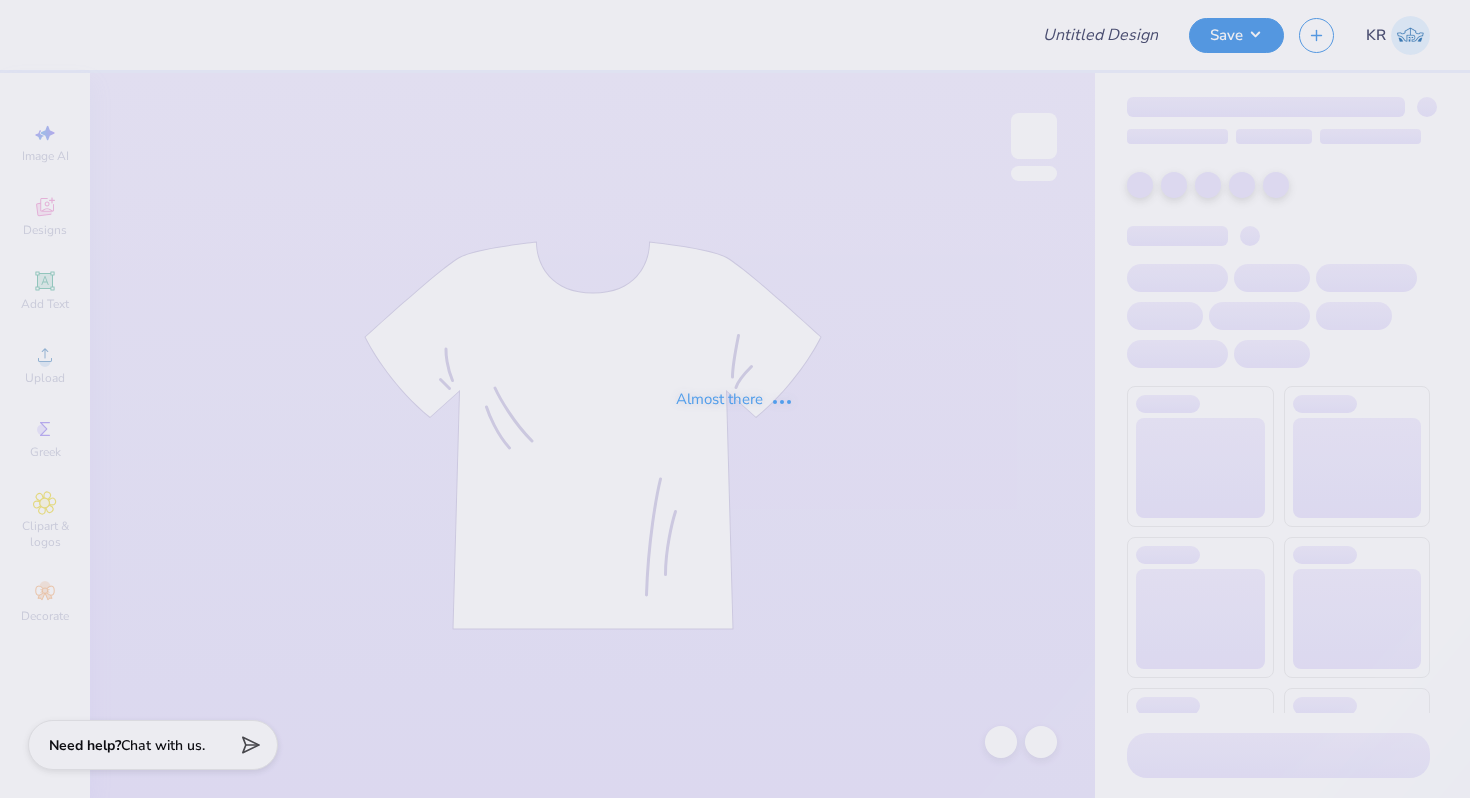 type on "F25 TSHIRT" 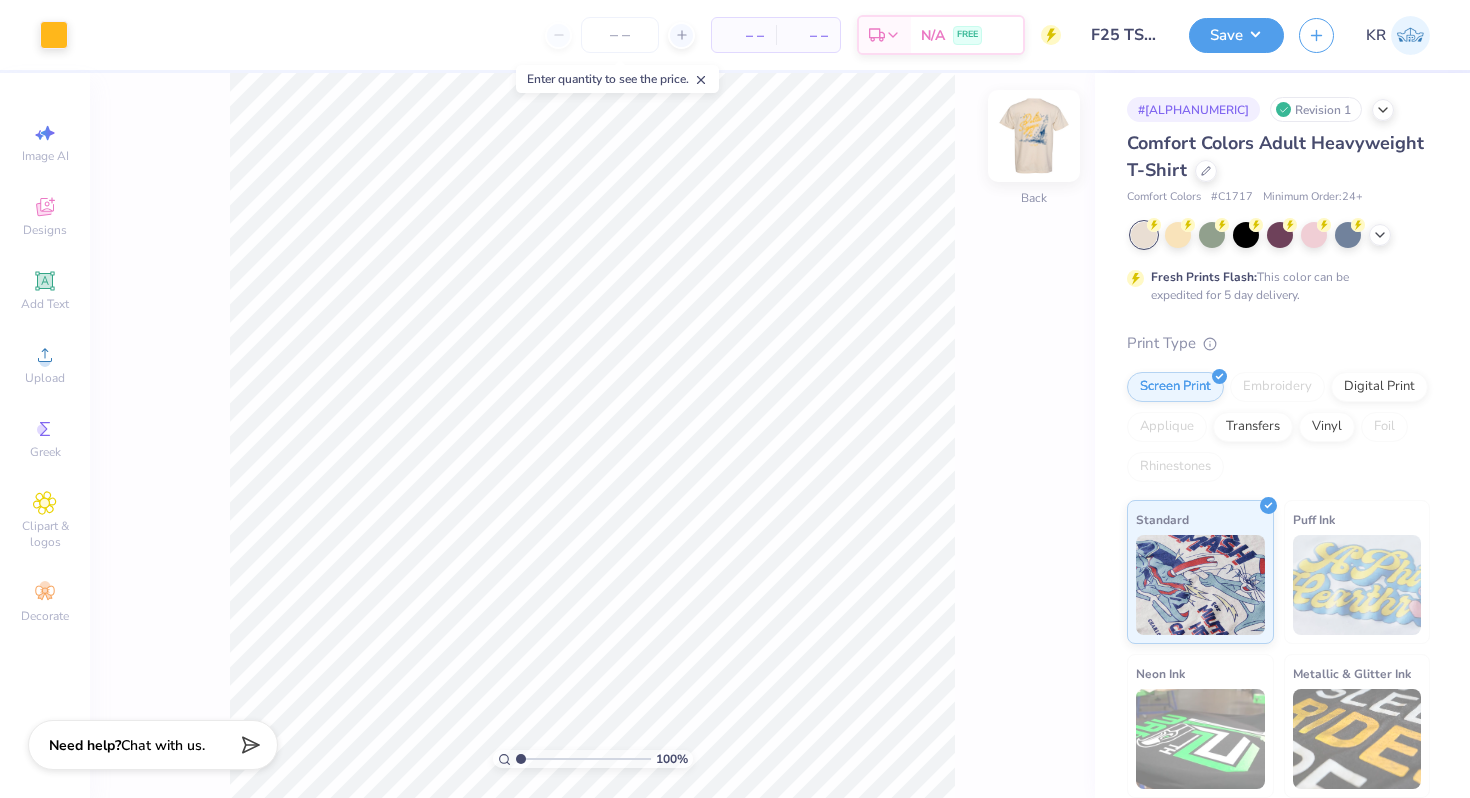 click at bounding box center (1034, 136) 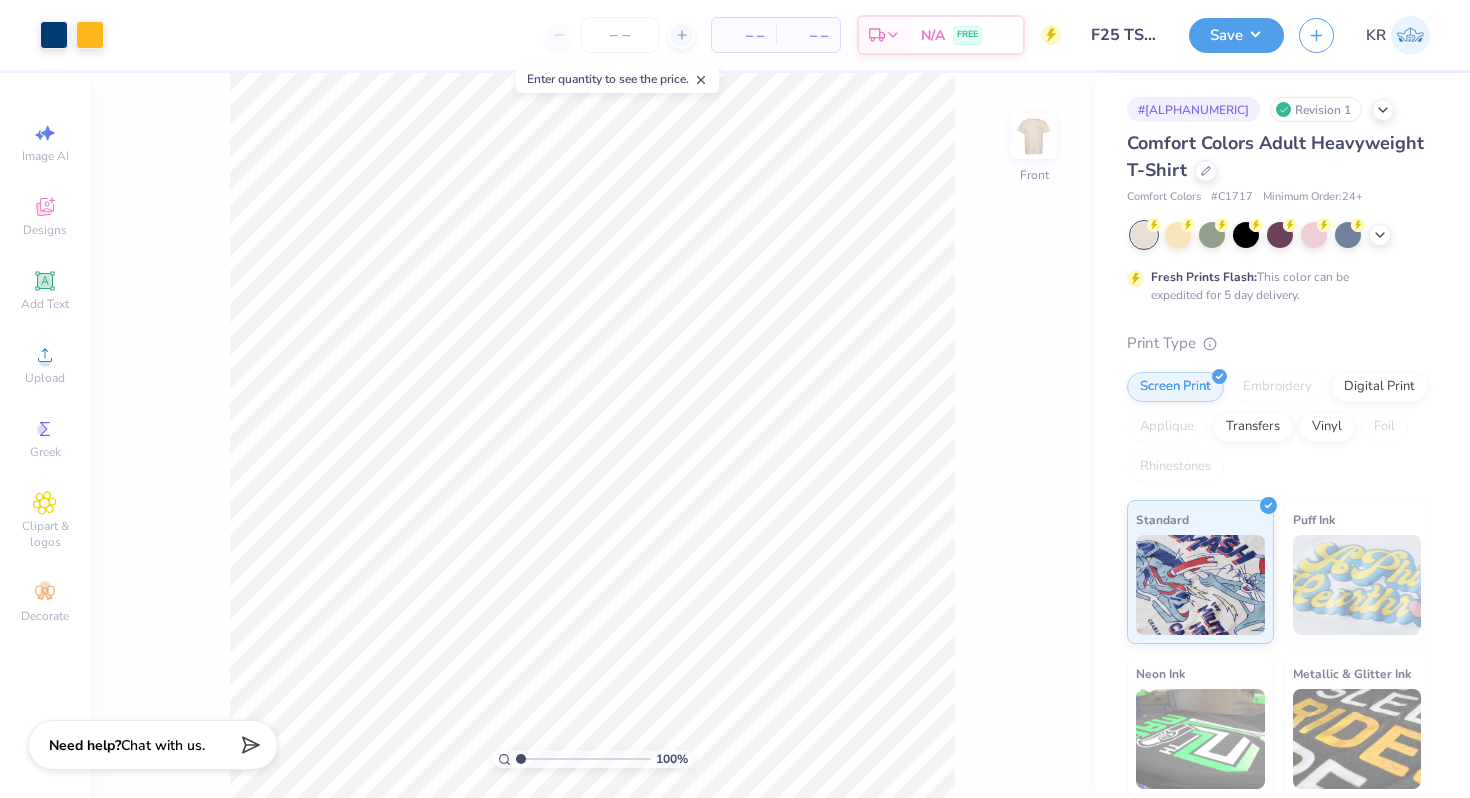 click at bounding box center (1034, 136) 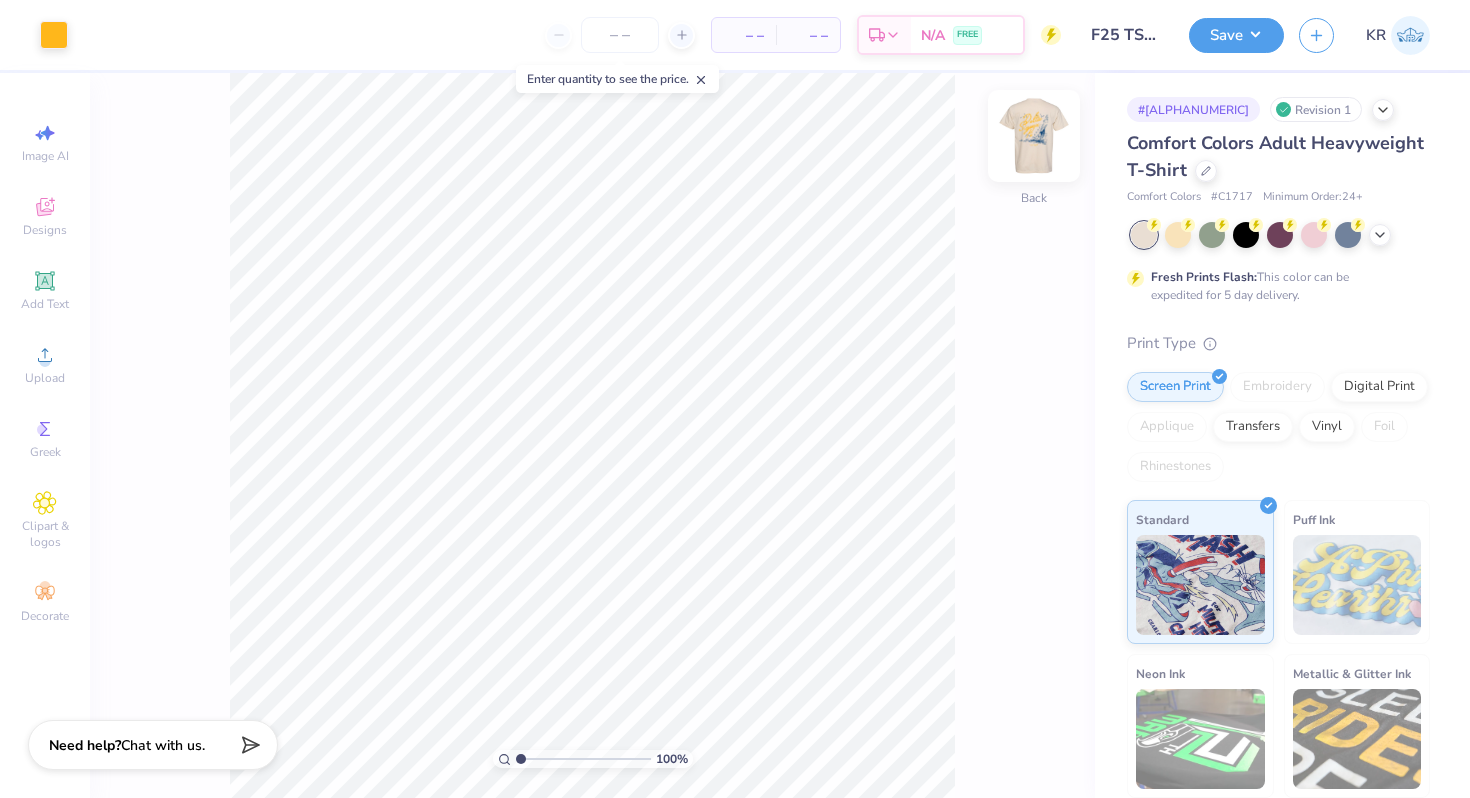 click on "Back" at bounding box center [1034, 148] 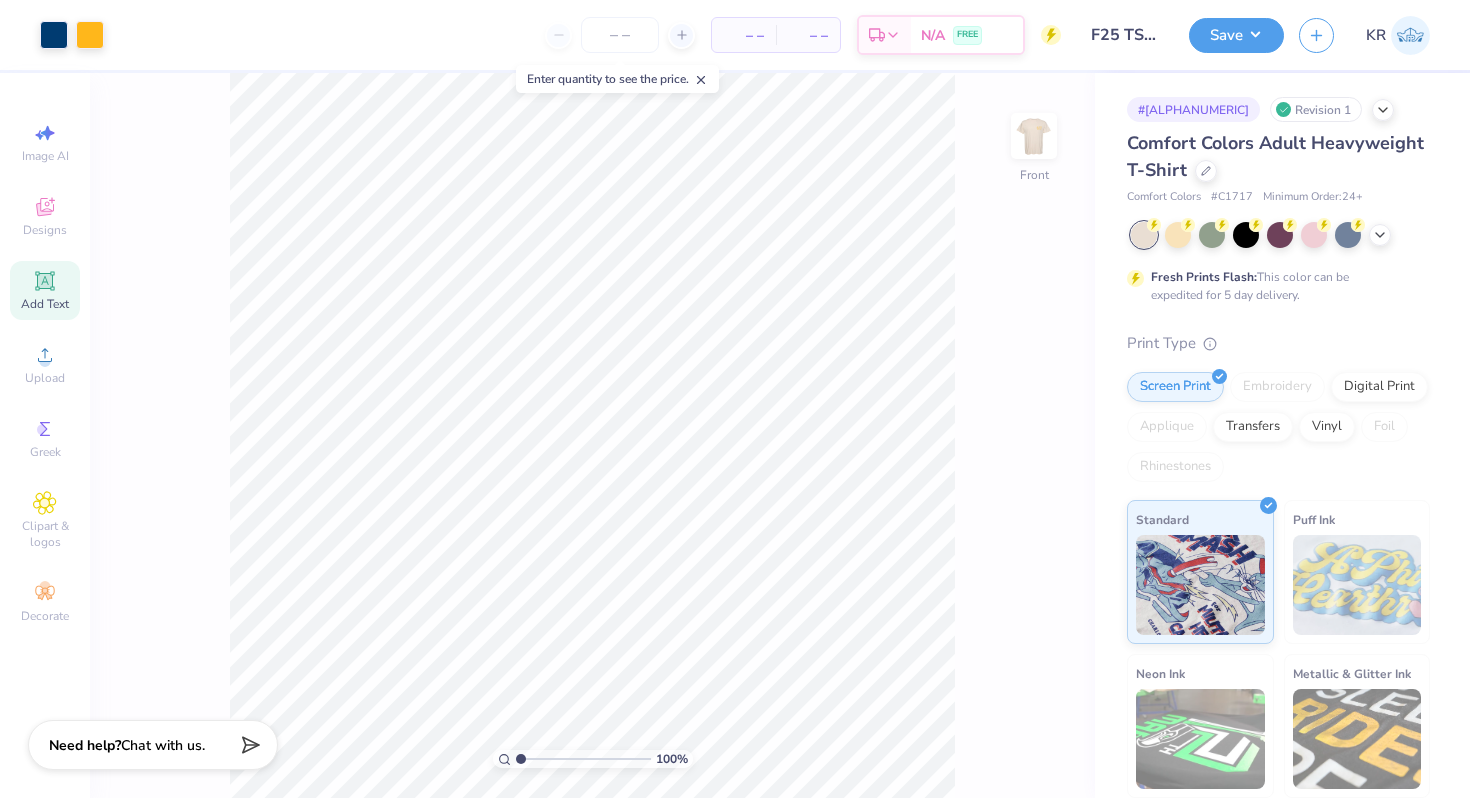 click 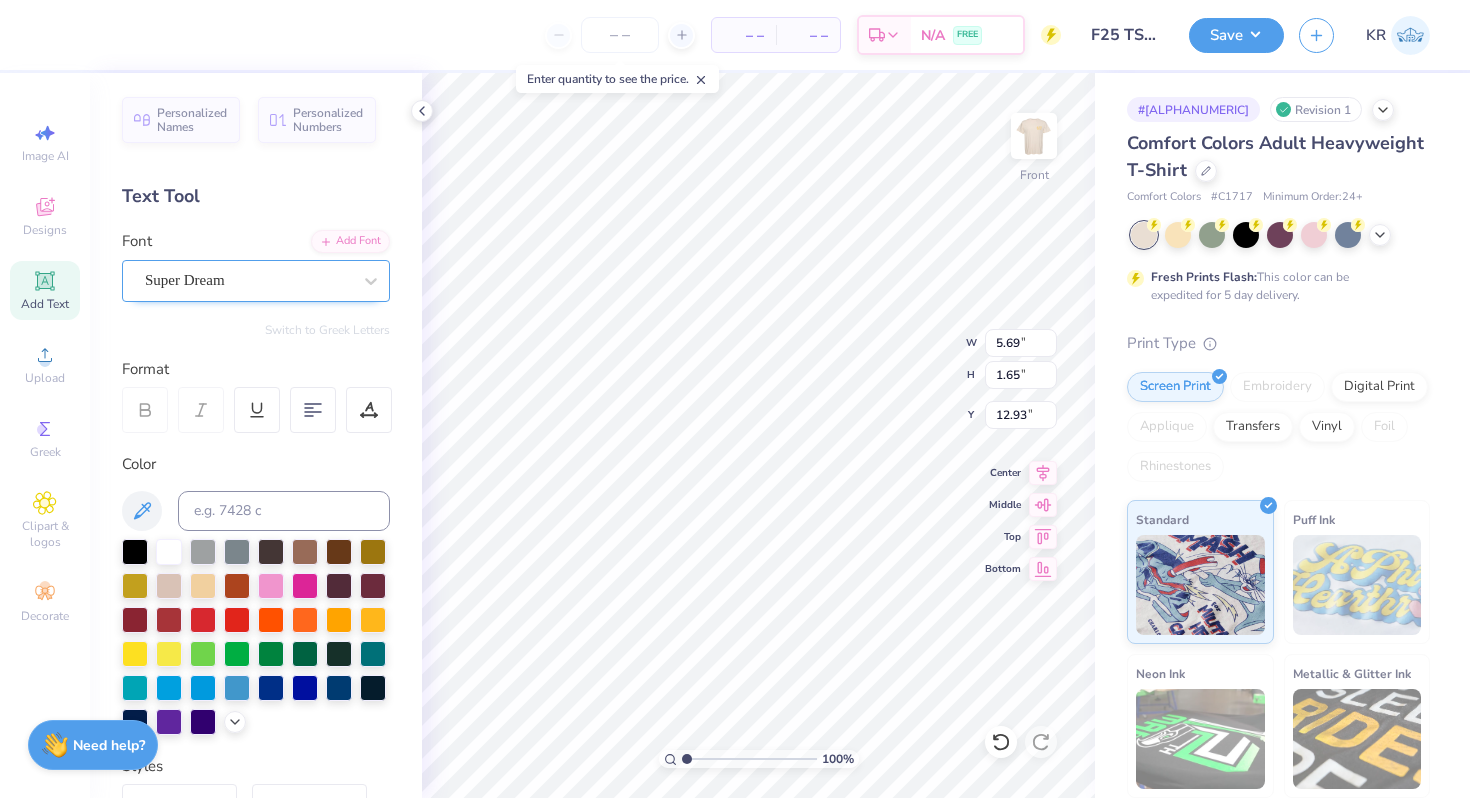 click on "Super Dream" at bounding box center (248, 280) 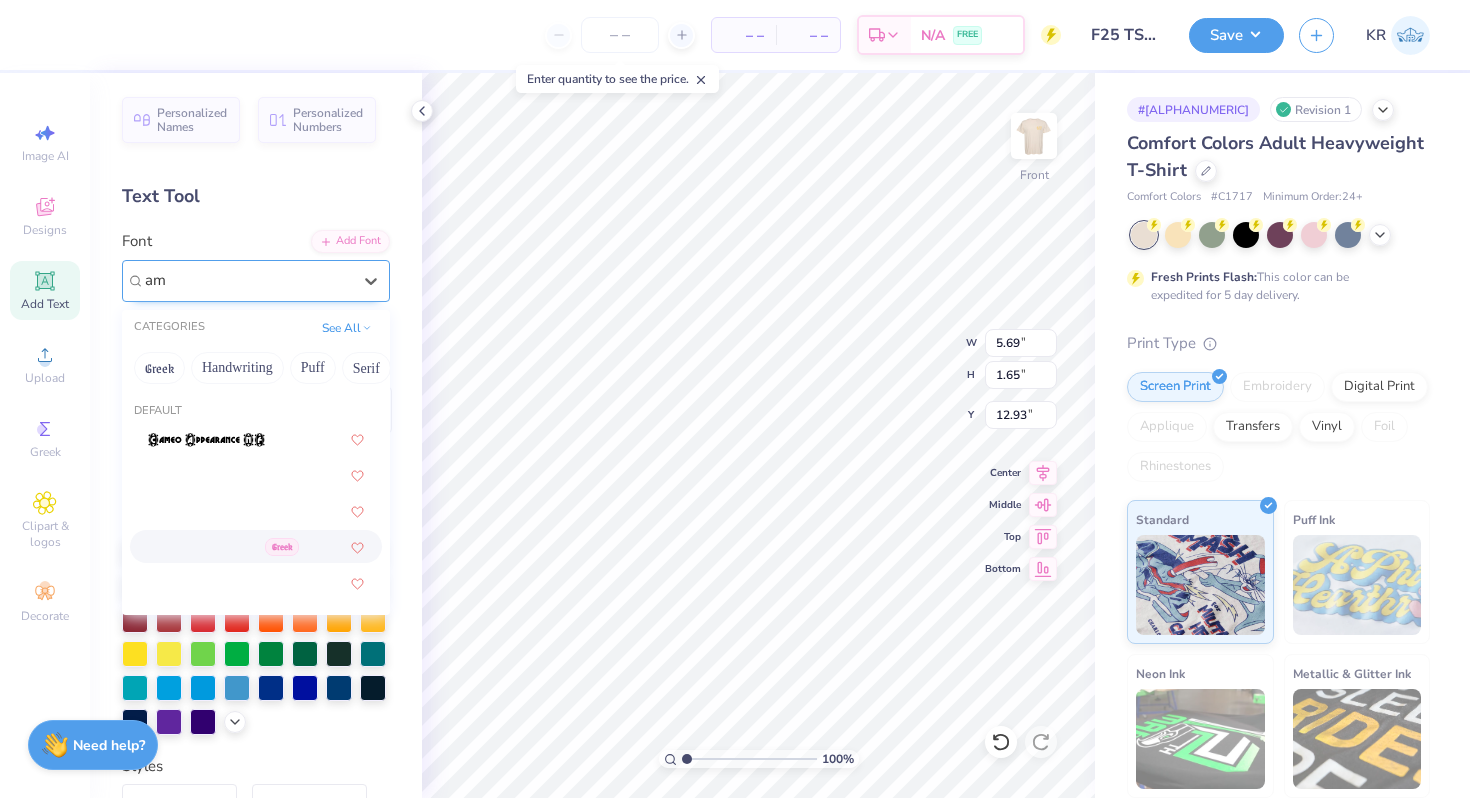 type on "a" 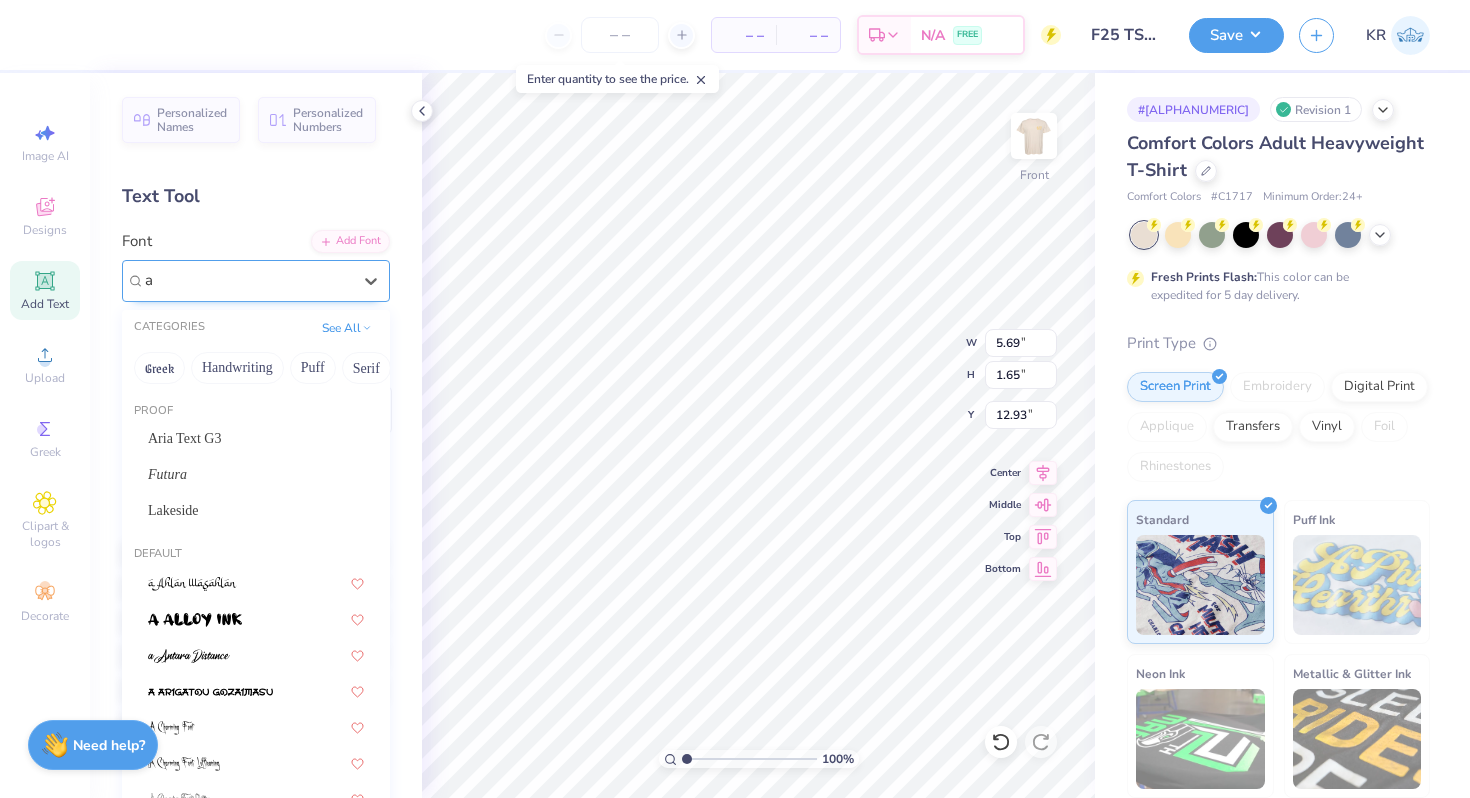 type 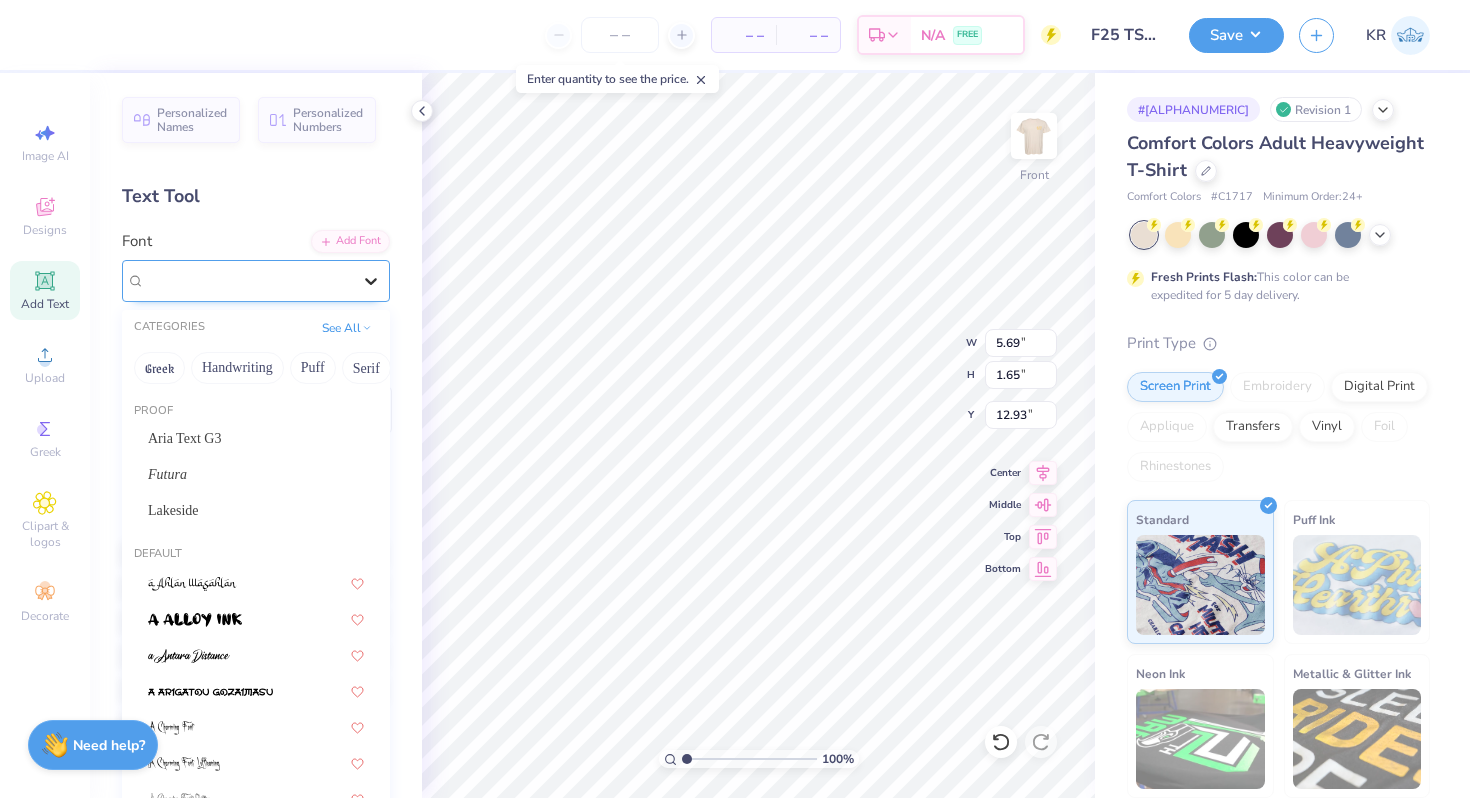 click 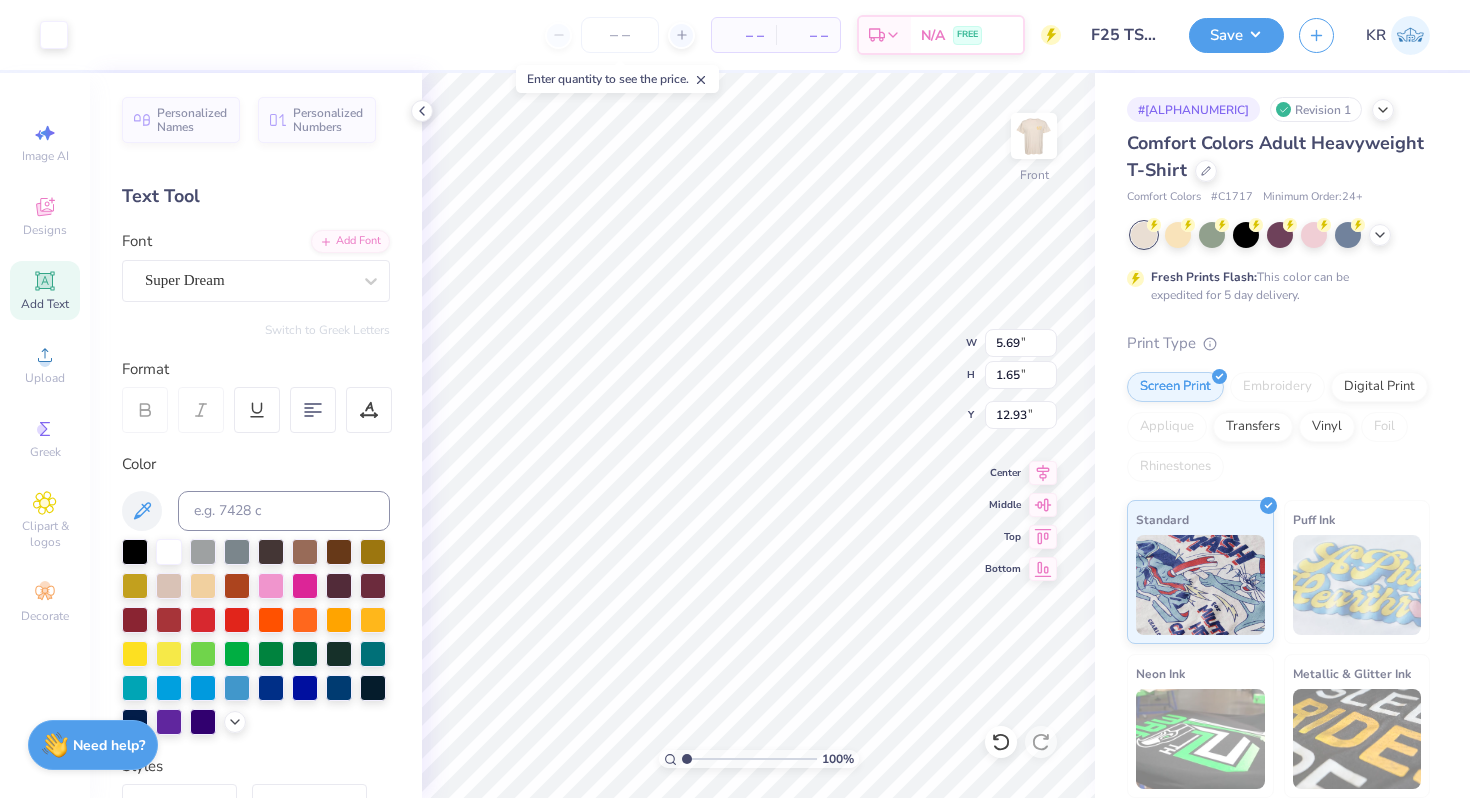 type on "19.70" 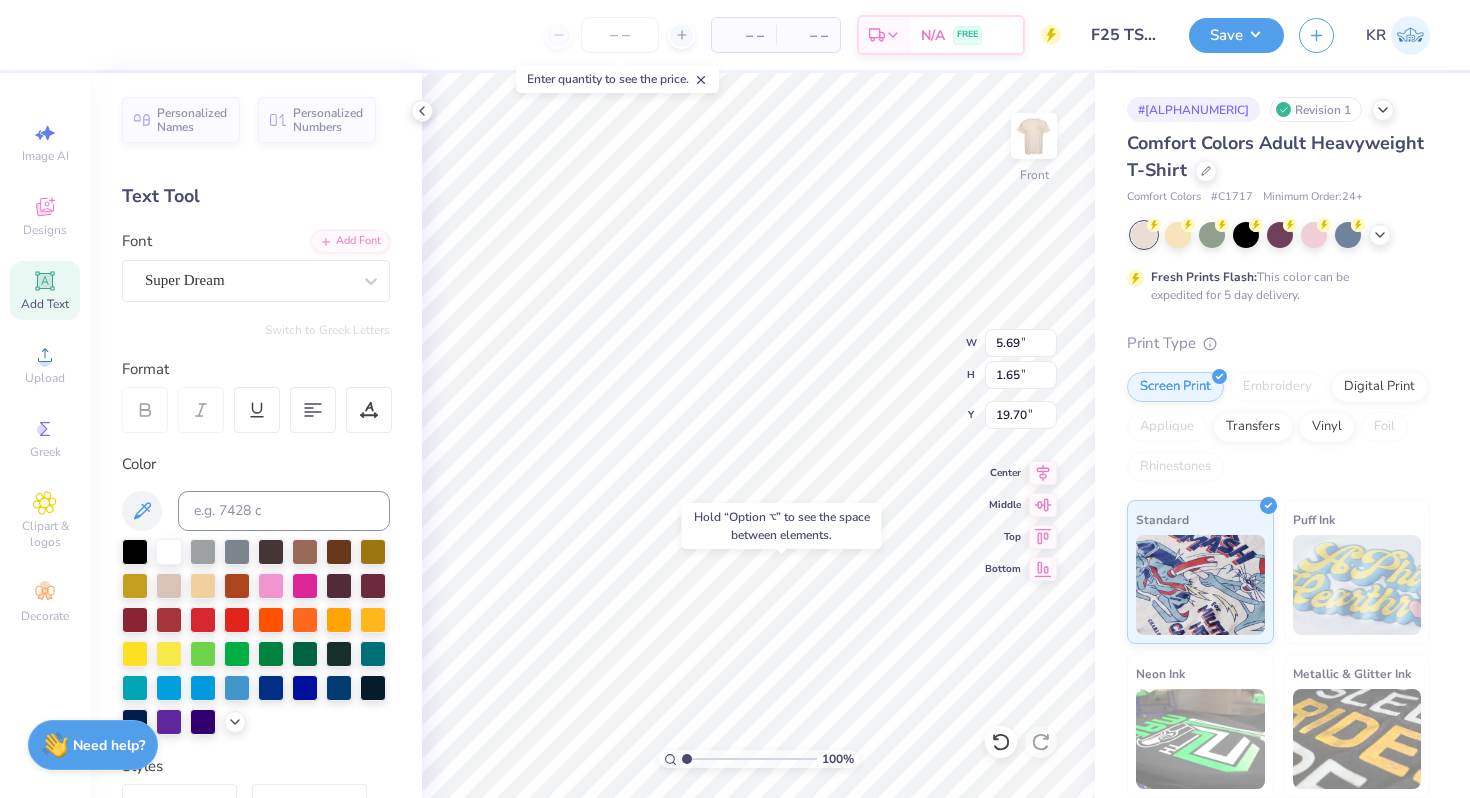 type on "11.16" 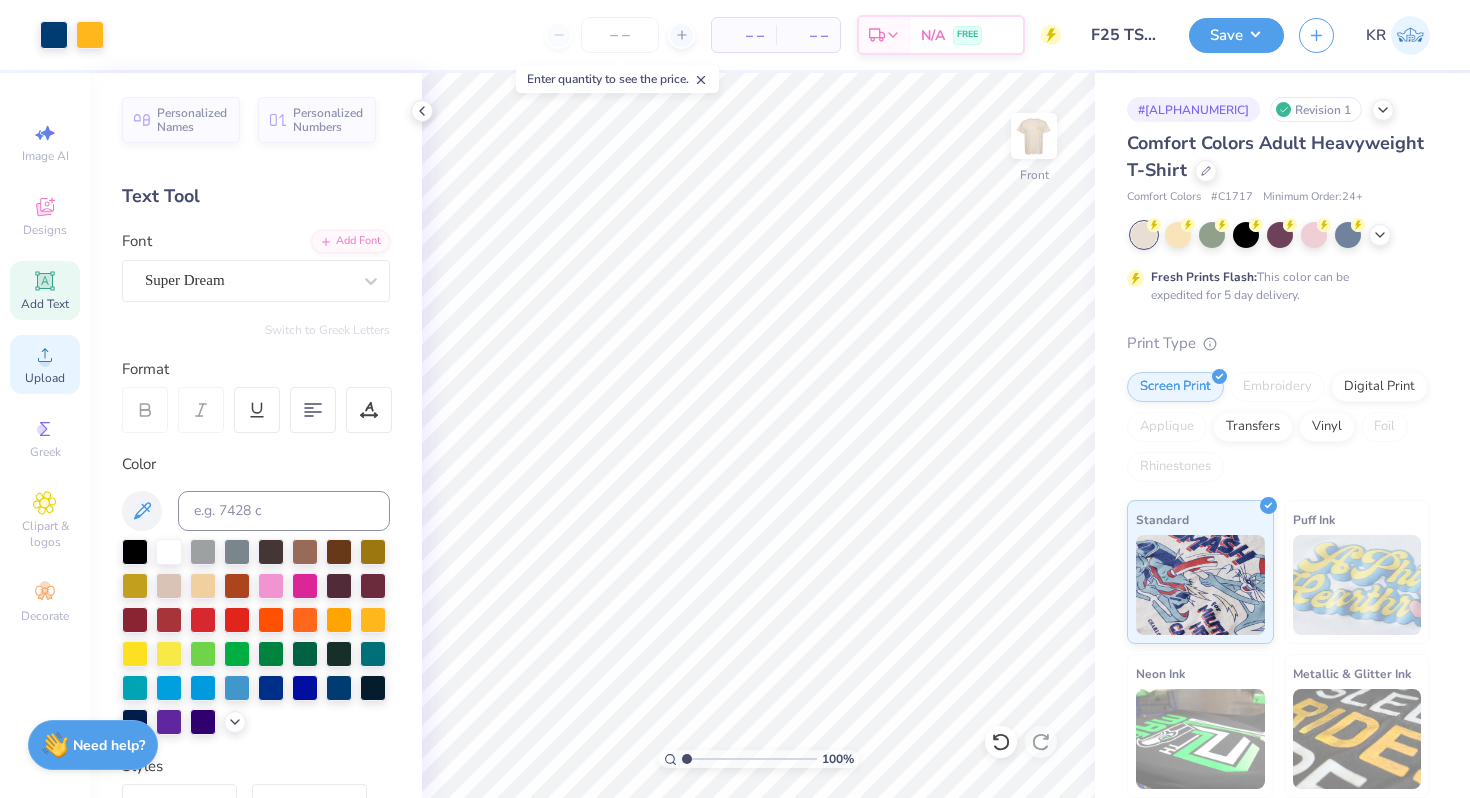 click 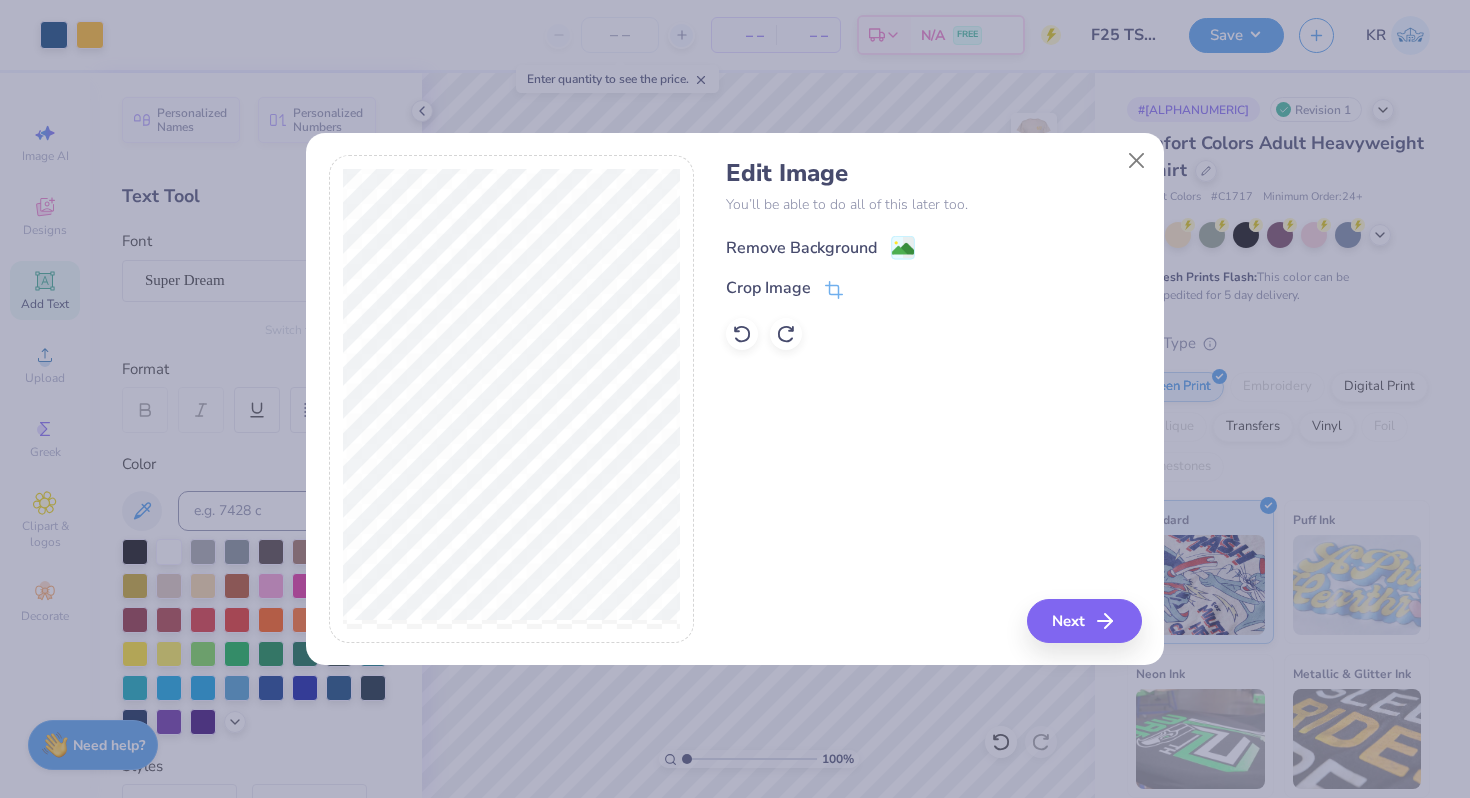 click 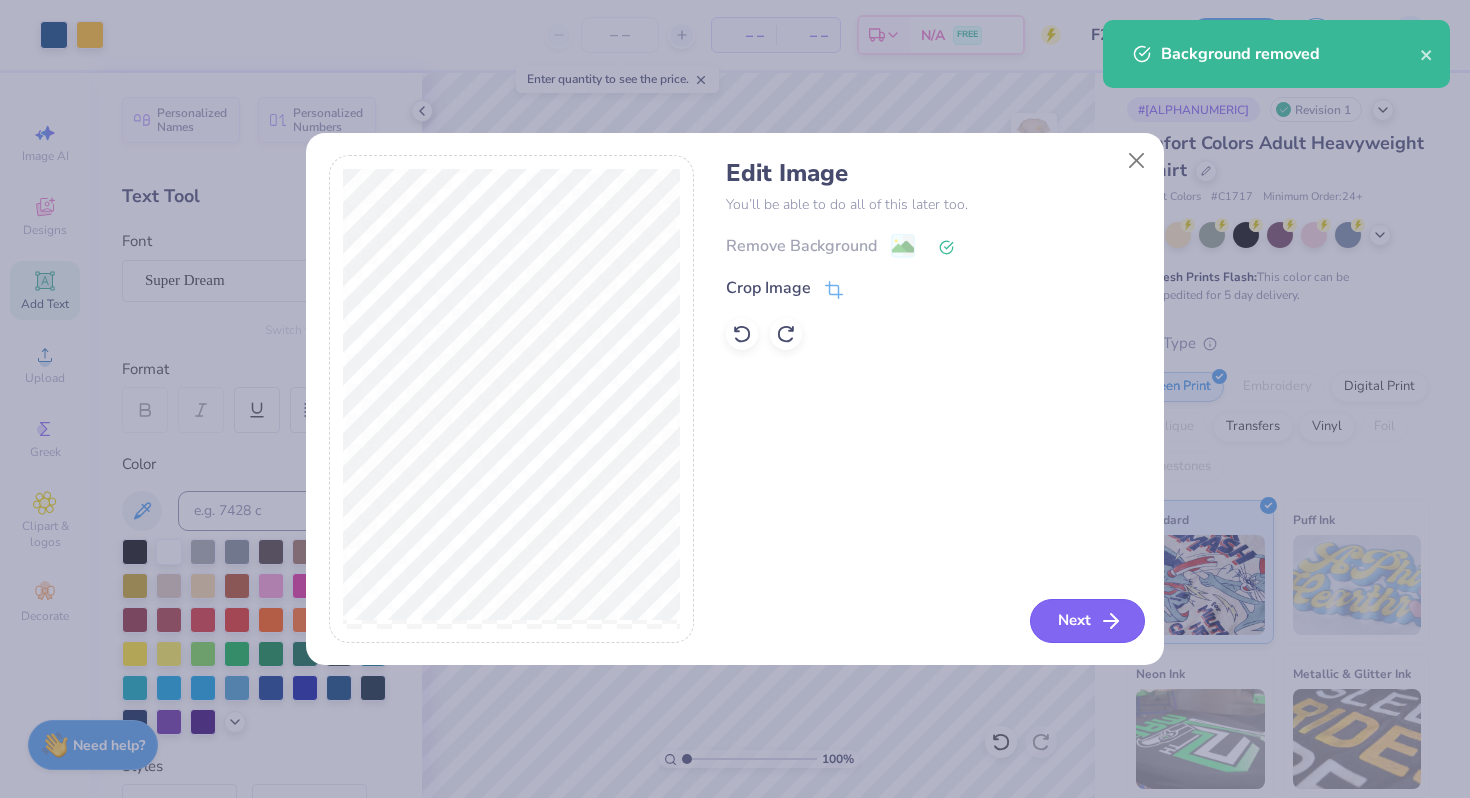 click on "Next" at bounding box center (1087, 621) 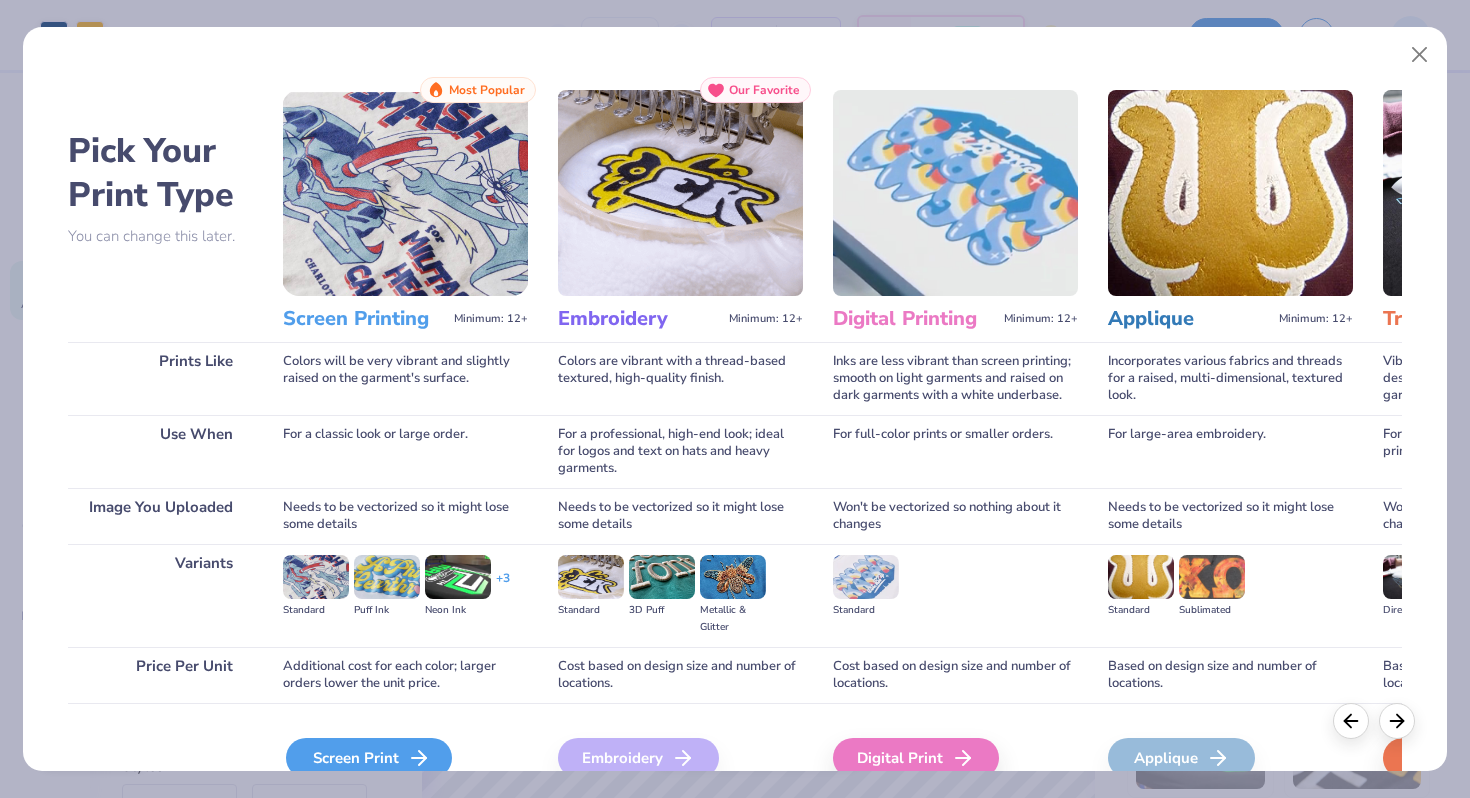 click on "Screen Print" at bounding box center (369, 758) 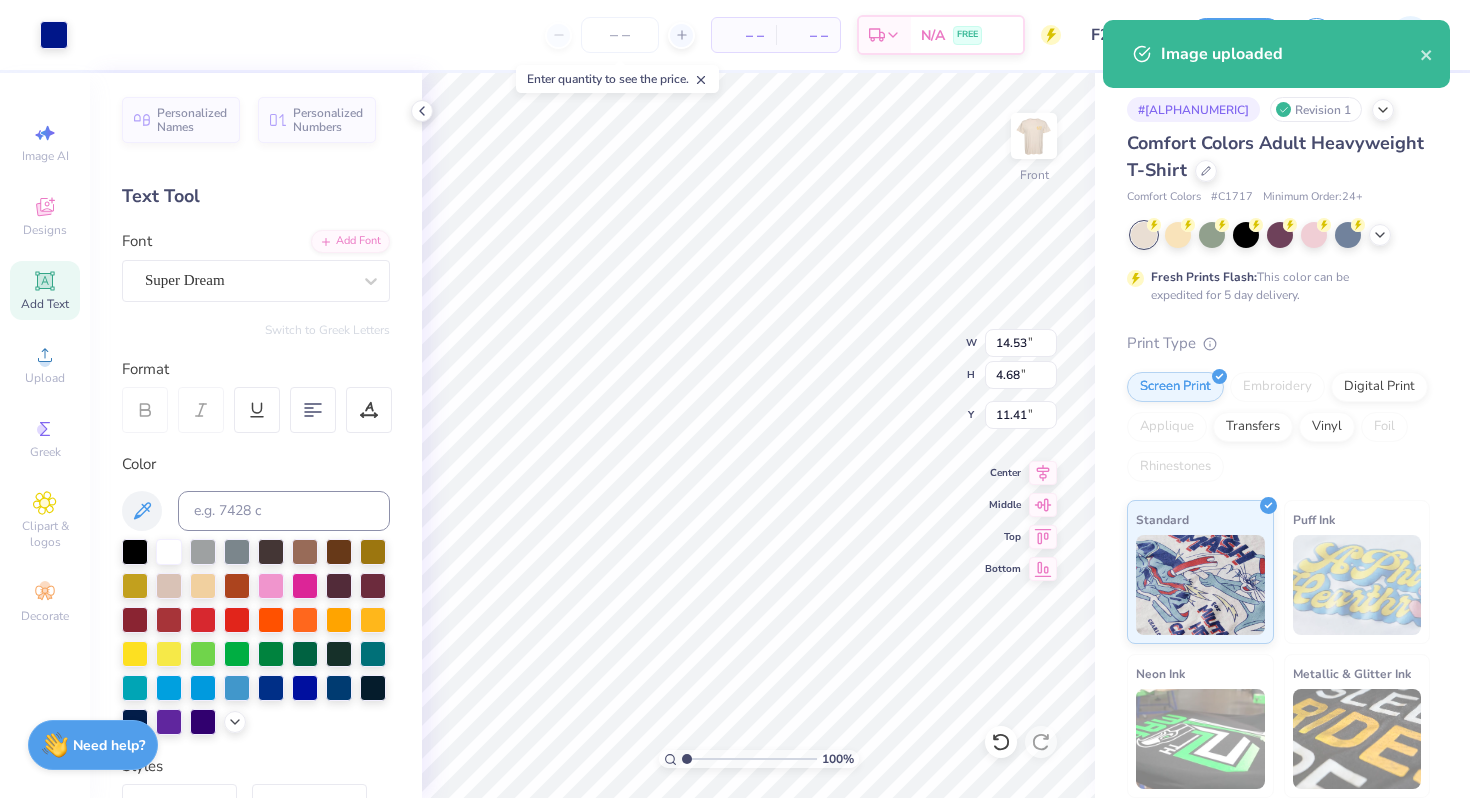 type on "20.00" 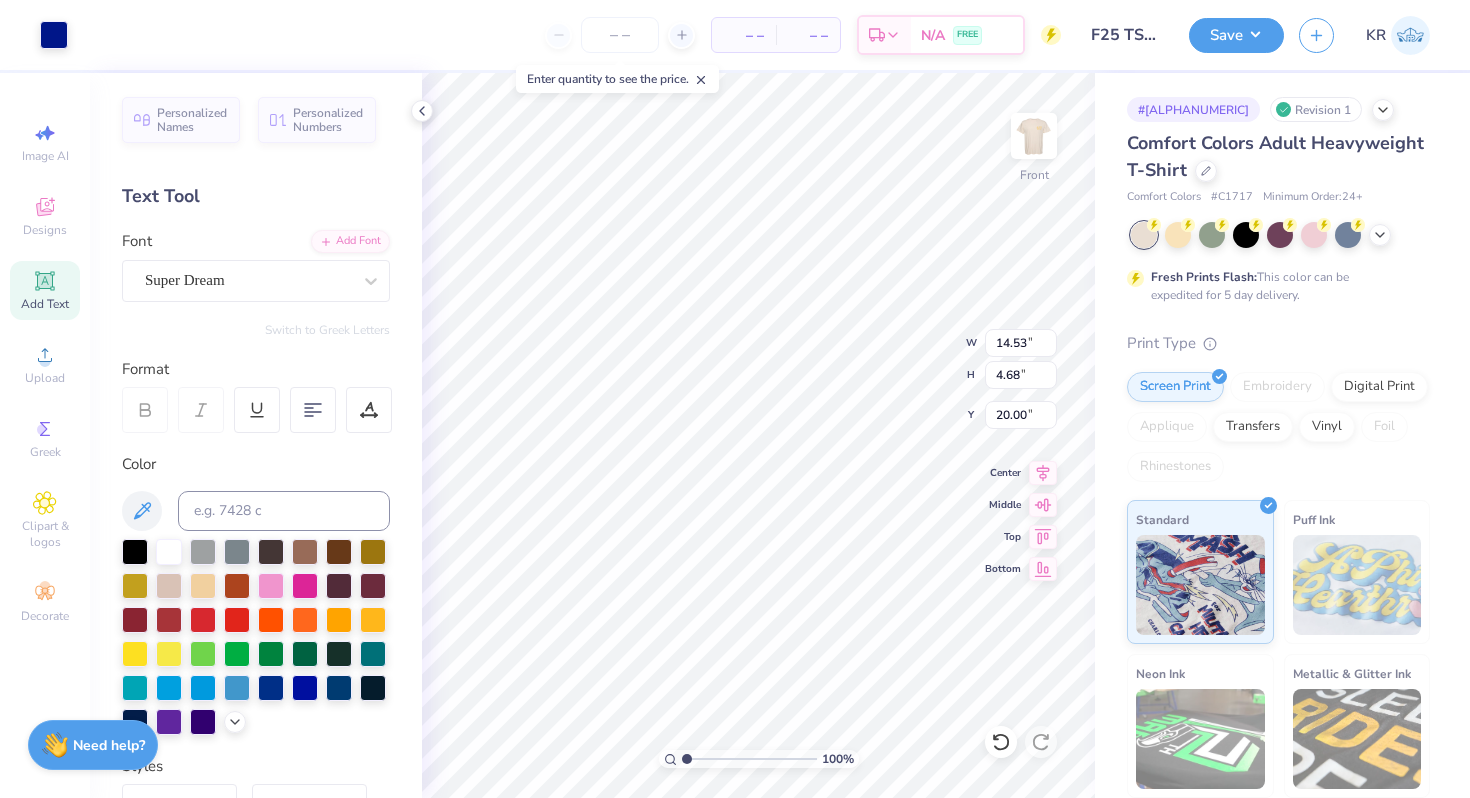 type on "3.76" 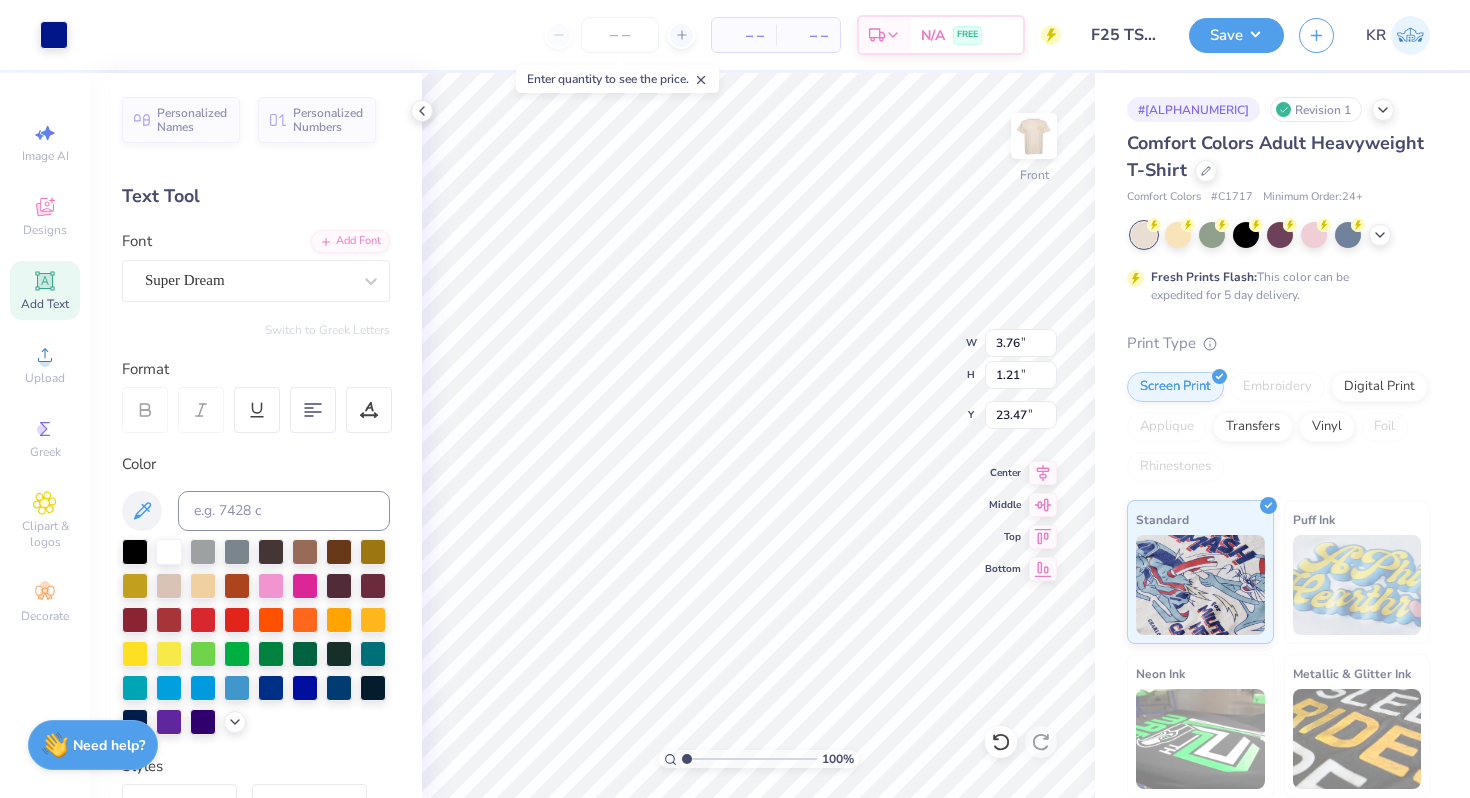 type on "21.07" 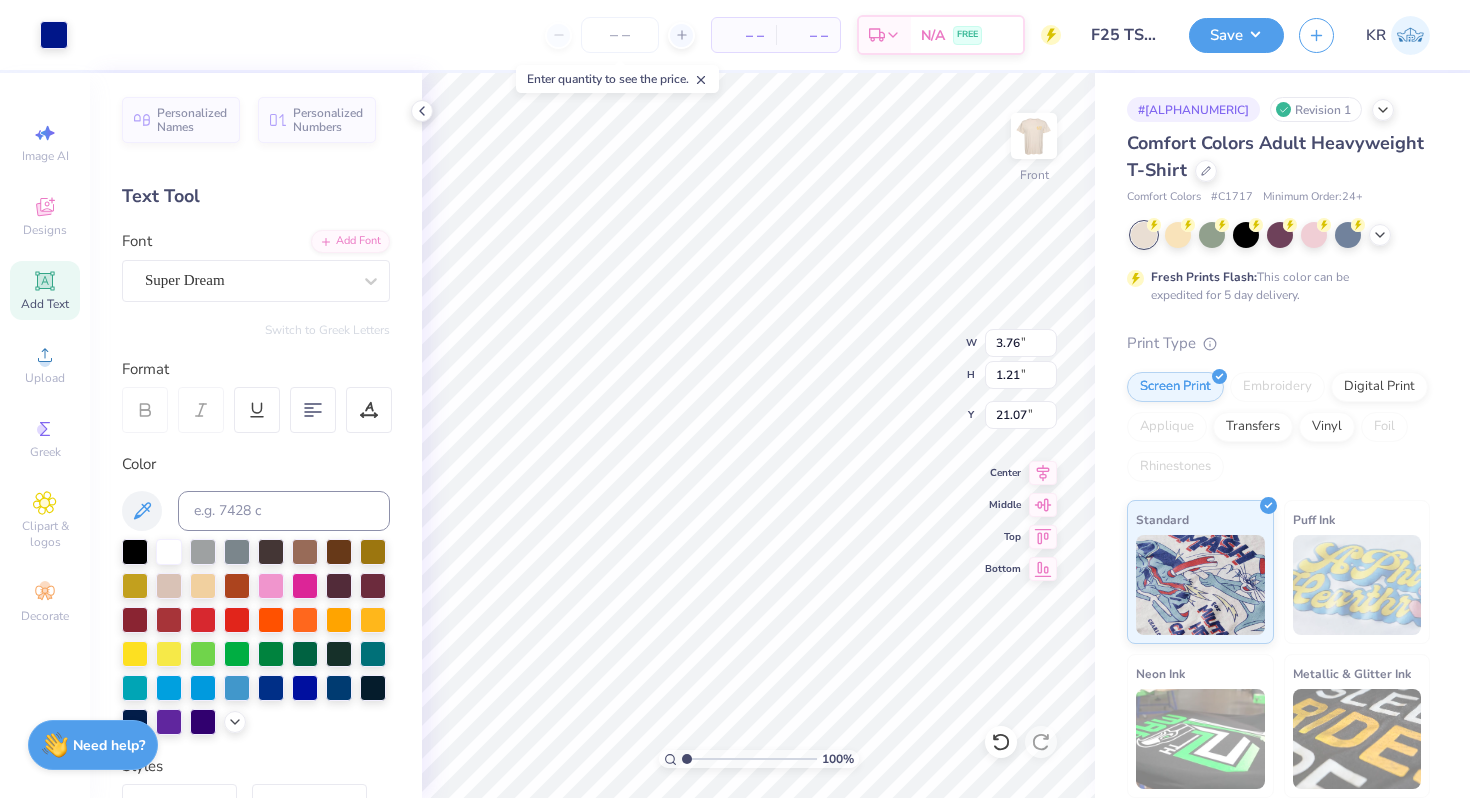 type on "2.58" 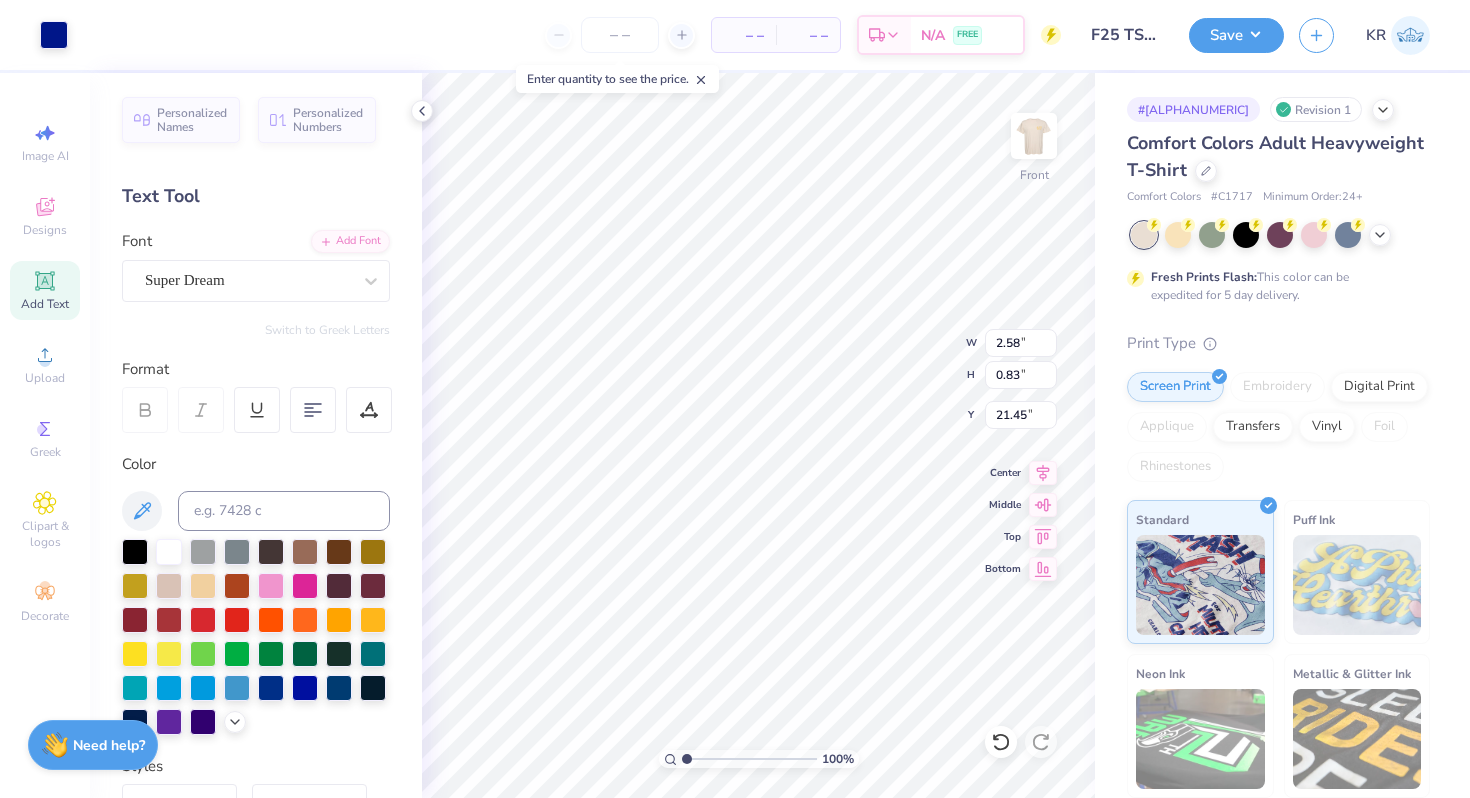 type on "14.34" 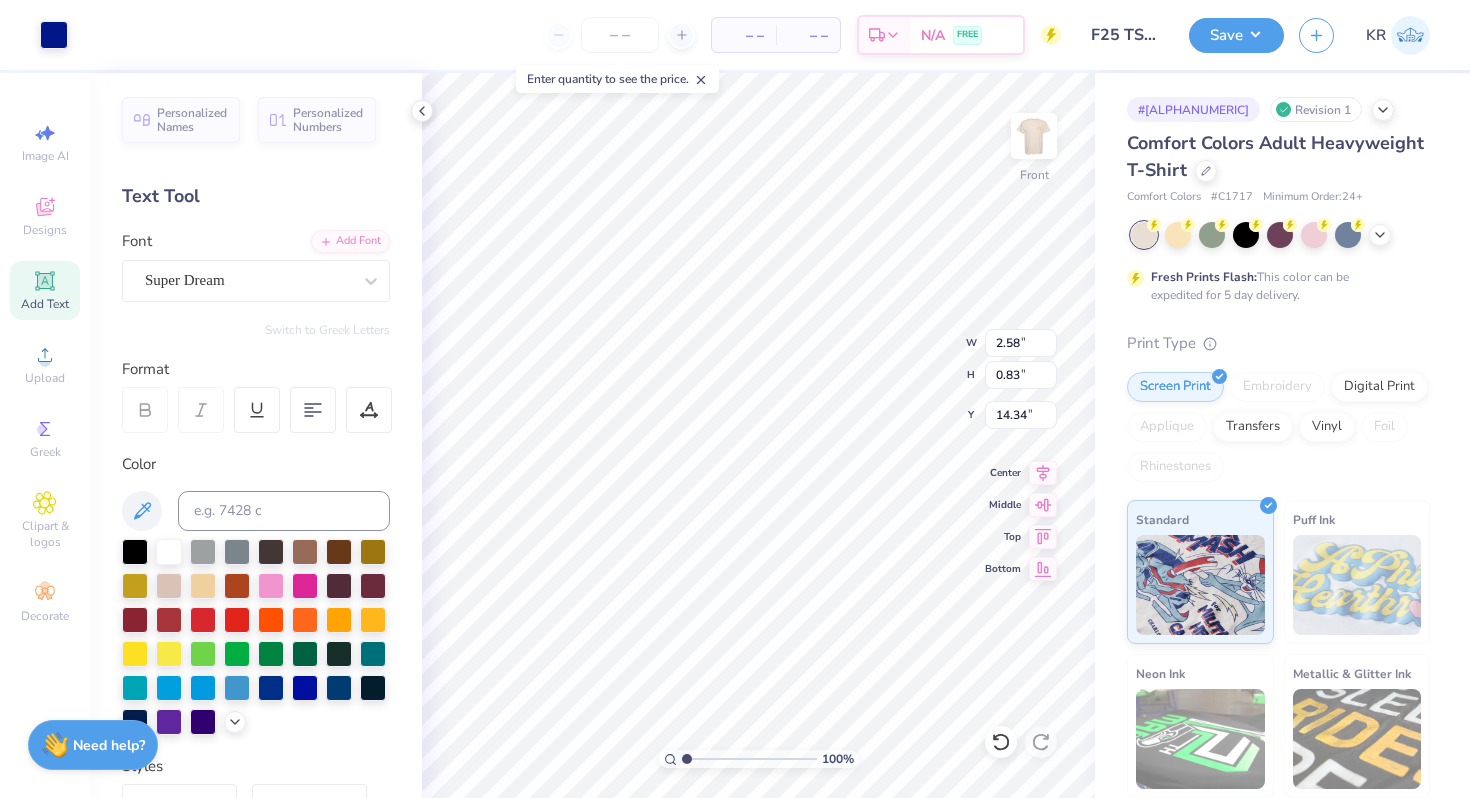 type on "4.51" 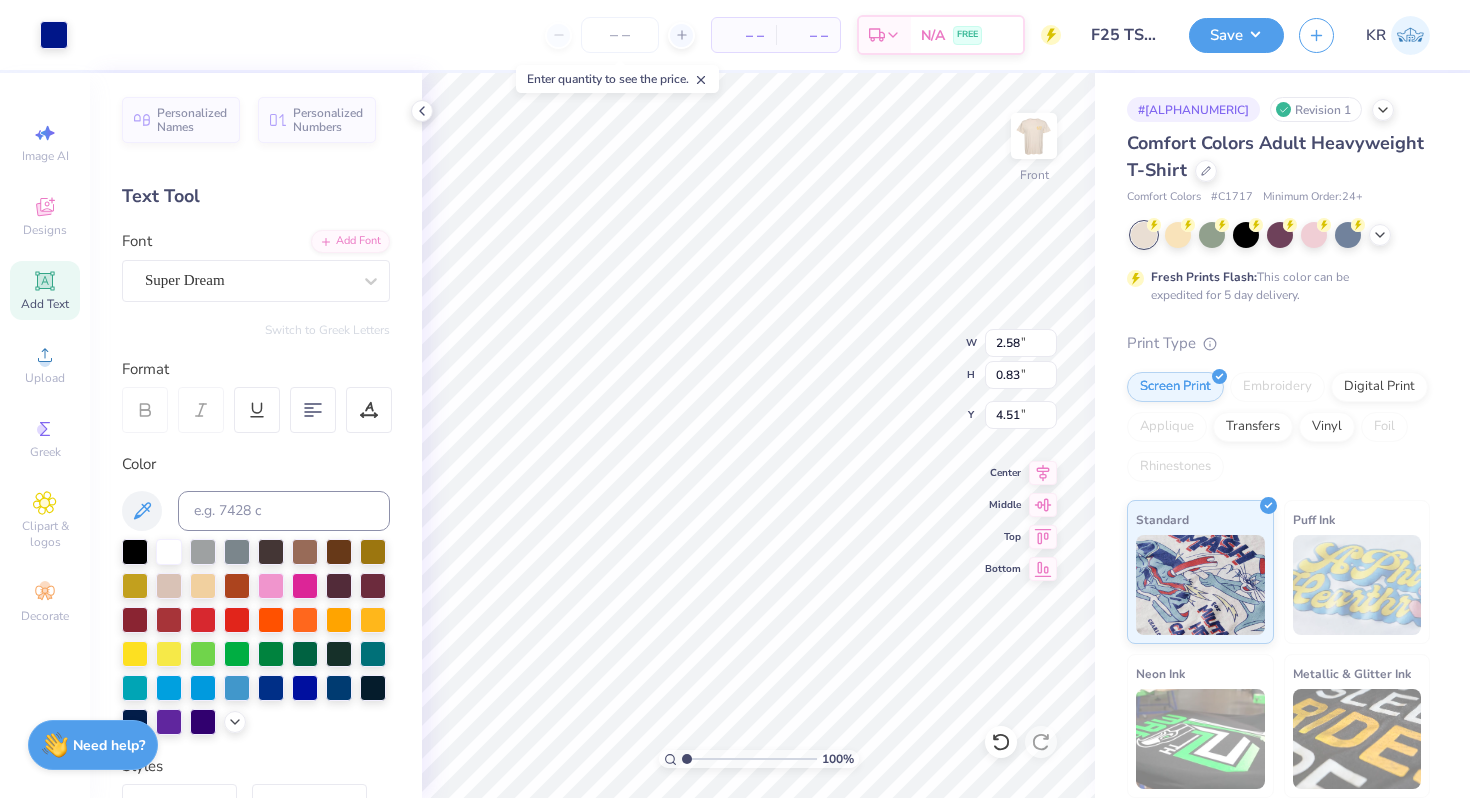 type on "14.34" 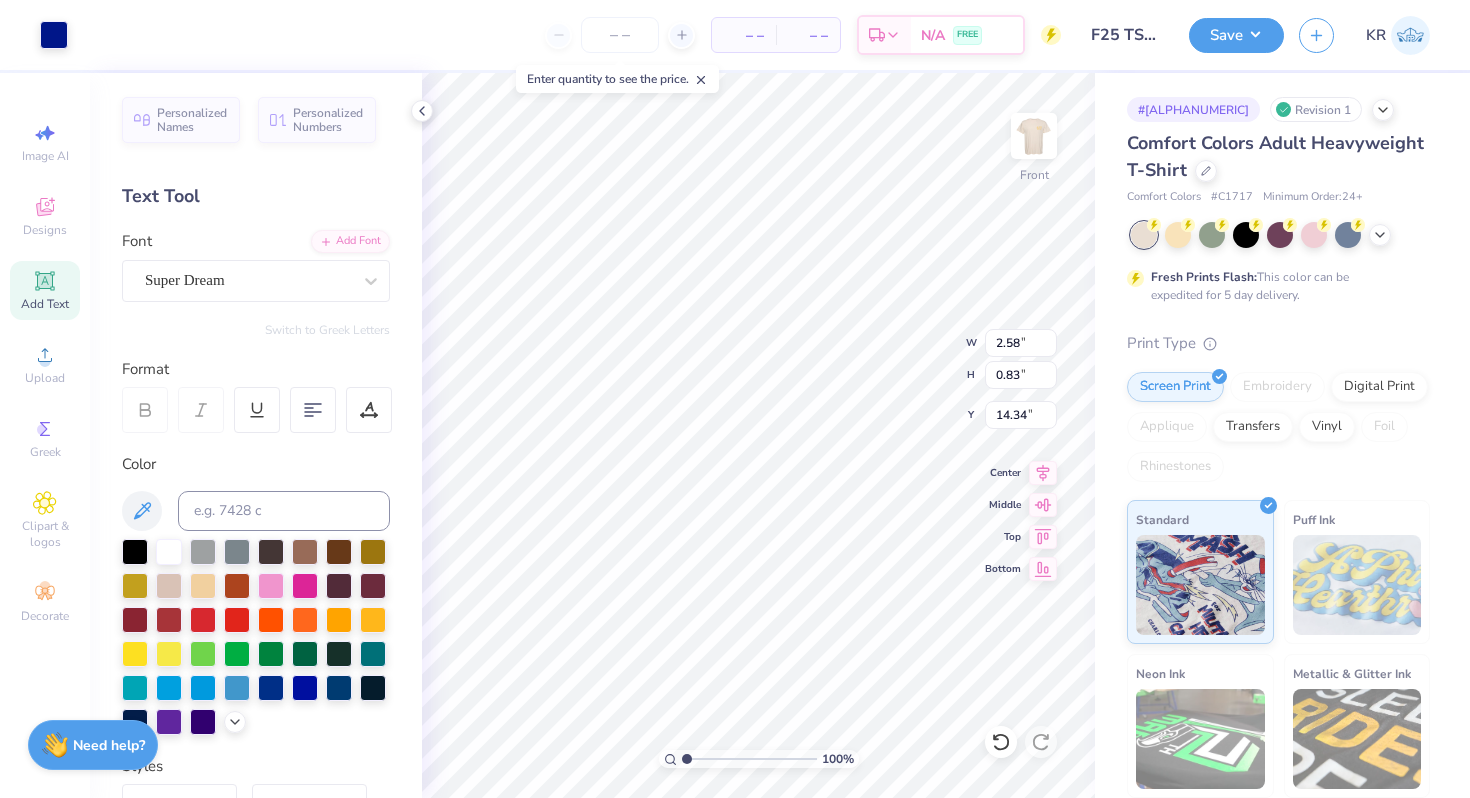 type on "2.12" 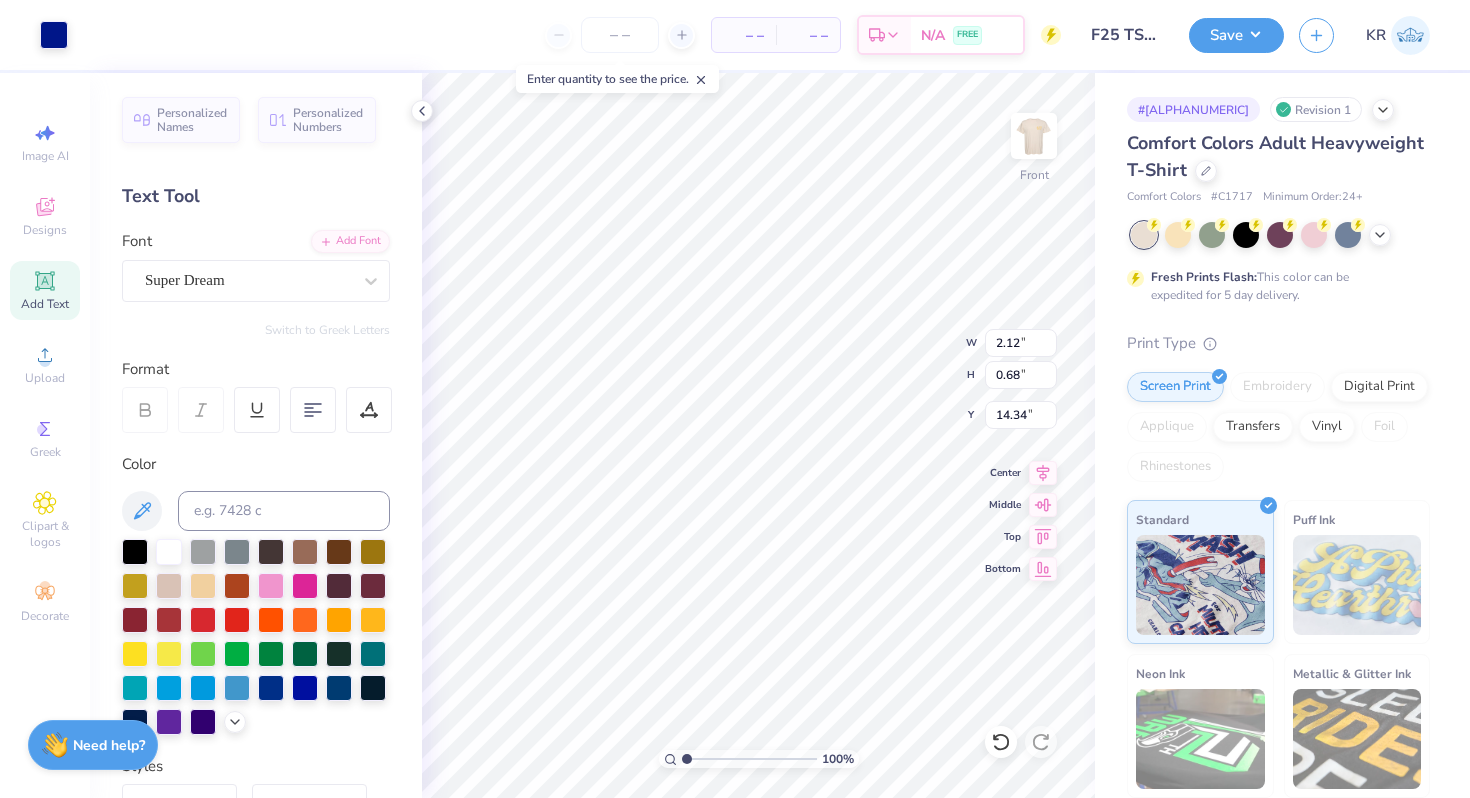 type on "14.42" 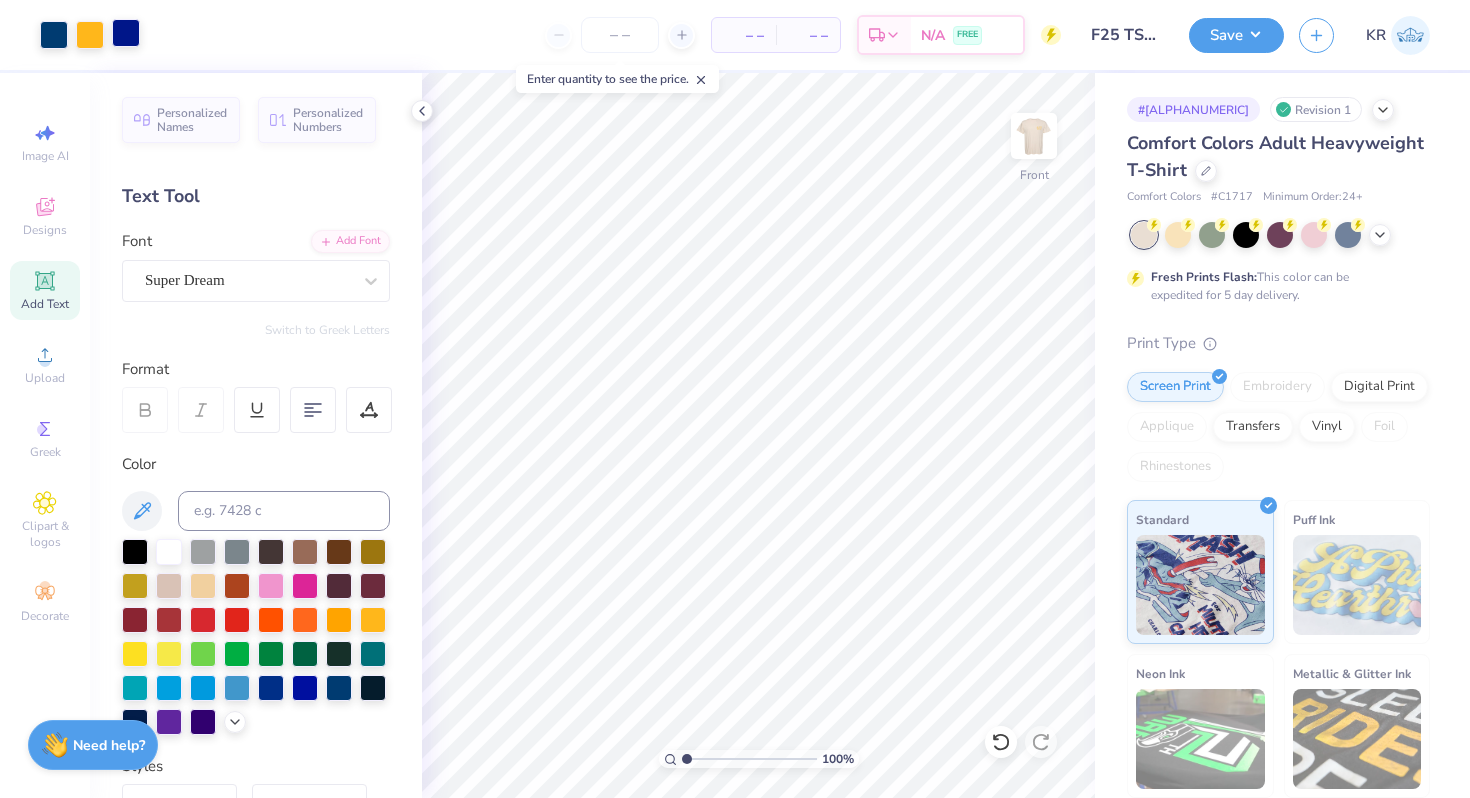 click at bounding box center [126, 33] 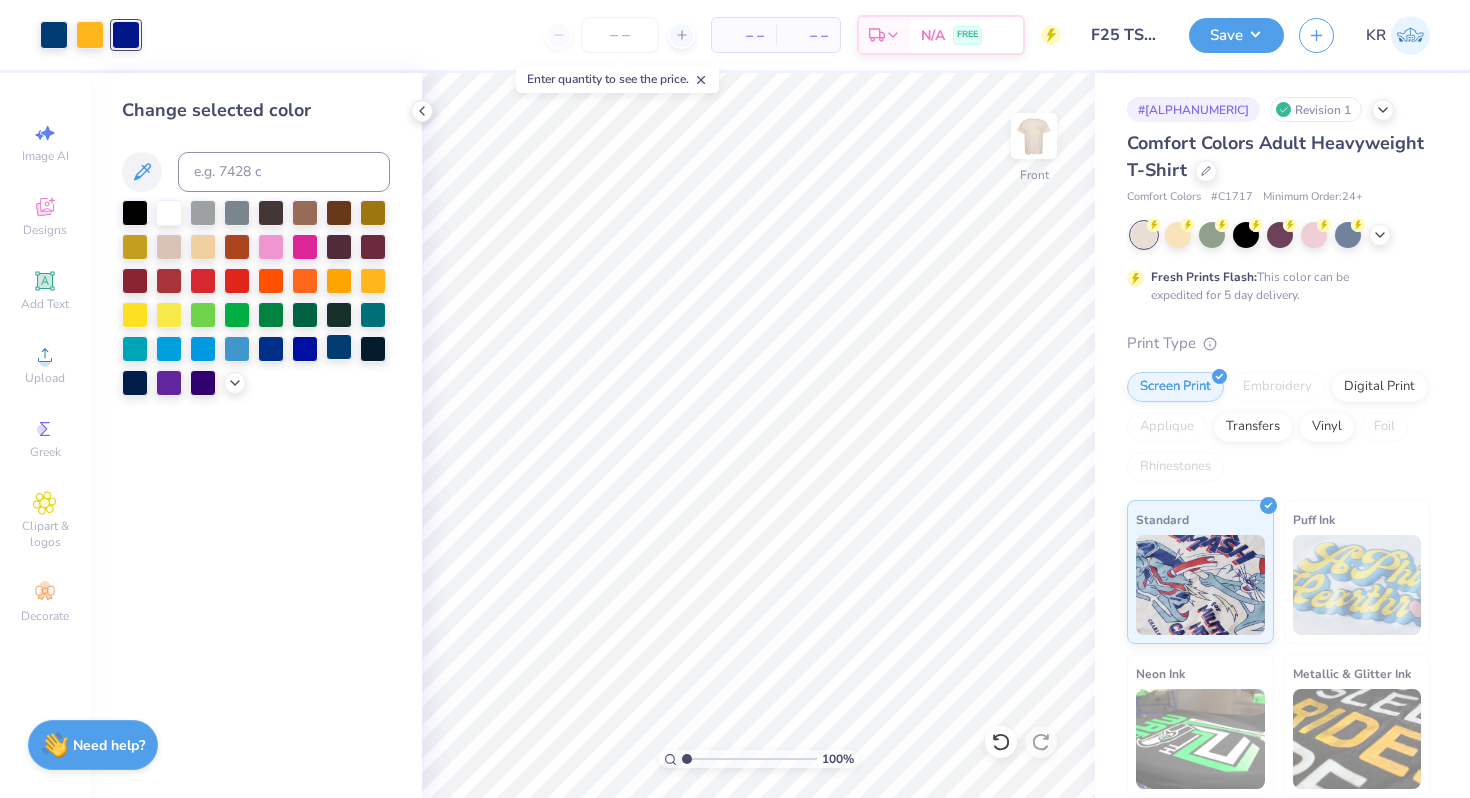 click at bounding box center [339, 347] 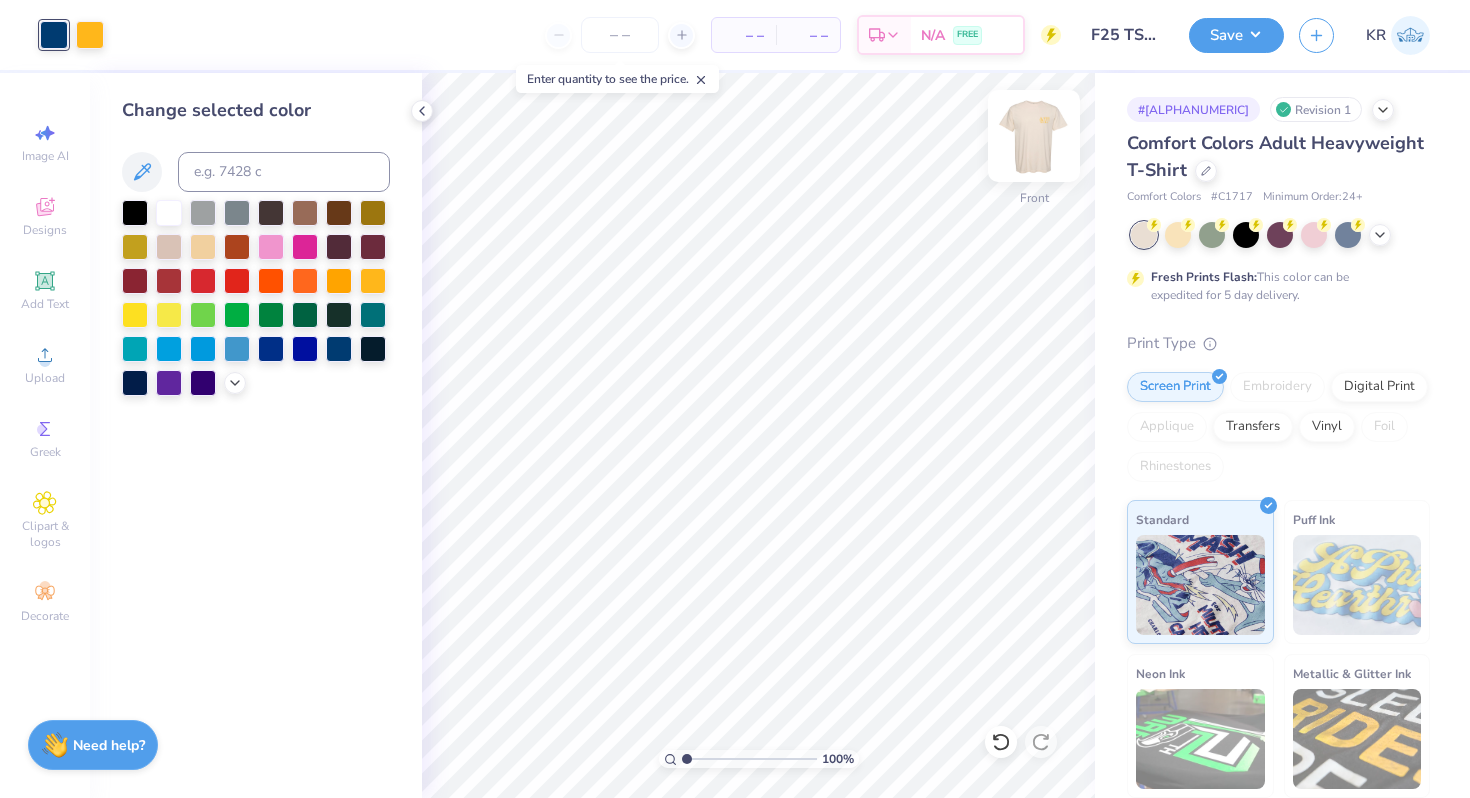 click at bounding box center (1034, 136) 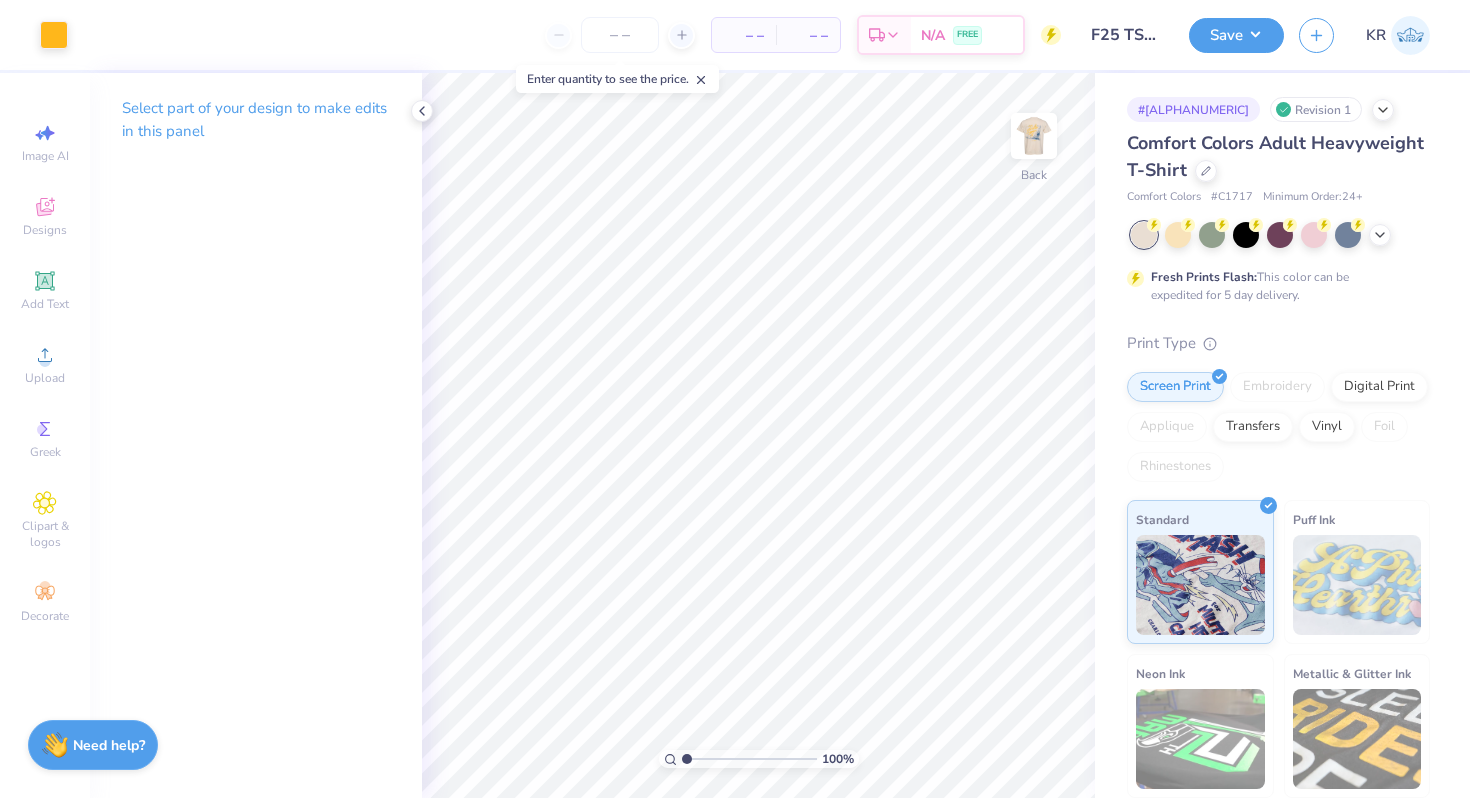 click at bounding box center [1034, 136] 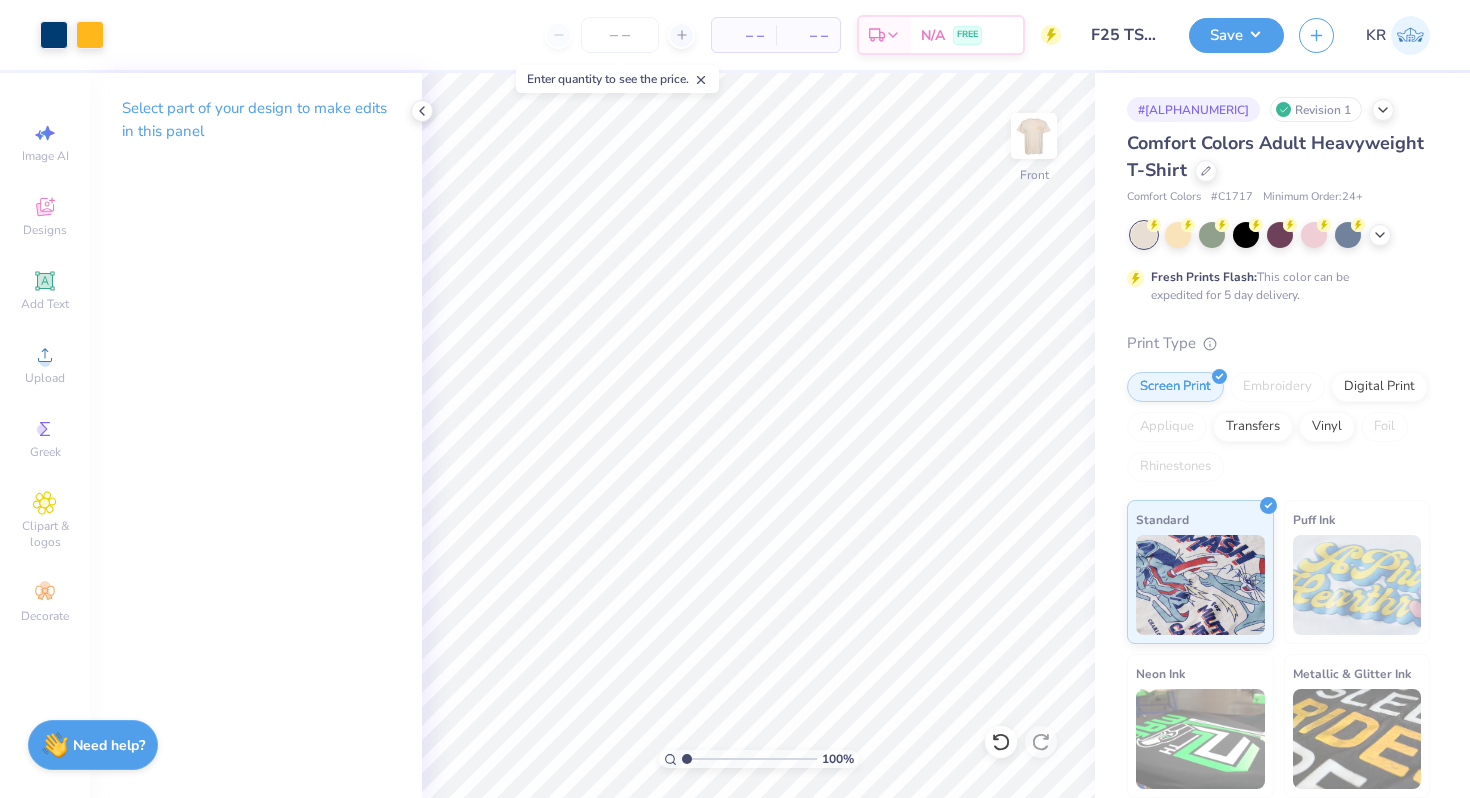 click at bounding box center [1034, 136] 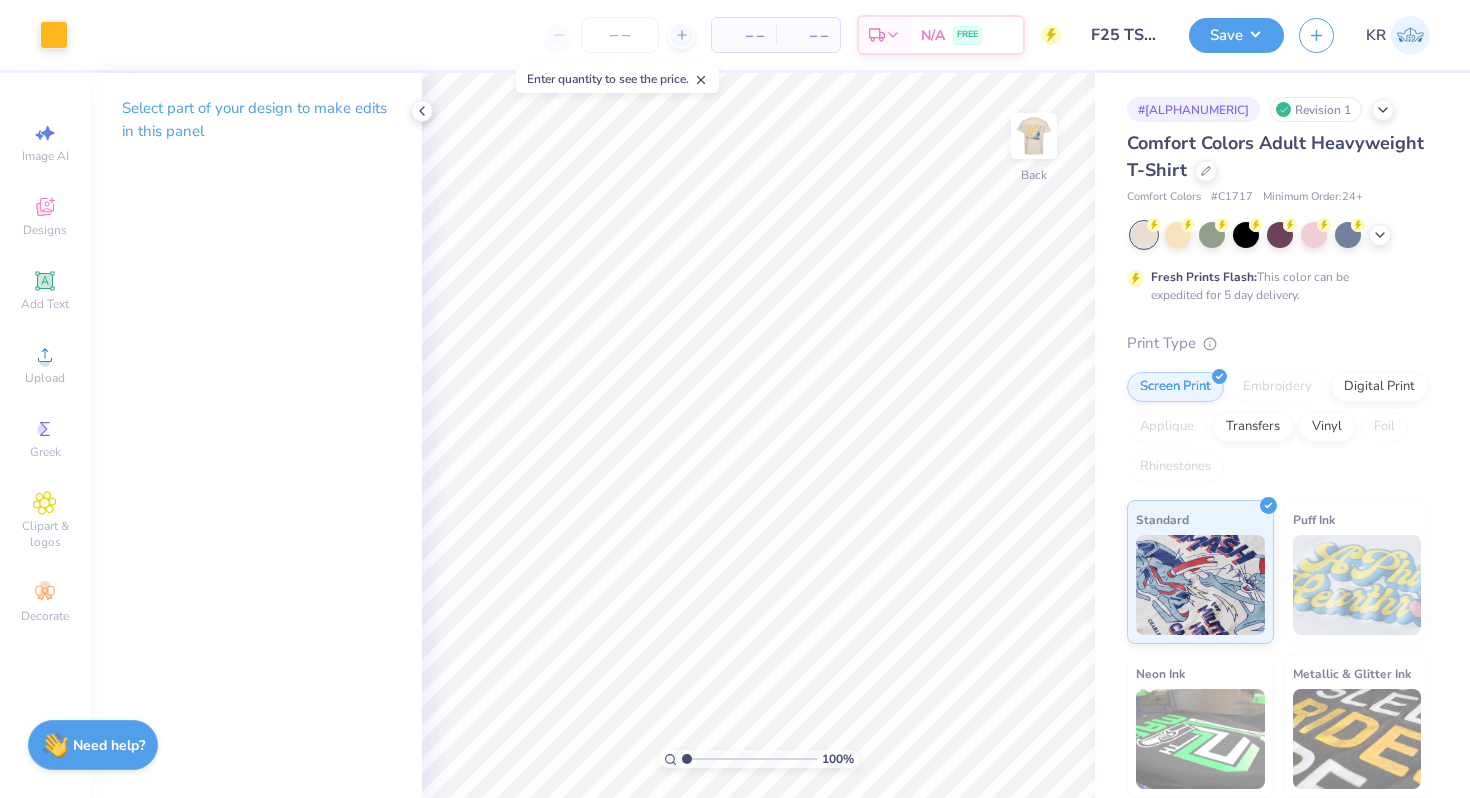 click at bounding box center (1034, 136) 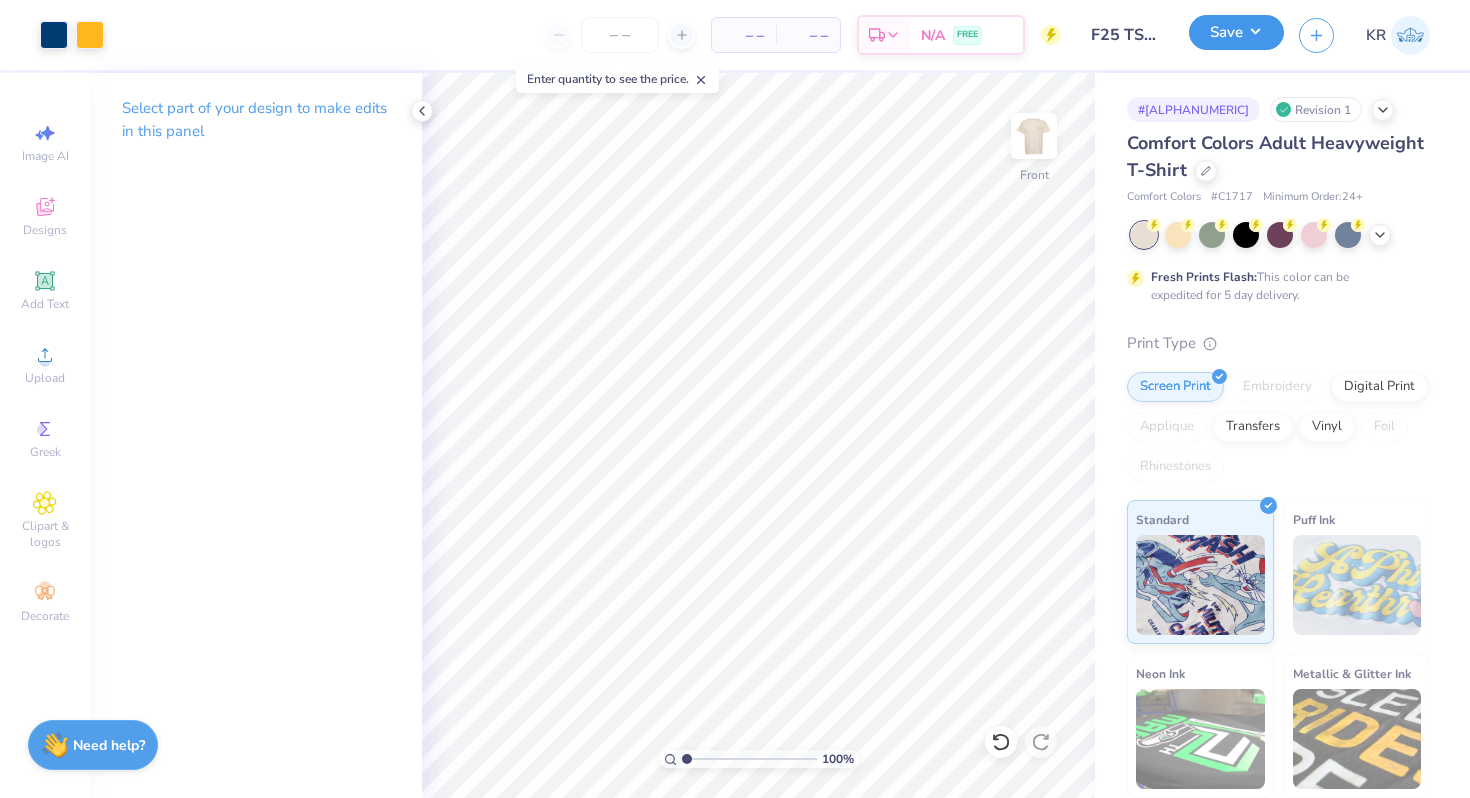 click on "Save" at bounding box center [1236, 32] 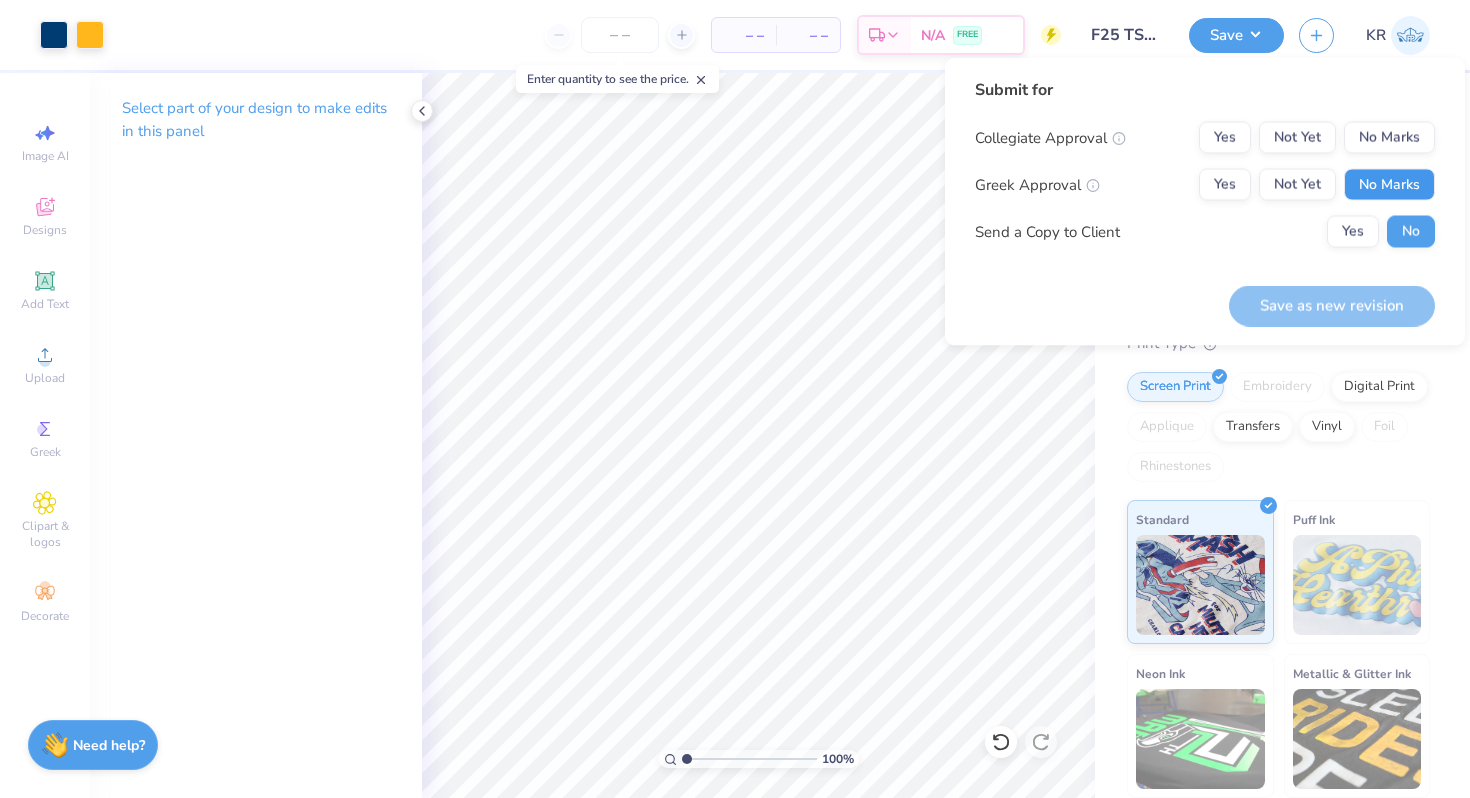 click on "No Marks" at bounding box center [1389, 185] 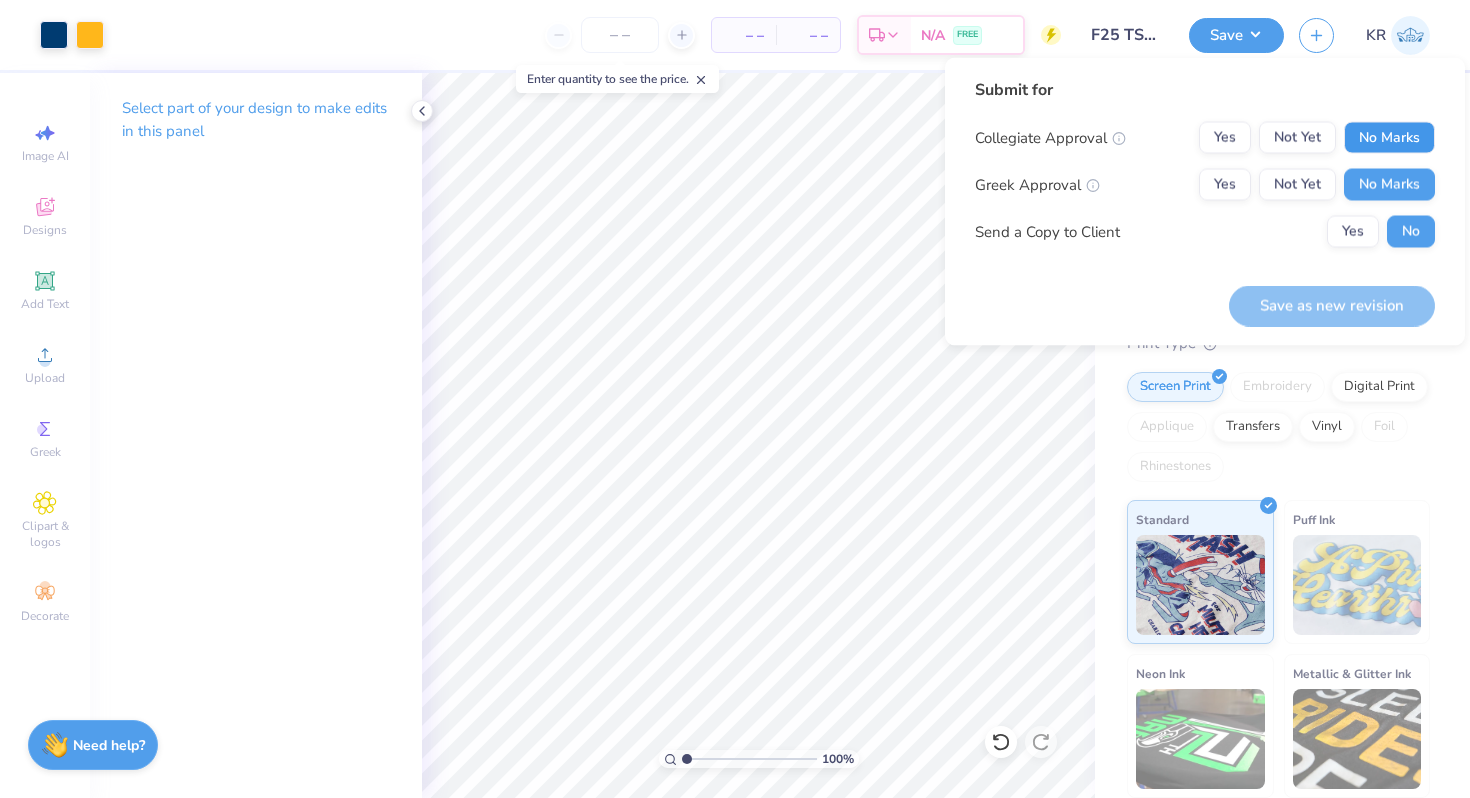 click on "No Marks" at bounding box center (1389, 138) 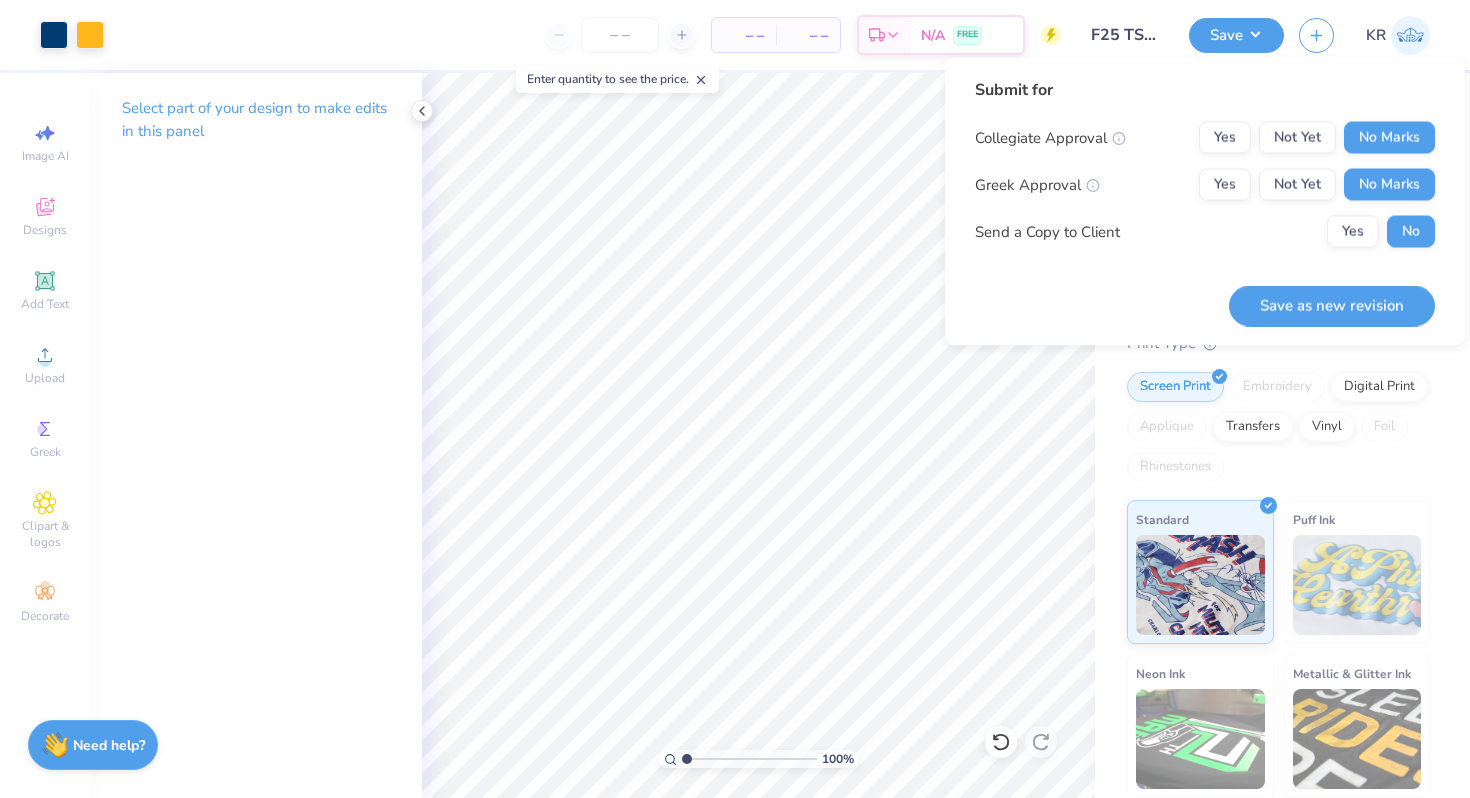 click on "Greek Approval Yes Not Yet No Marks" at bounding box center (1205, 185) 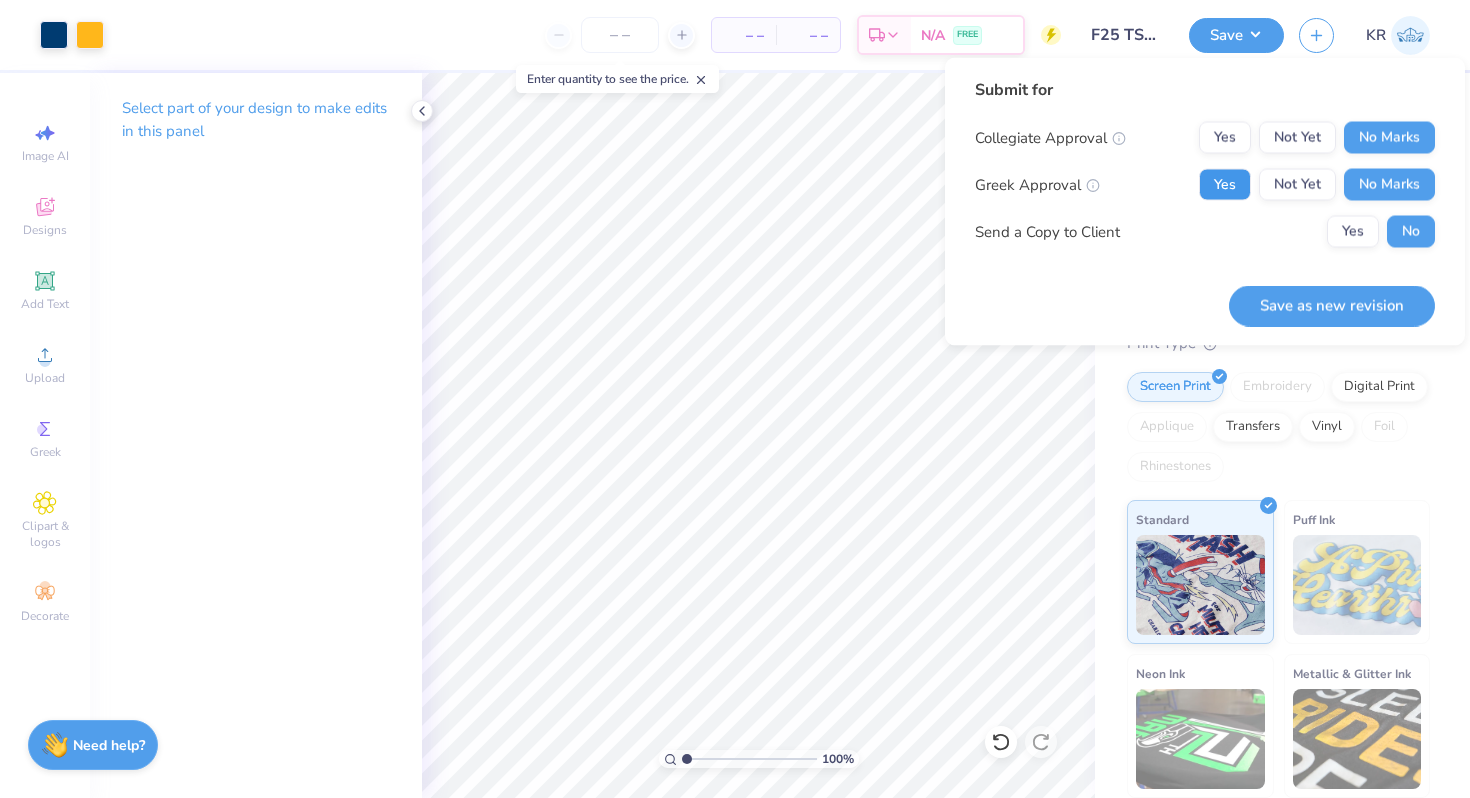 click on "Yes" at bounding box center (1225, 185) 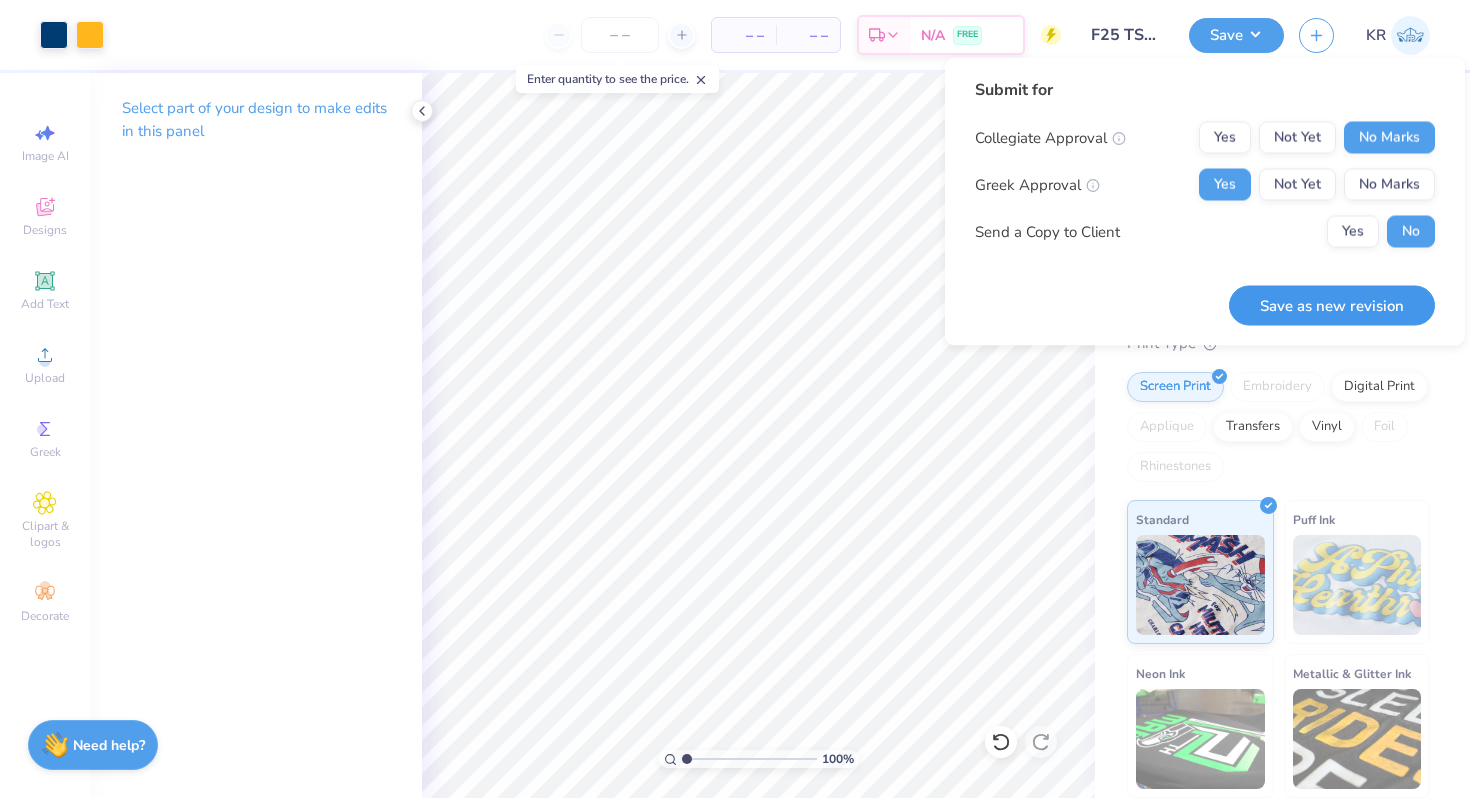 click on "Save as new revision" at bounding box center (1332, 305) 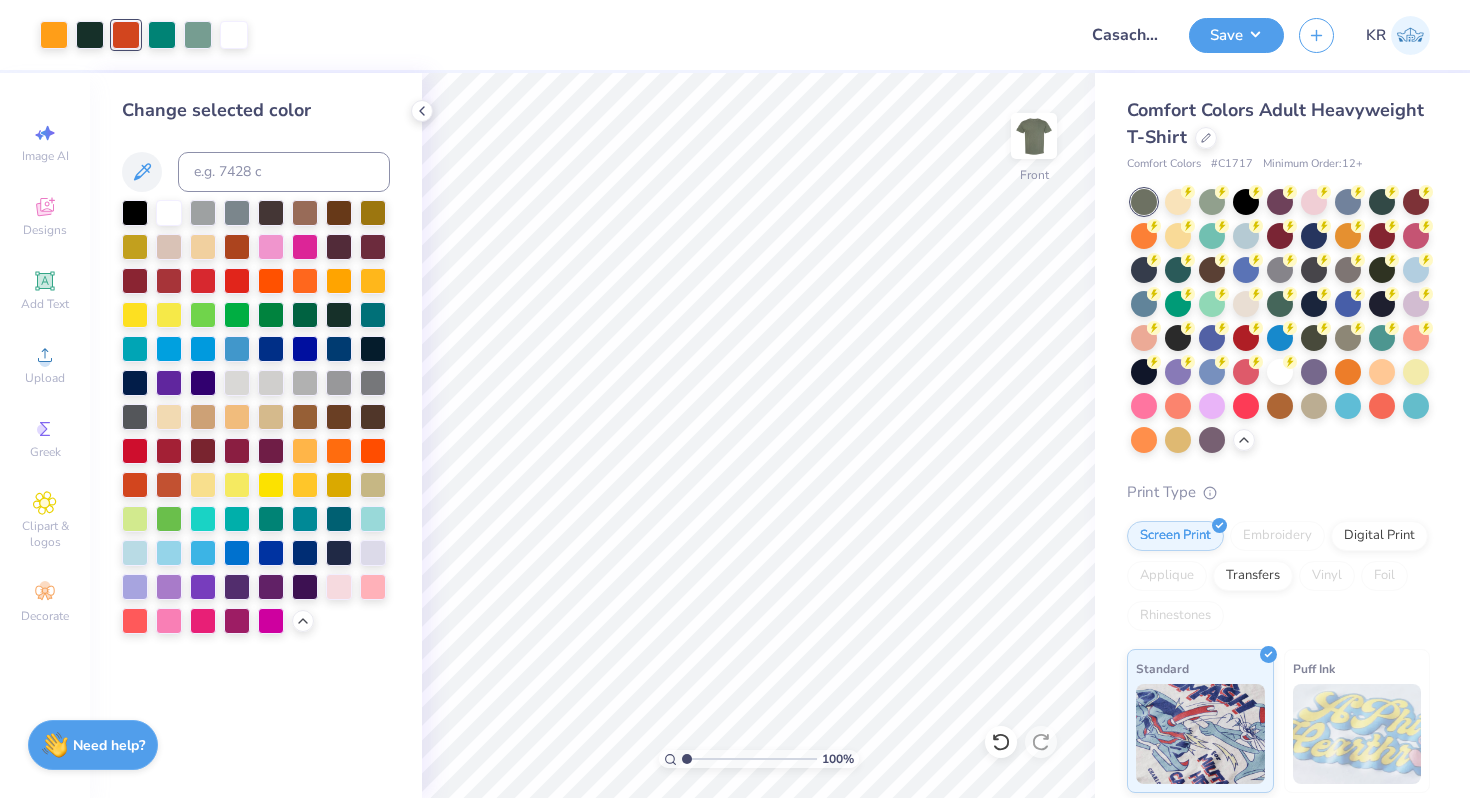 scroll, scrollTop: 0, scrollLeft: 0, axis: both 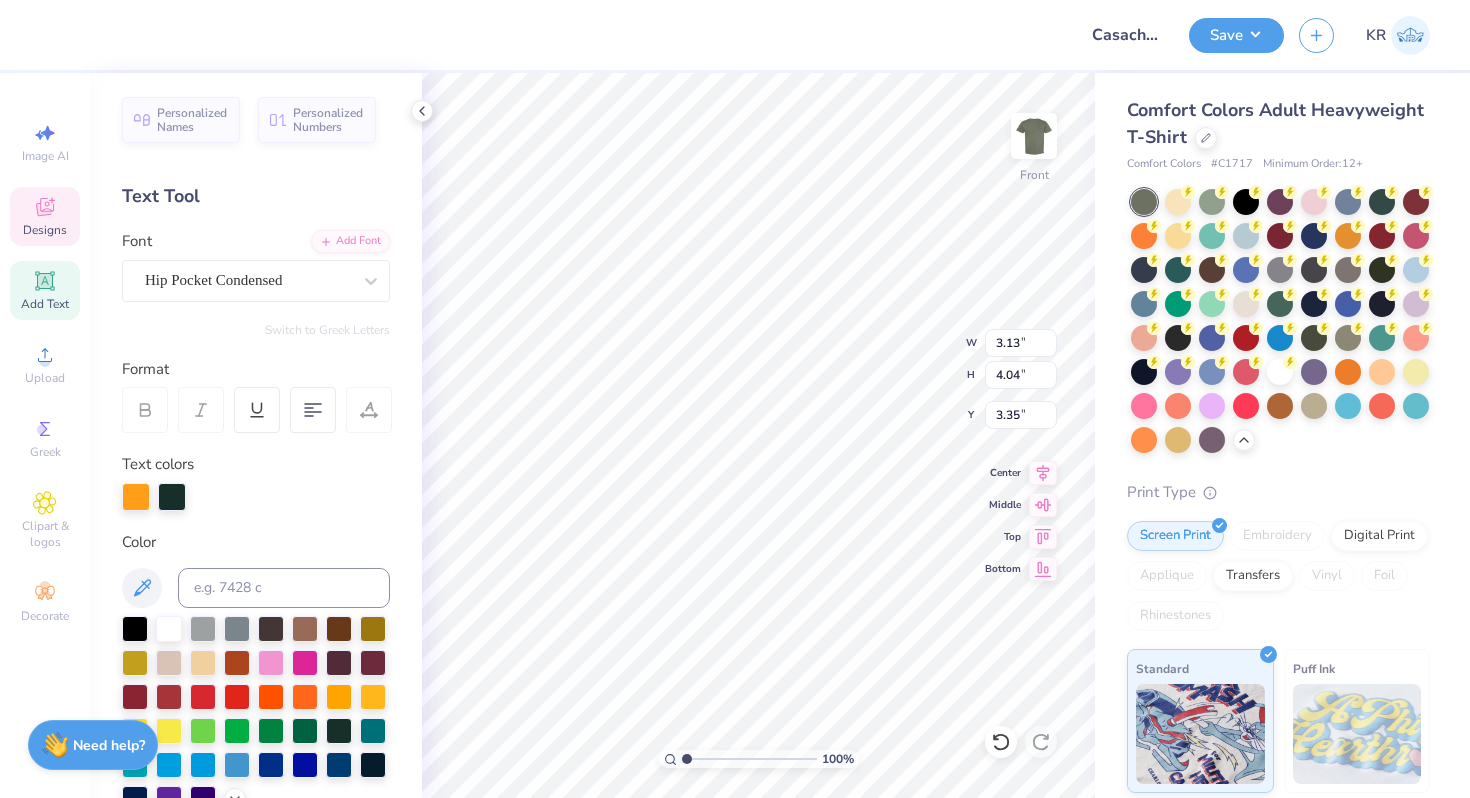 type on "3.13" 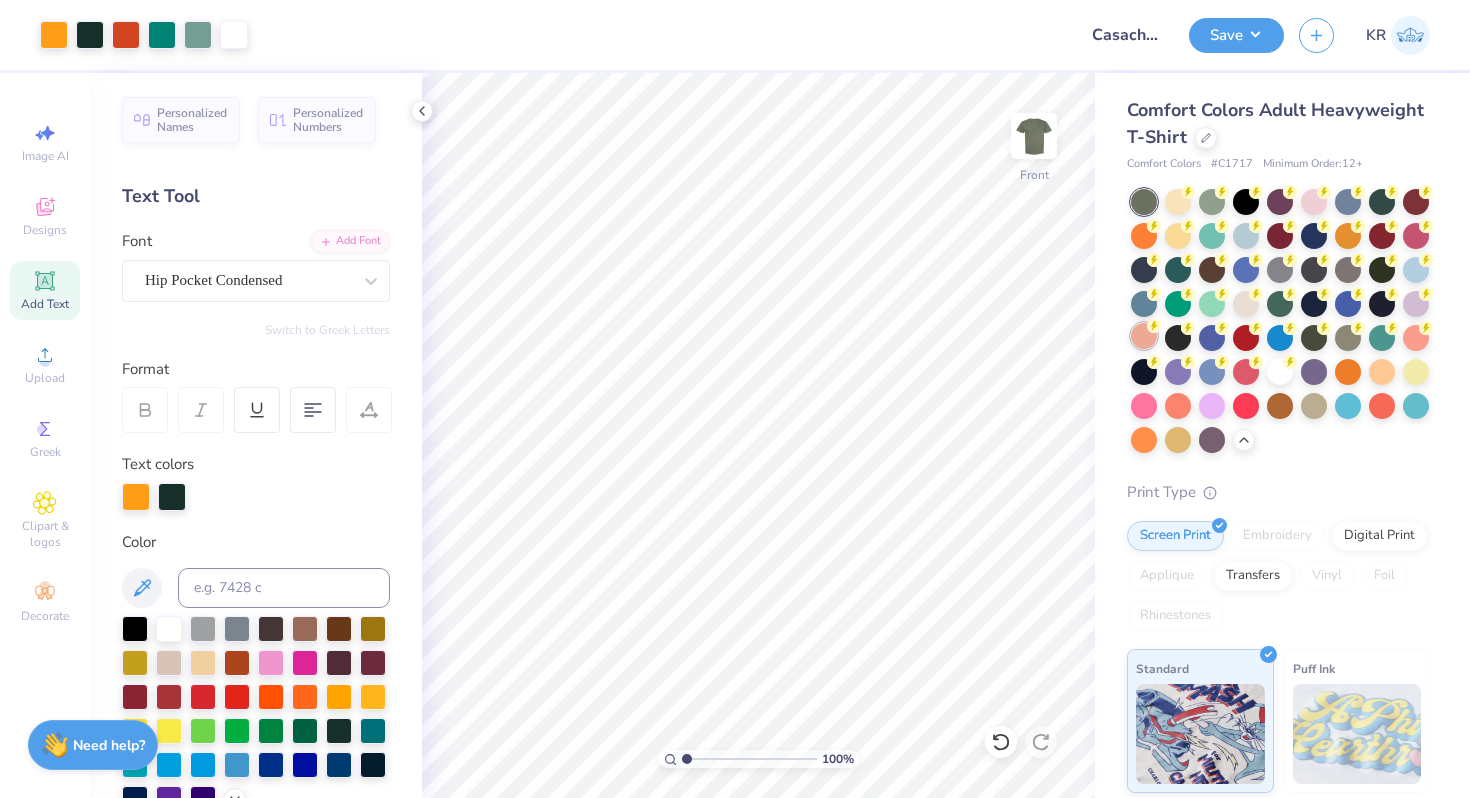 click at bounding box center [1144, 336] 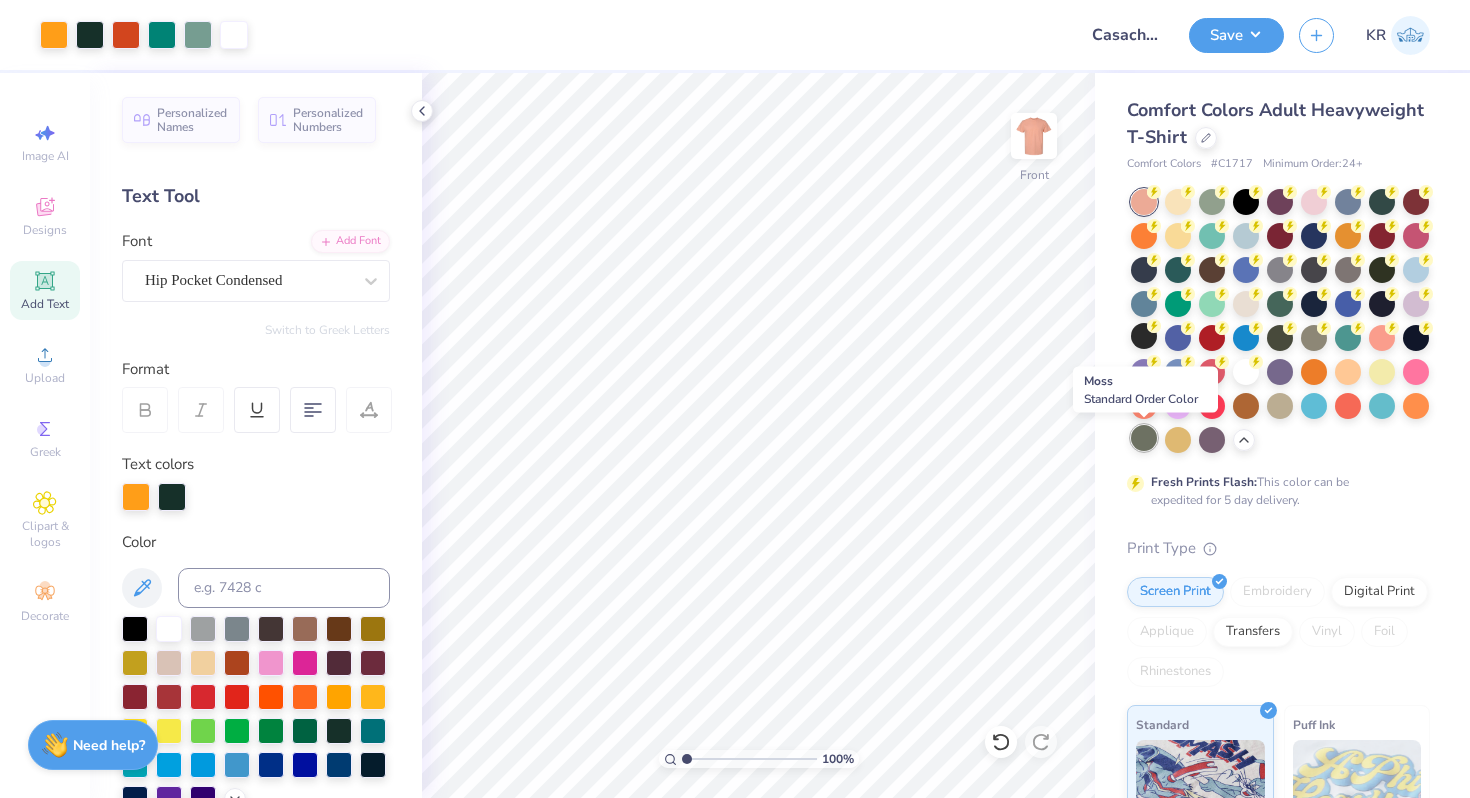click at bounding box center (1144, 438) 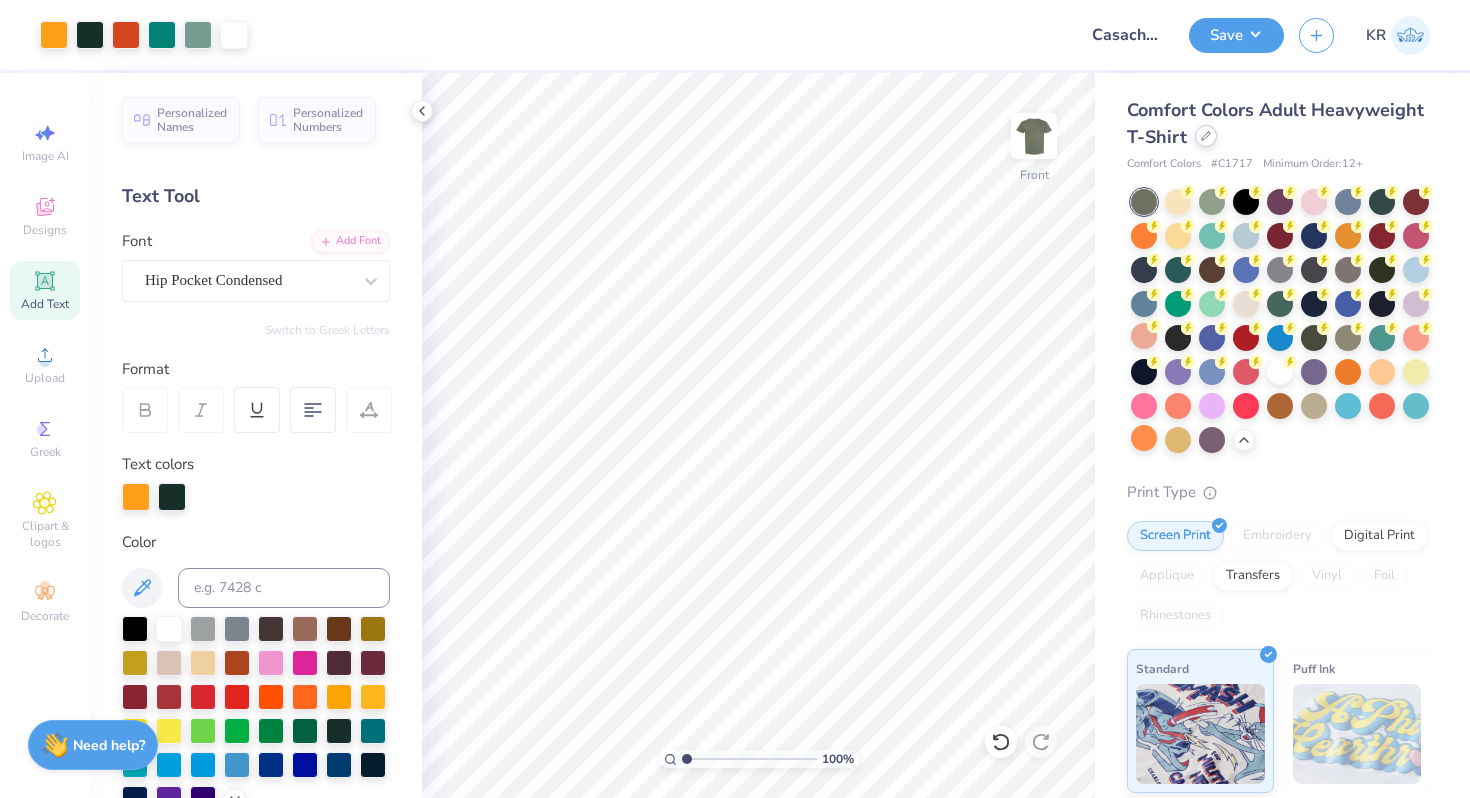 click at bounding box center [1206, 136] 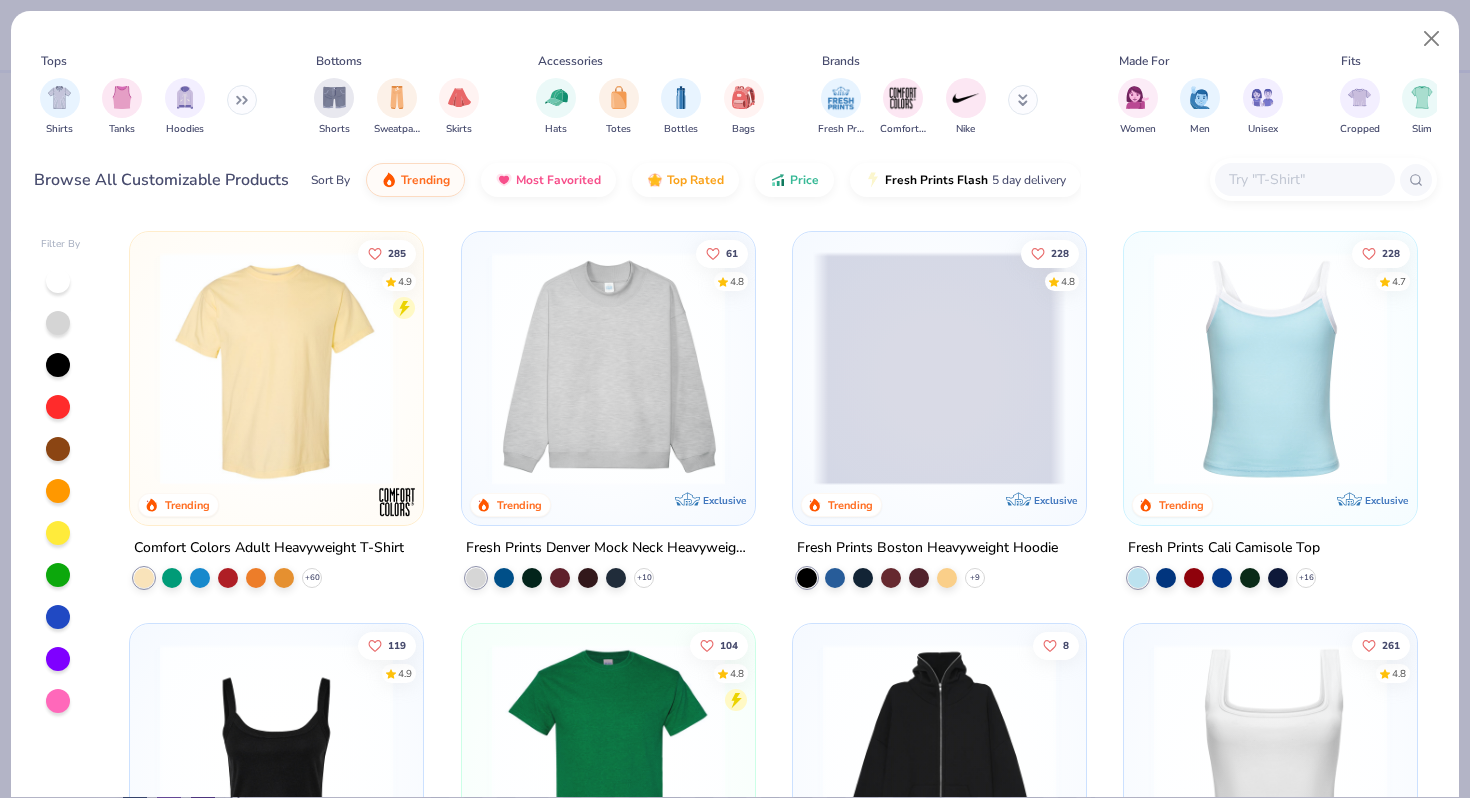 click at bounding box center (1304, 179) 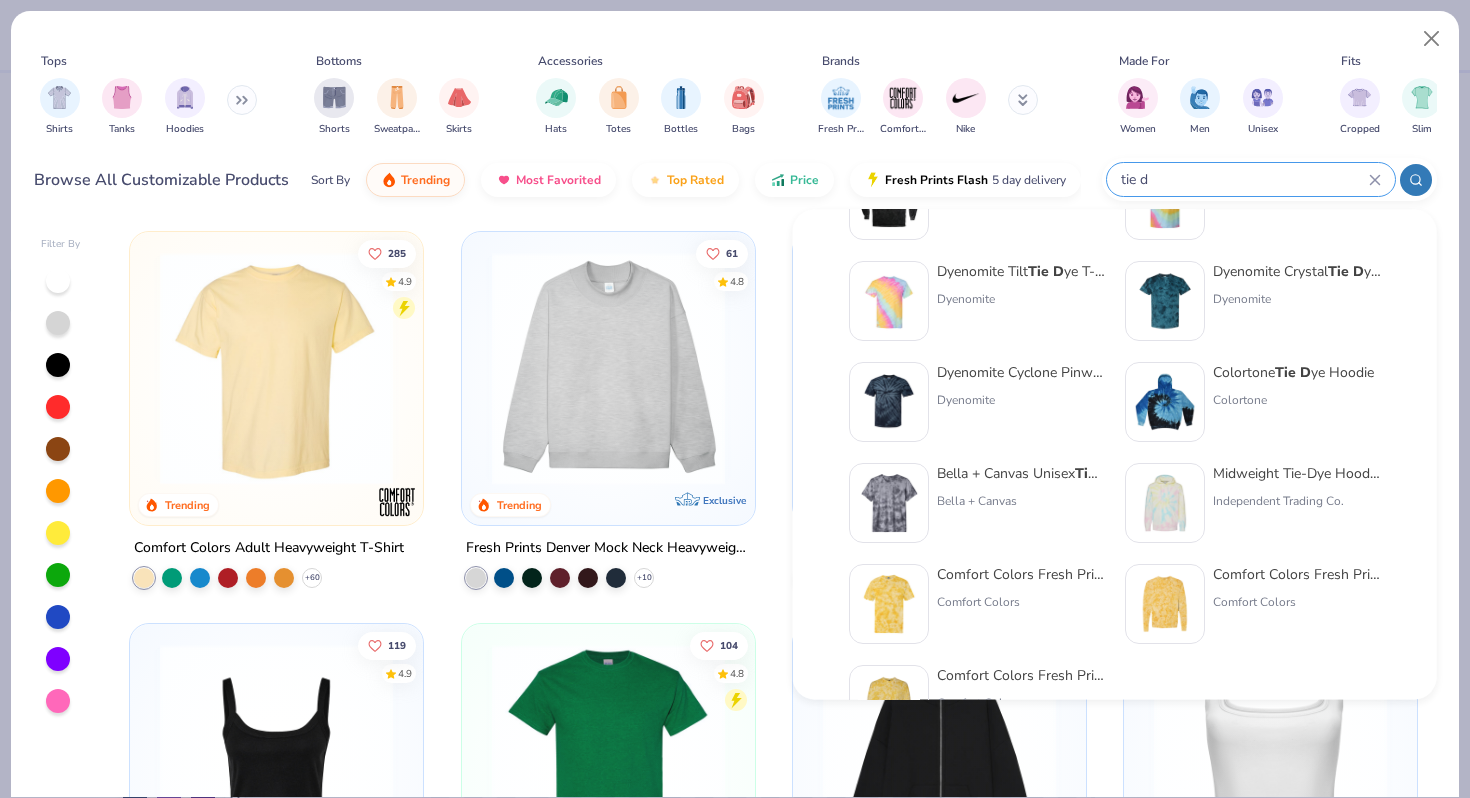 scroll, scrollTop: 541, scrollLeft: 0, axis: vertical 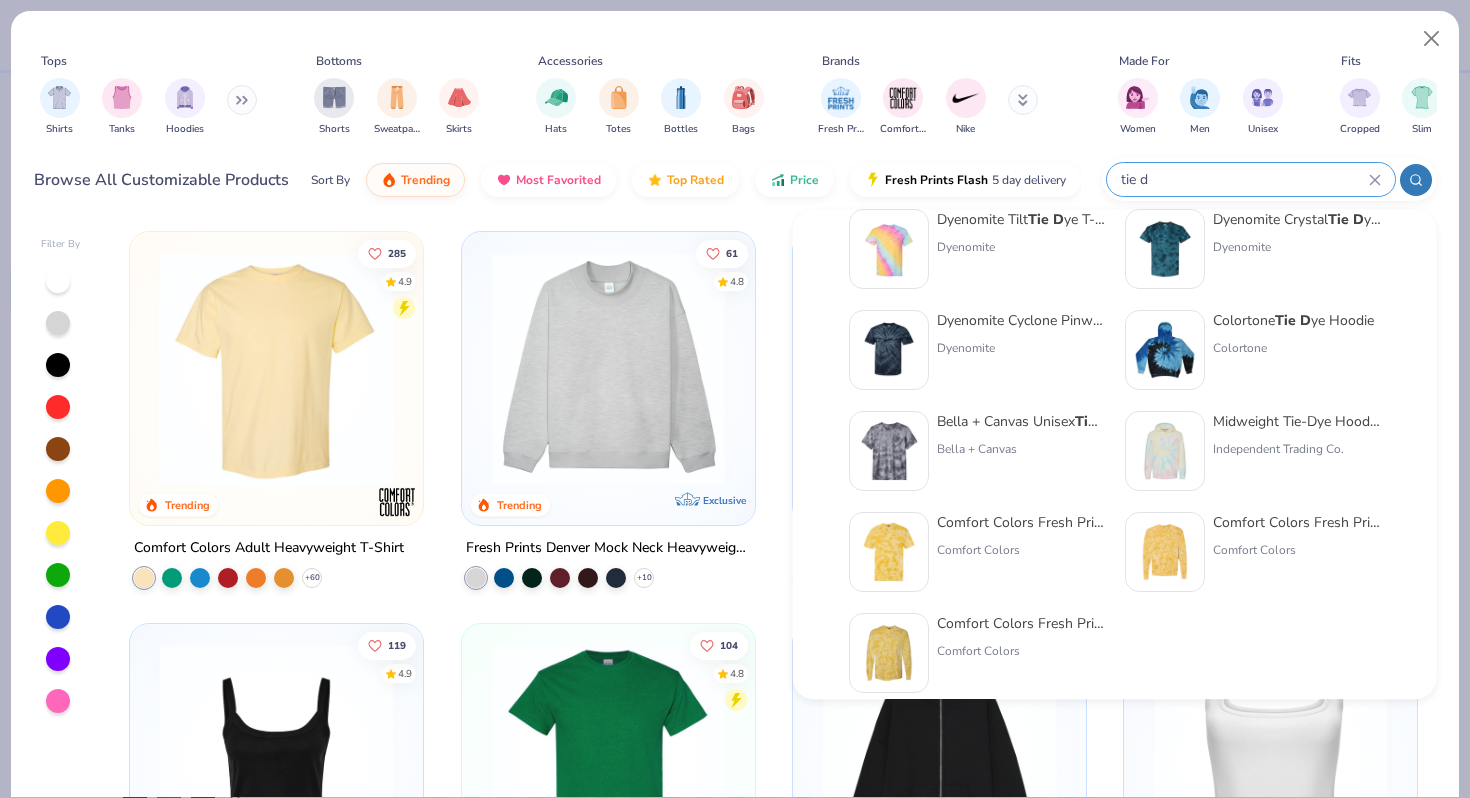 type on "tie d" 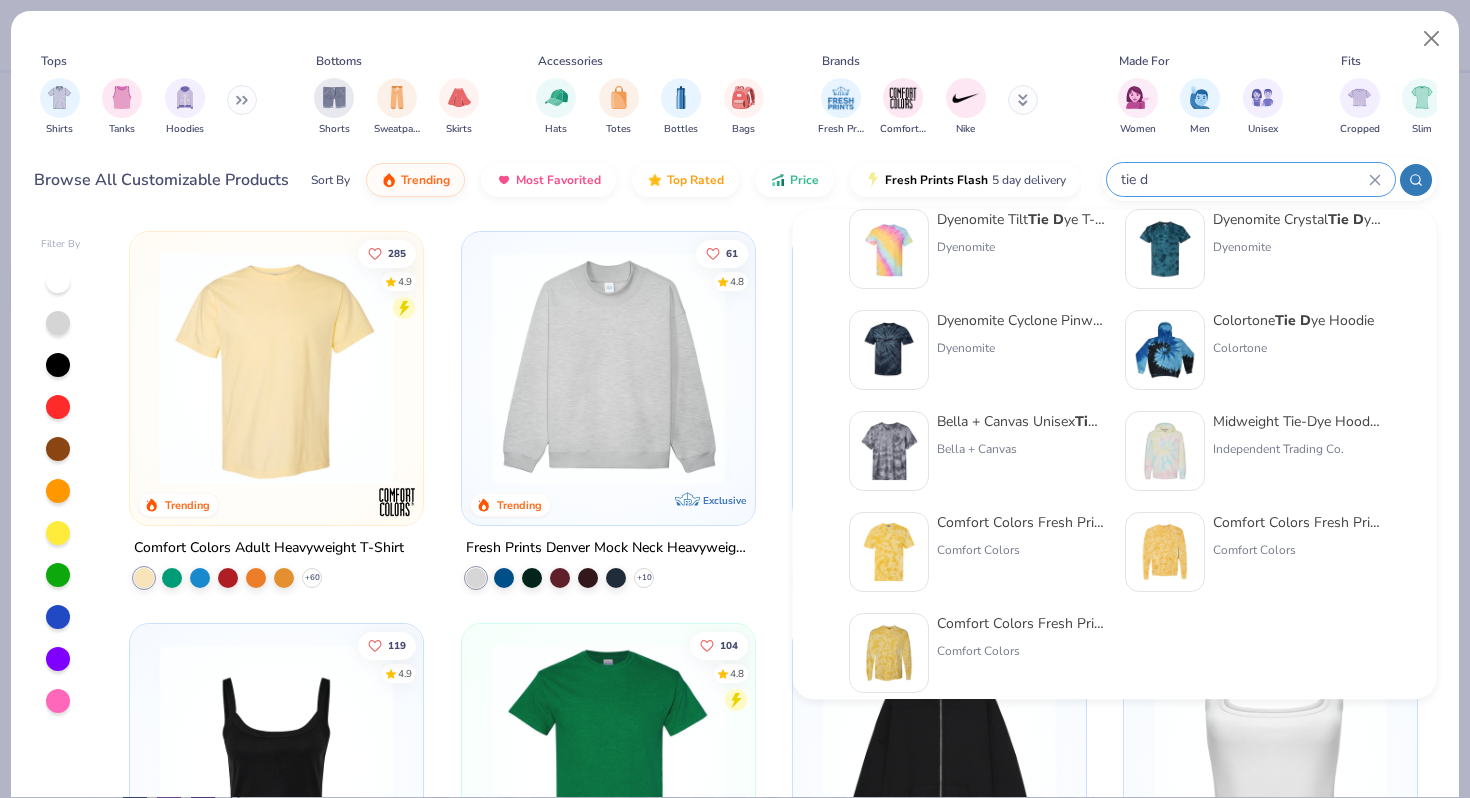 click on "Comfort Colors Fresh Prints x Comfort Colors Pocket Tee Comfort Colors" at bounding box center (1021, 553) 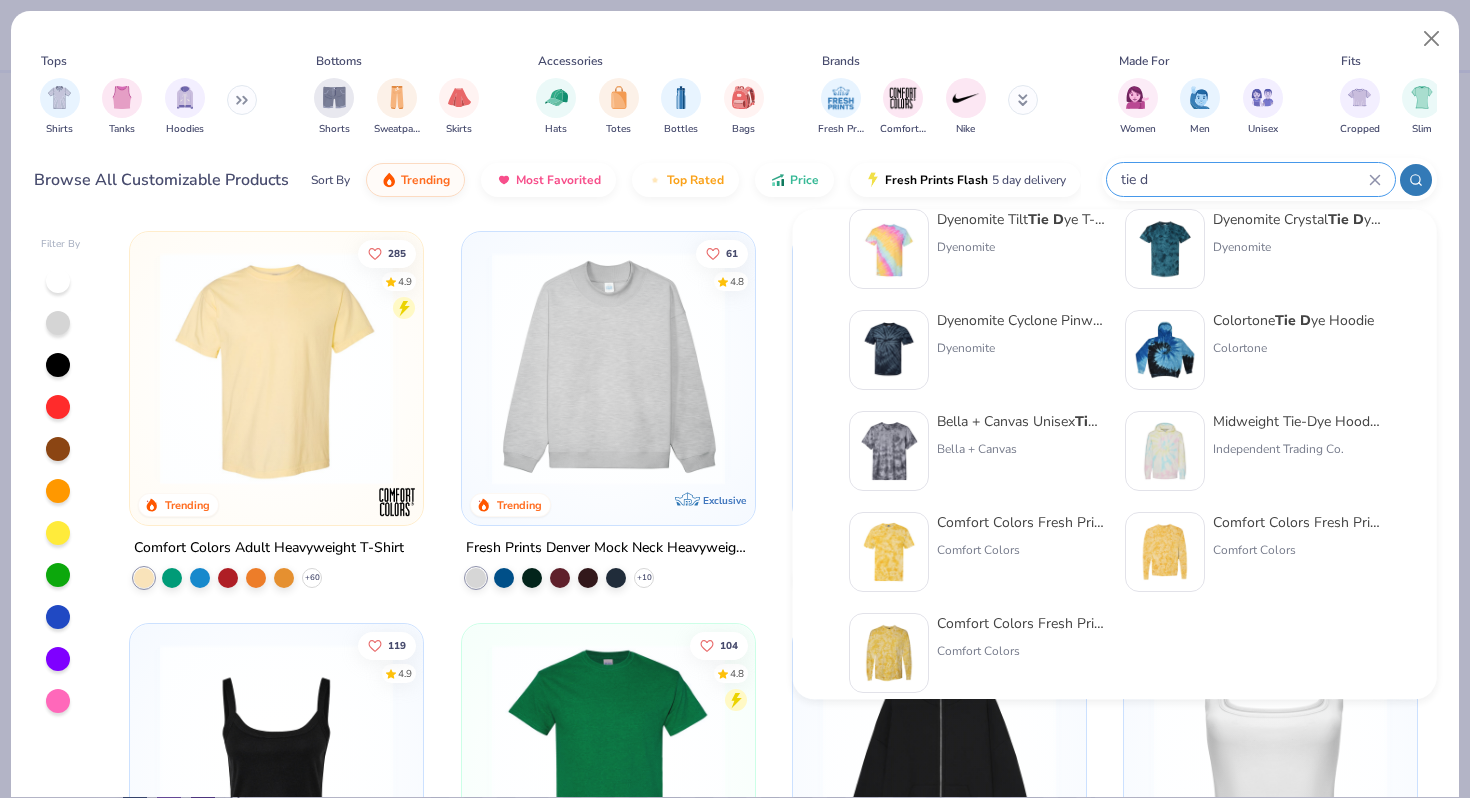 type 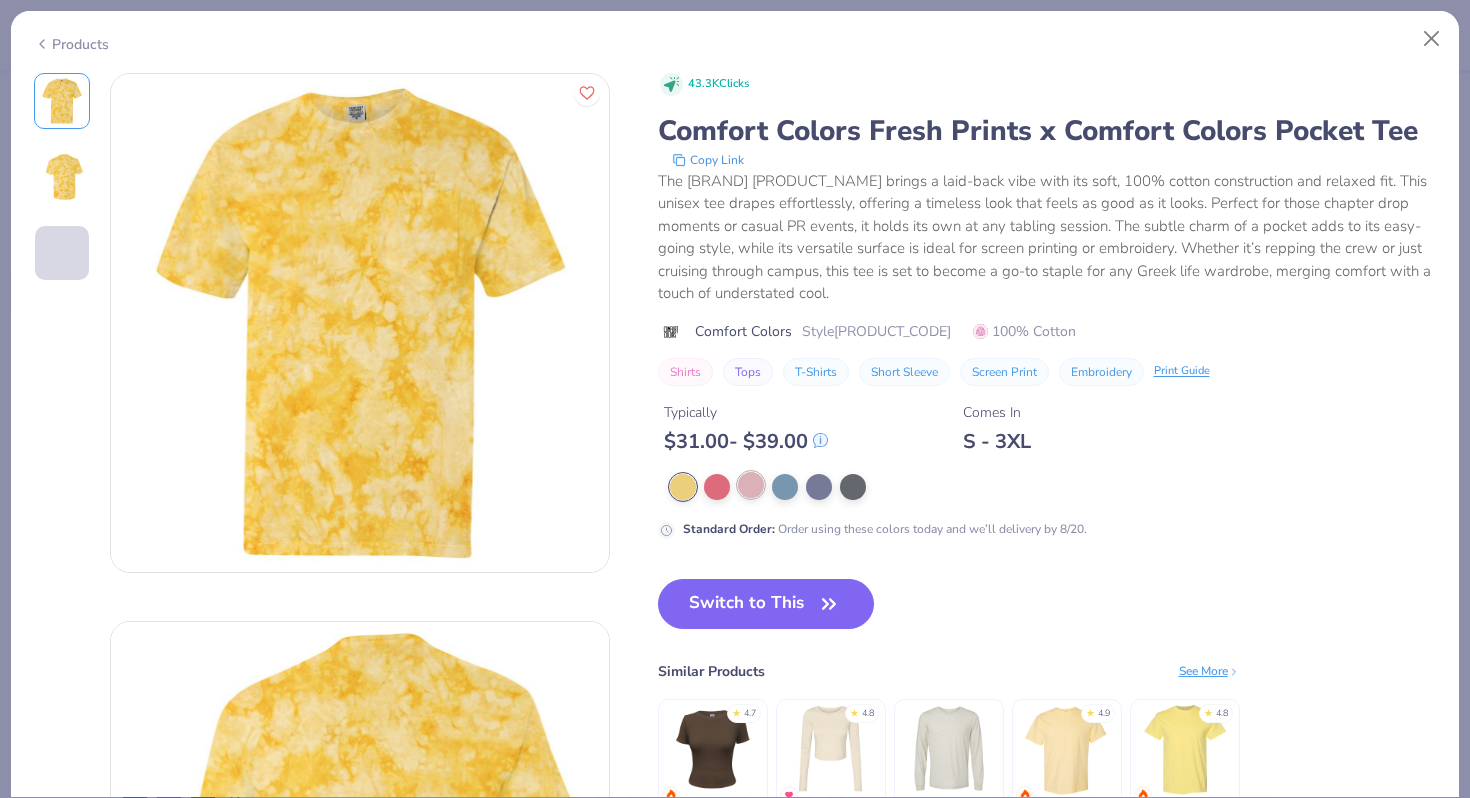 click at bounding box center [751, 485] 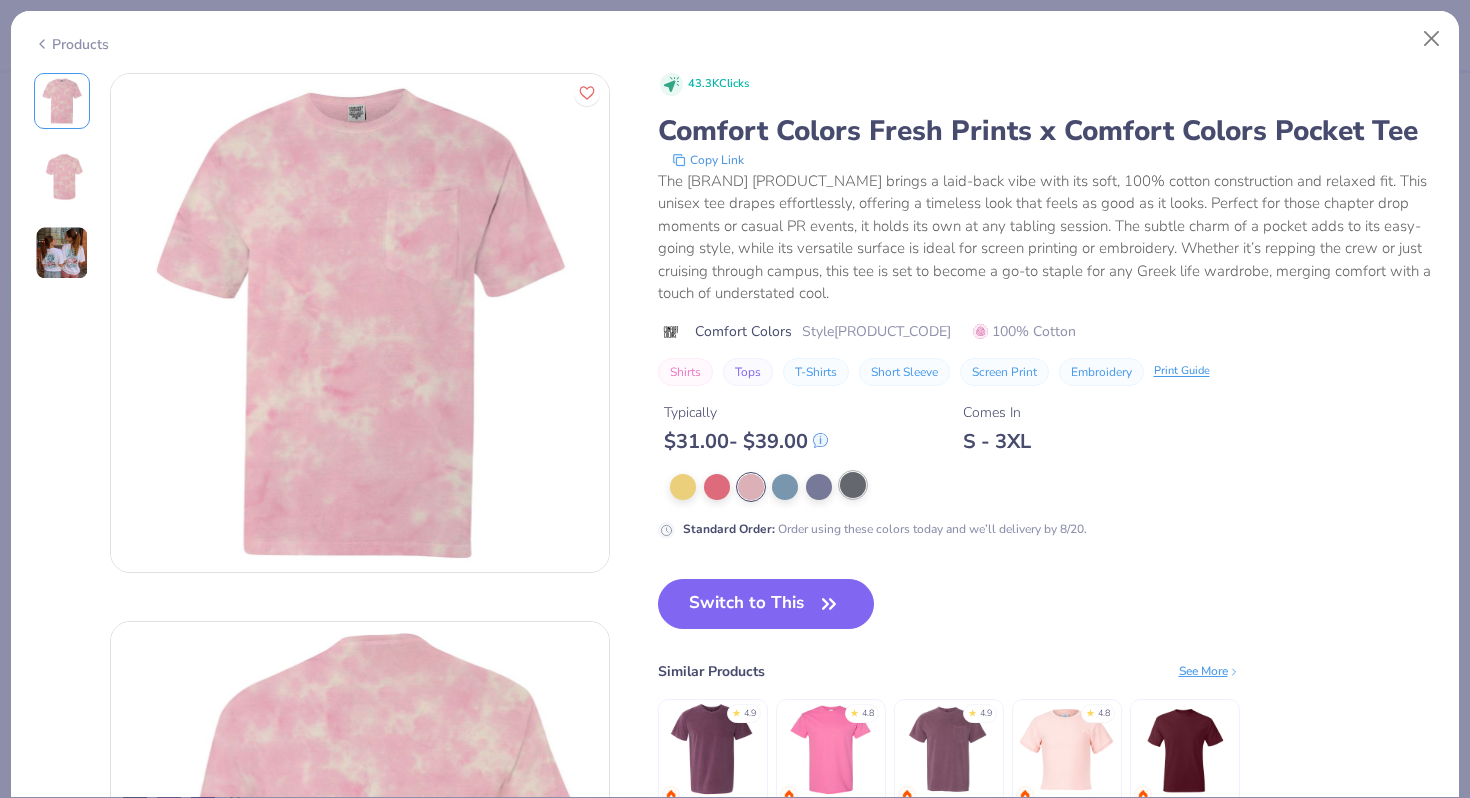 click at bounding box center [853, 485] 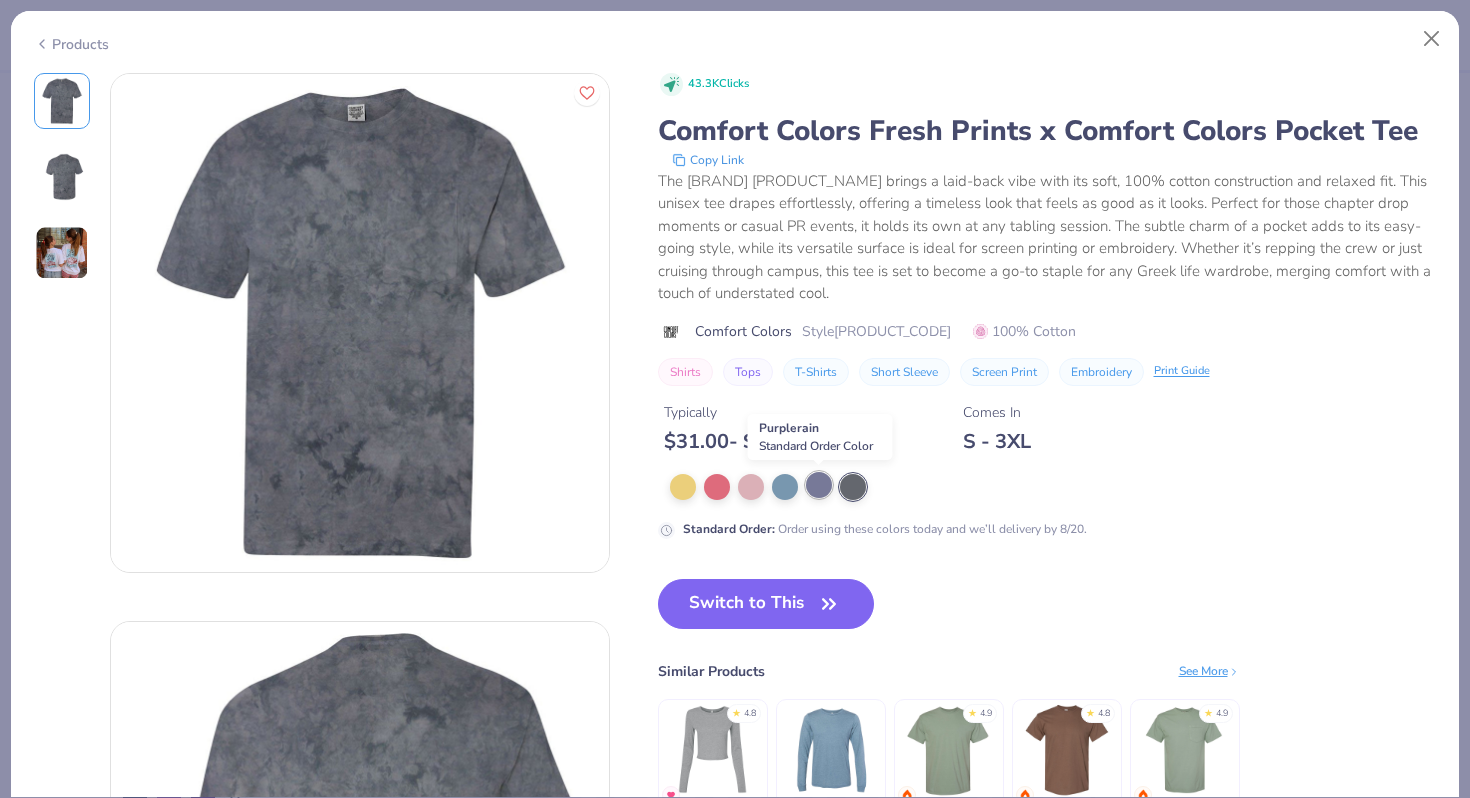 click at bounding box center (819, 485) 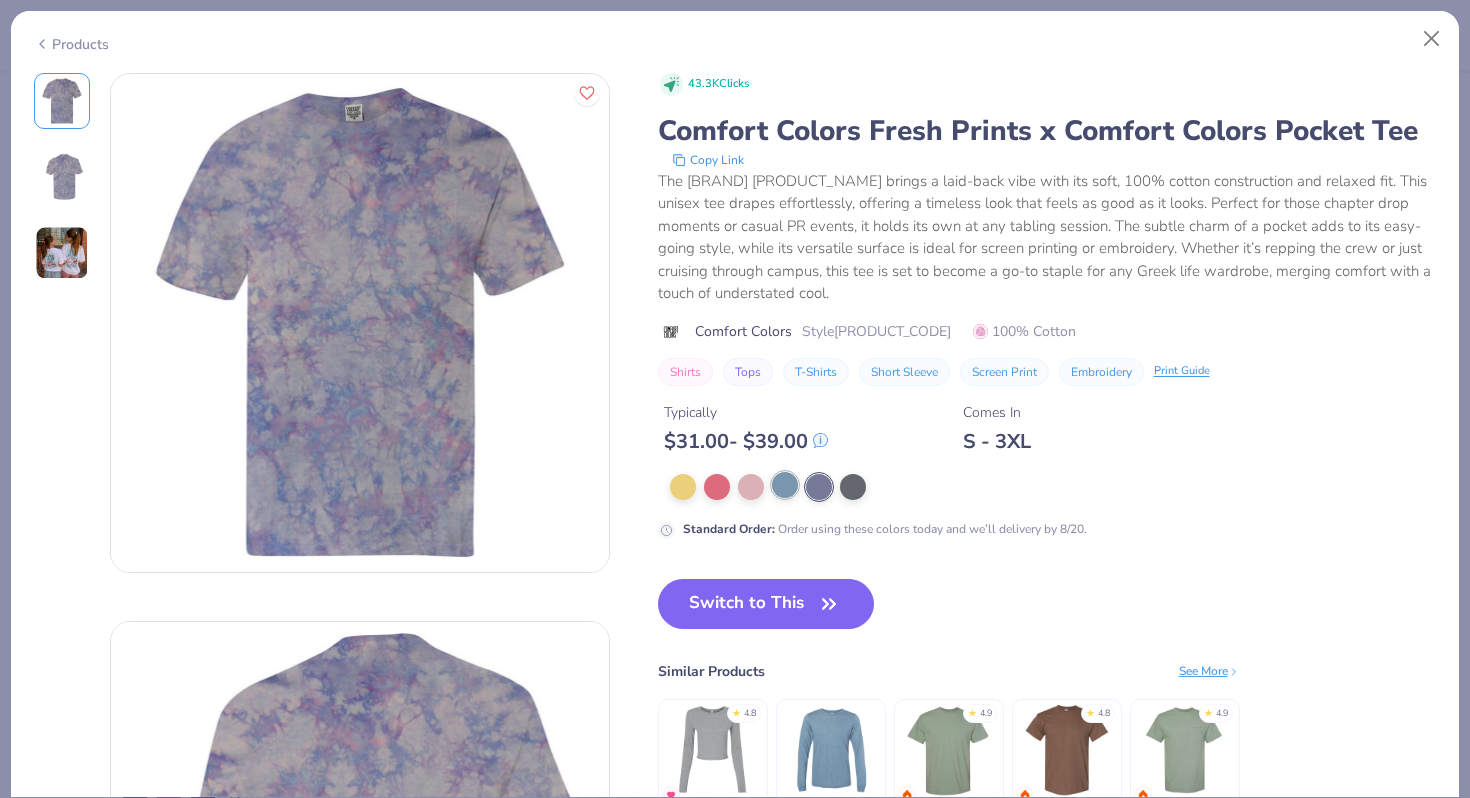 click at bounding box center (785, 485) 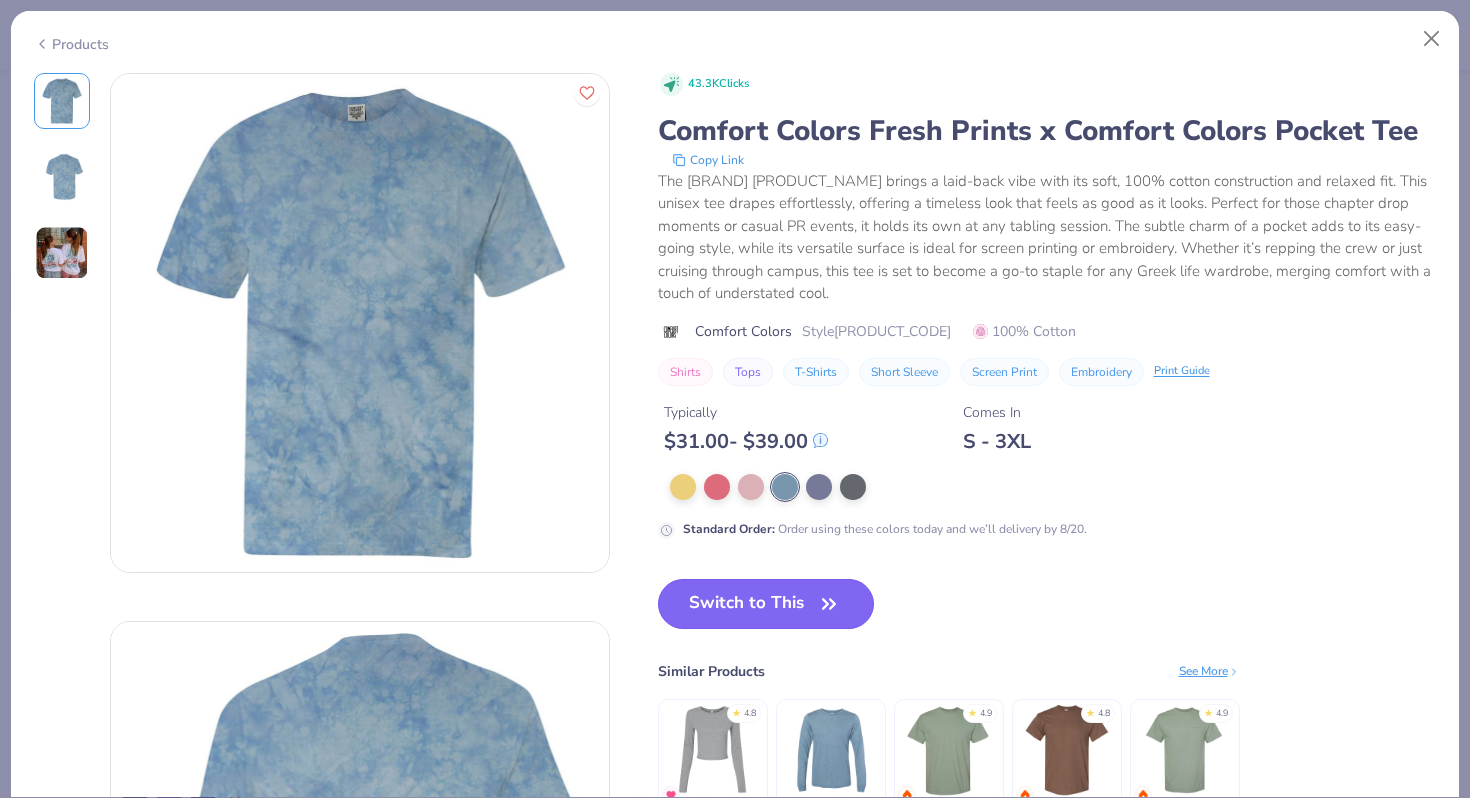 click on "Switch to This" at bounding box center (766, 604) 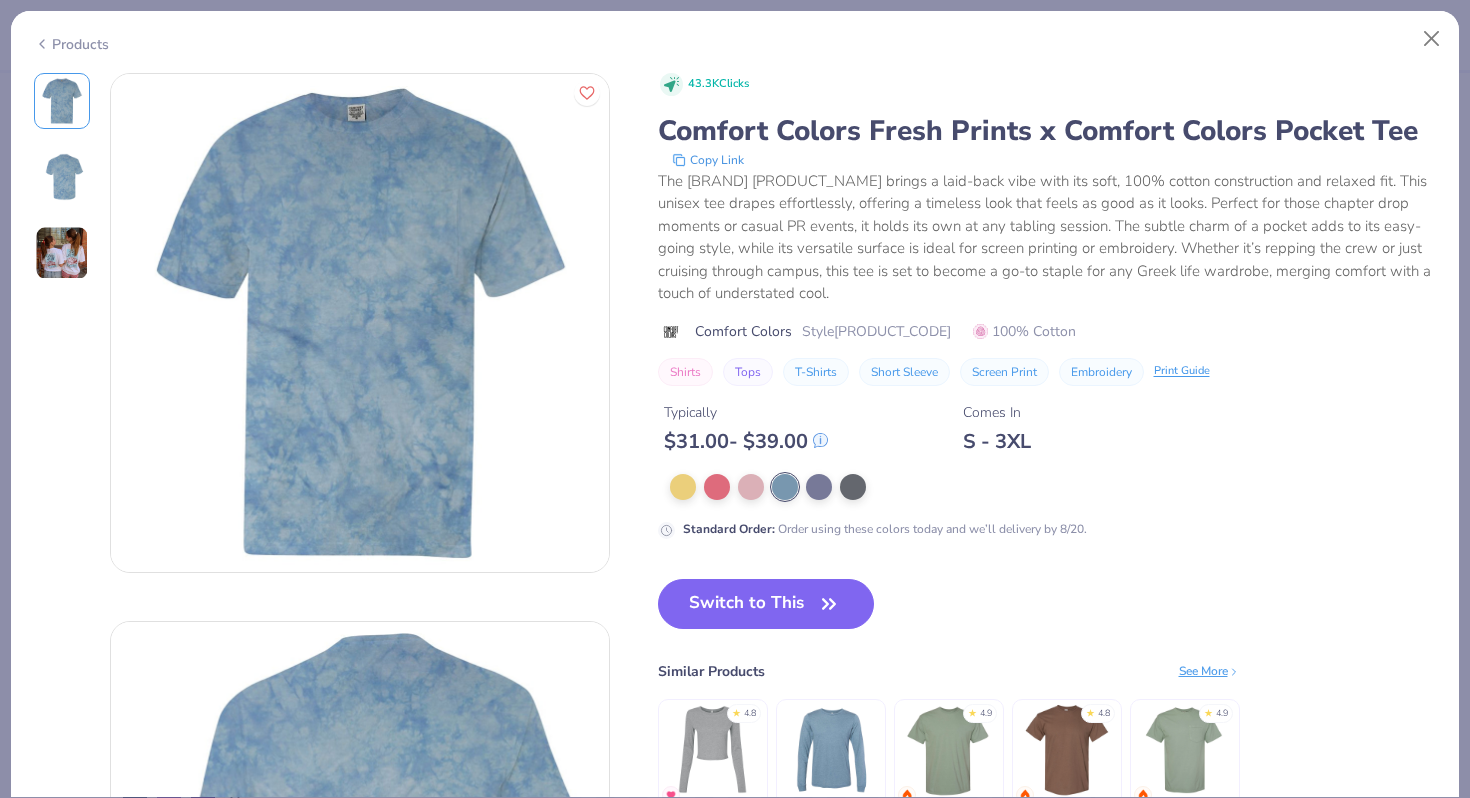 click on "Switch to This" at bounding box center (766, 604) 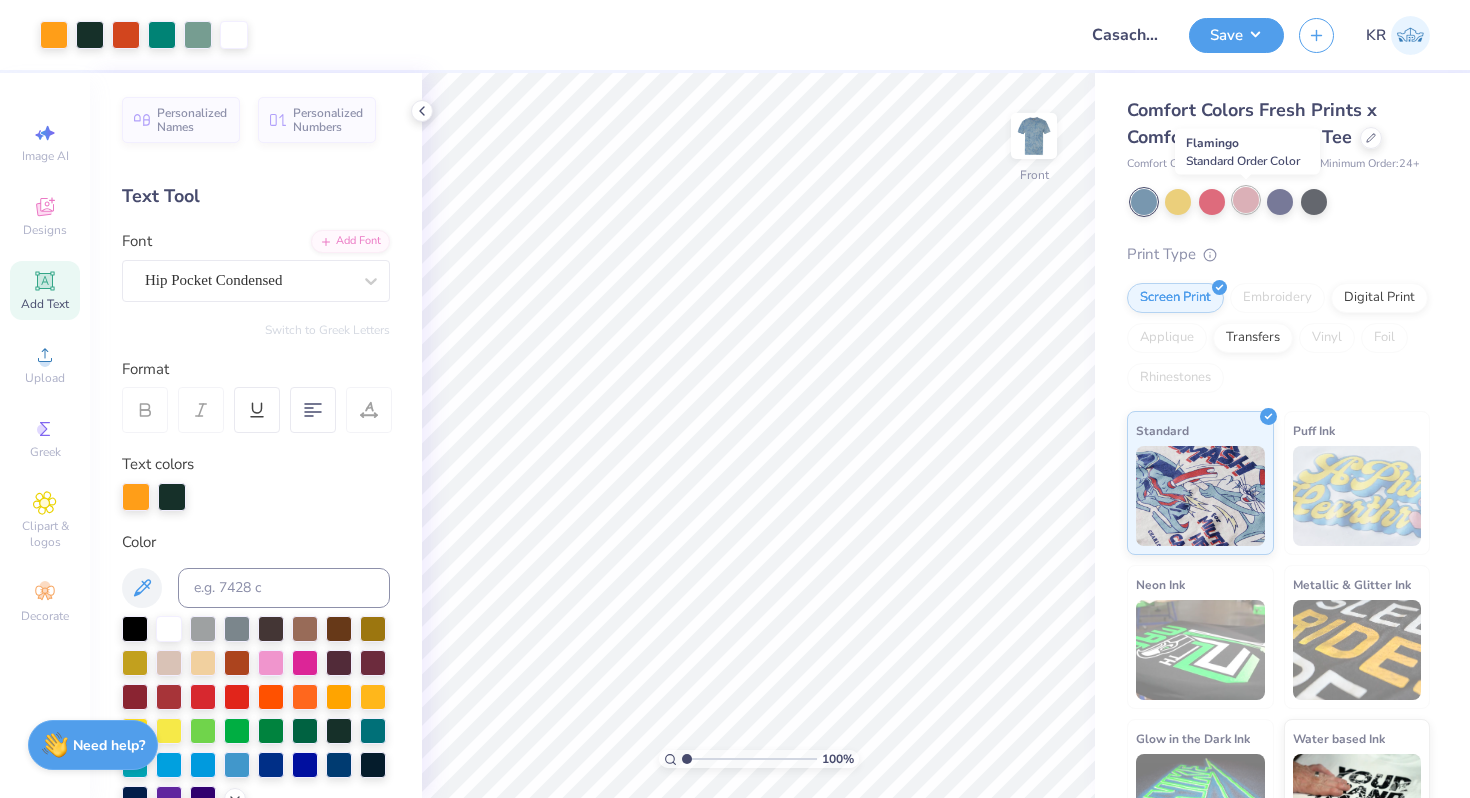 click at bounding box center (1246, 200) 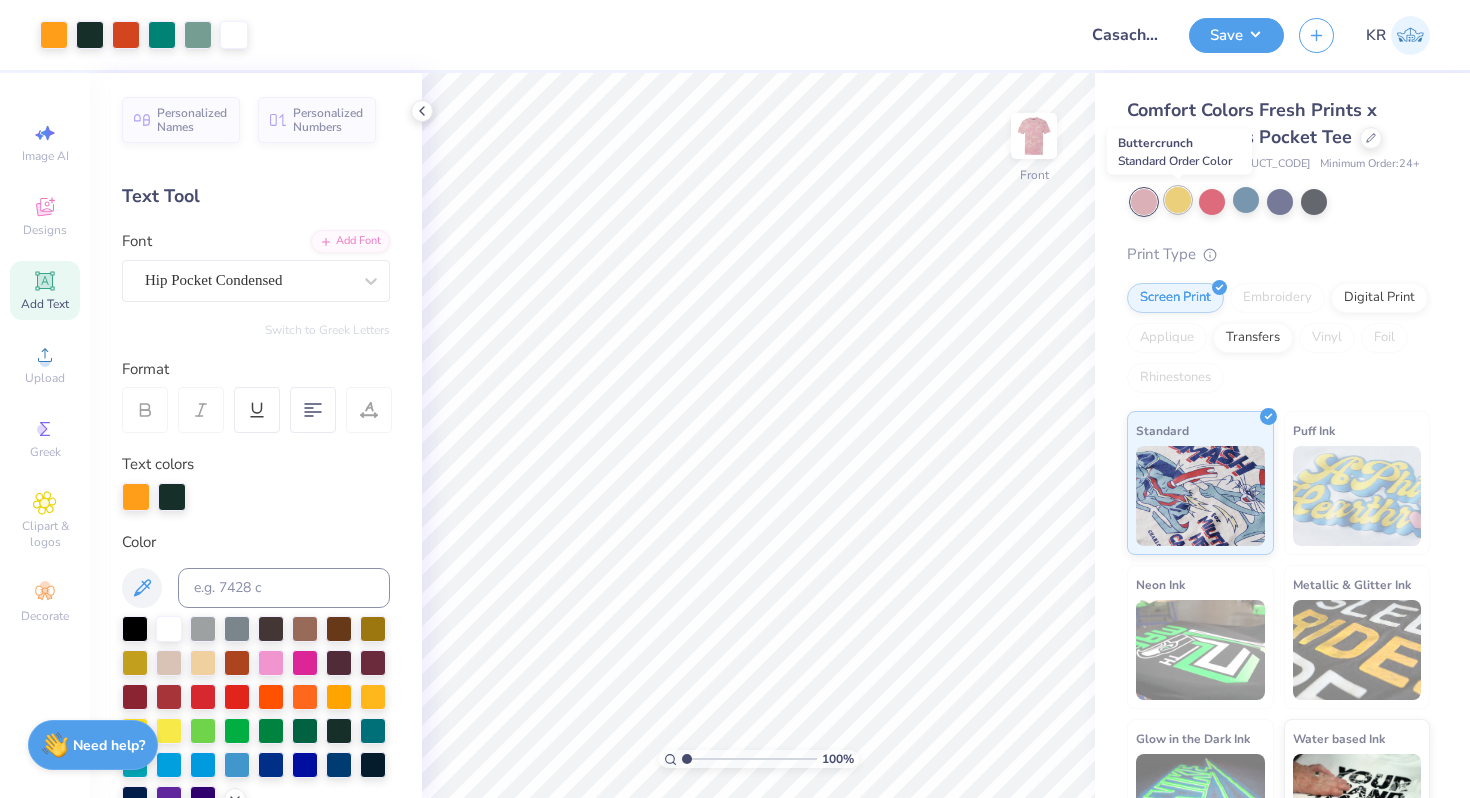 click at bounding box center [1178, 200] 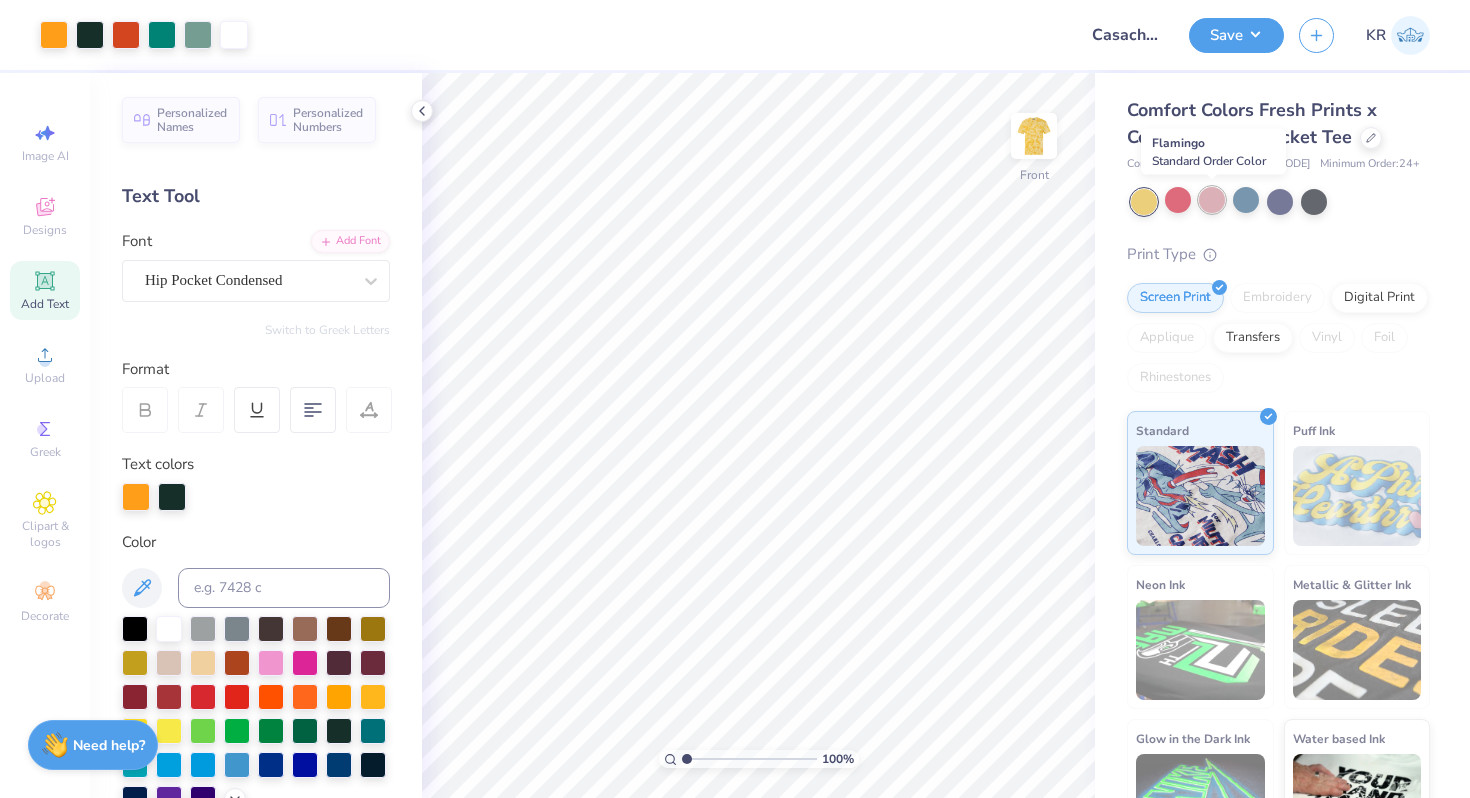 click at bounding box center [1212, 200] 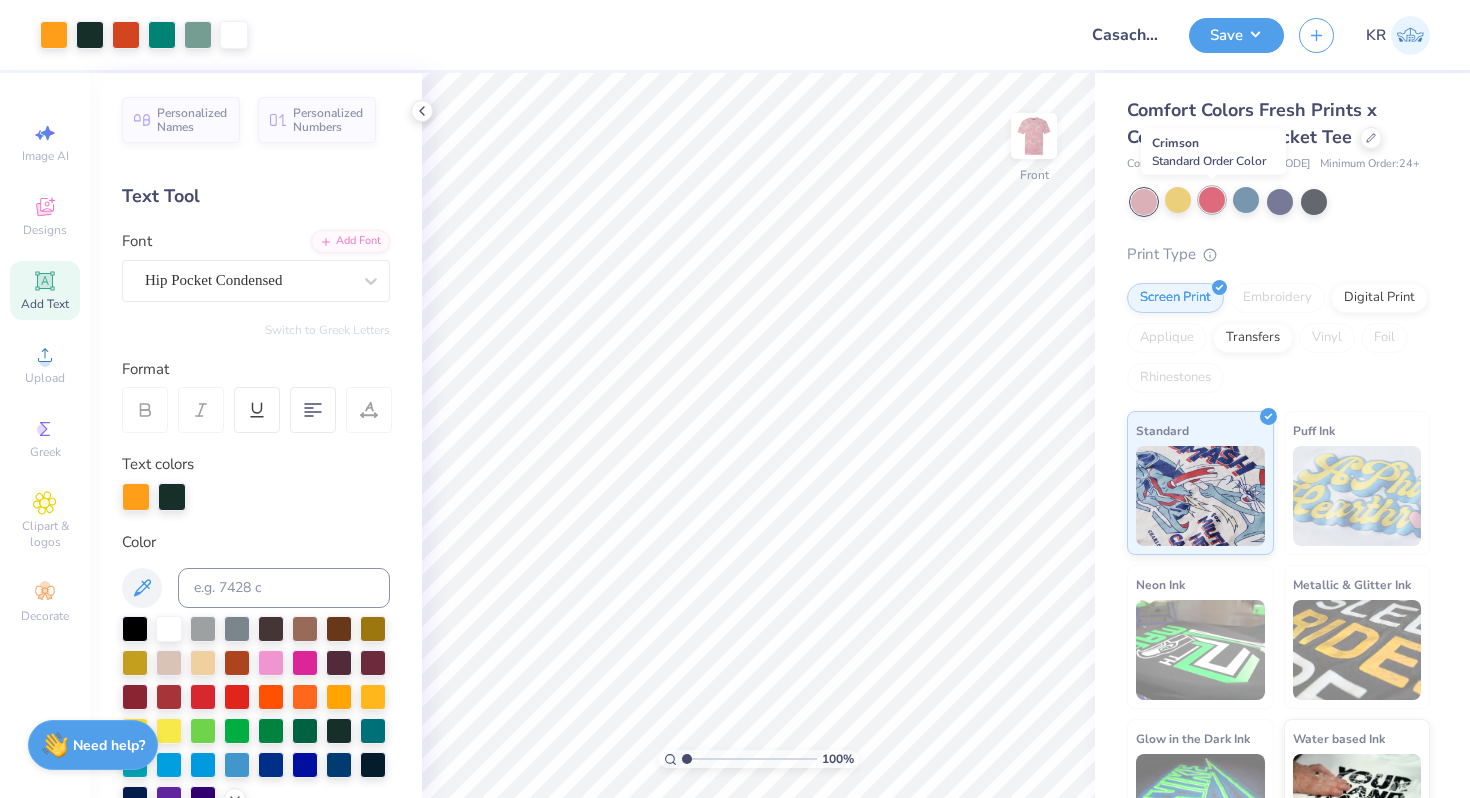 click at bounding box center [1212, 200] 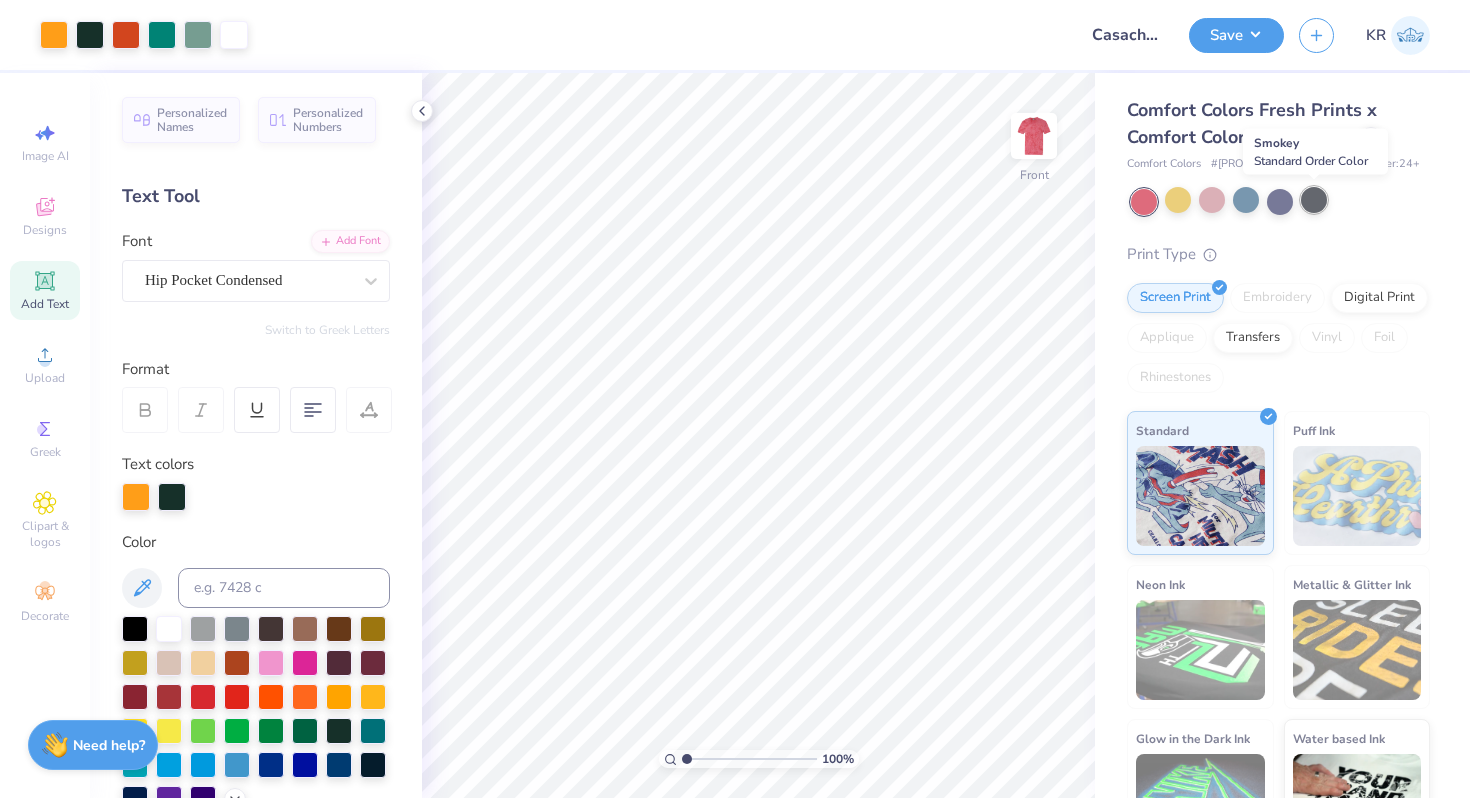 click at bounding box center [1314, 200] 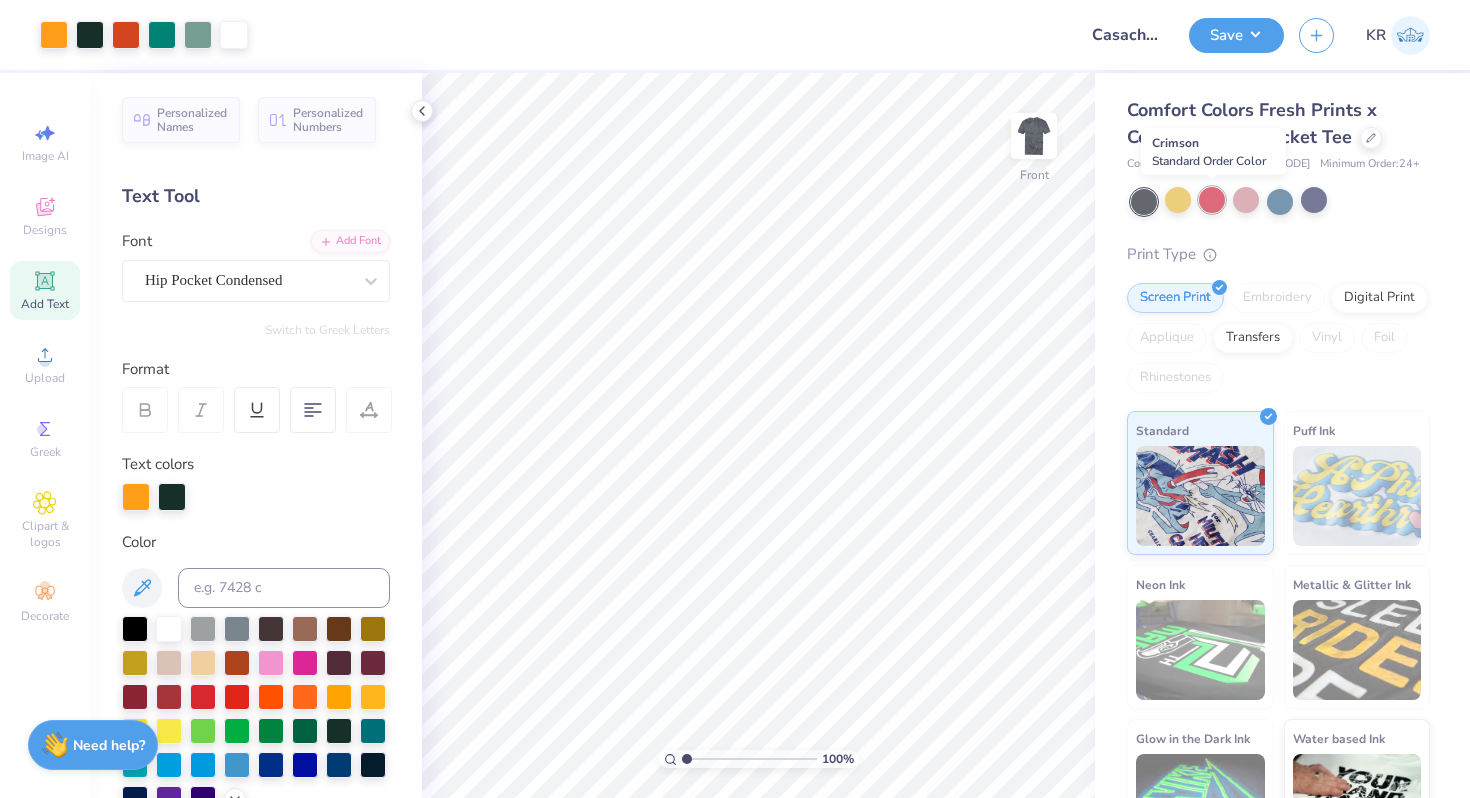 click at bounding box center [1212, 200] 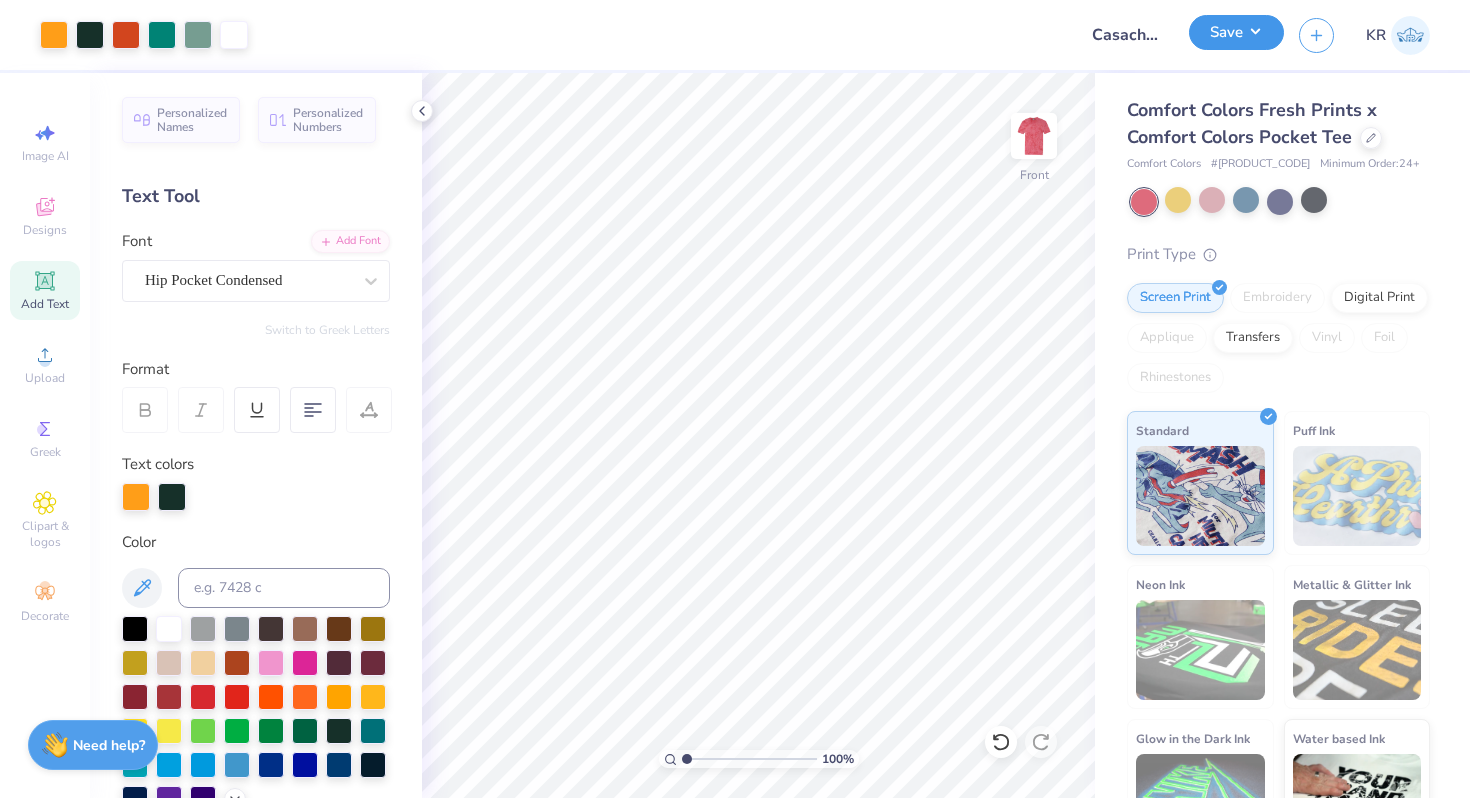 click on "Save" at bounding box center [1236, 32] 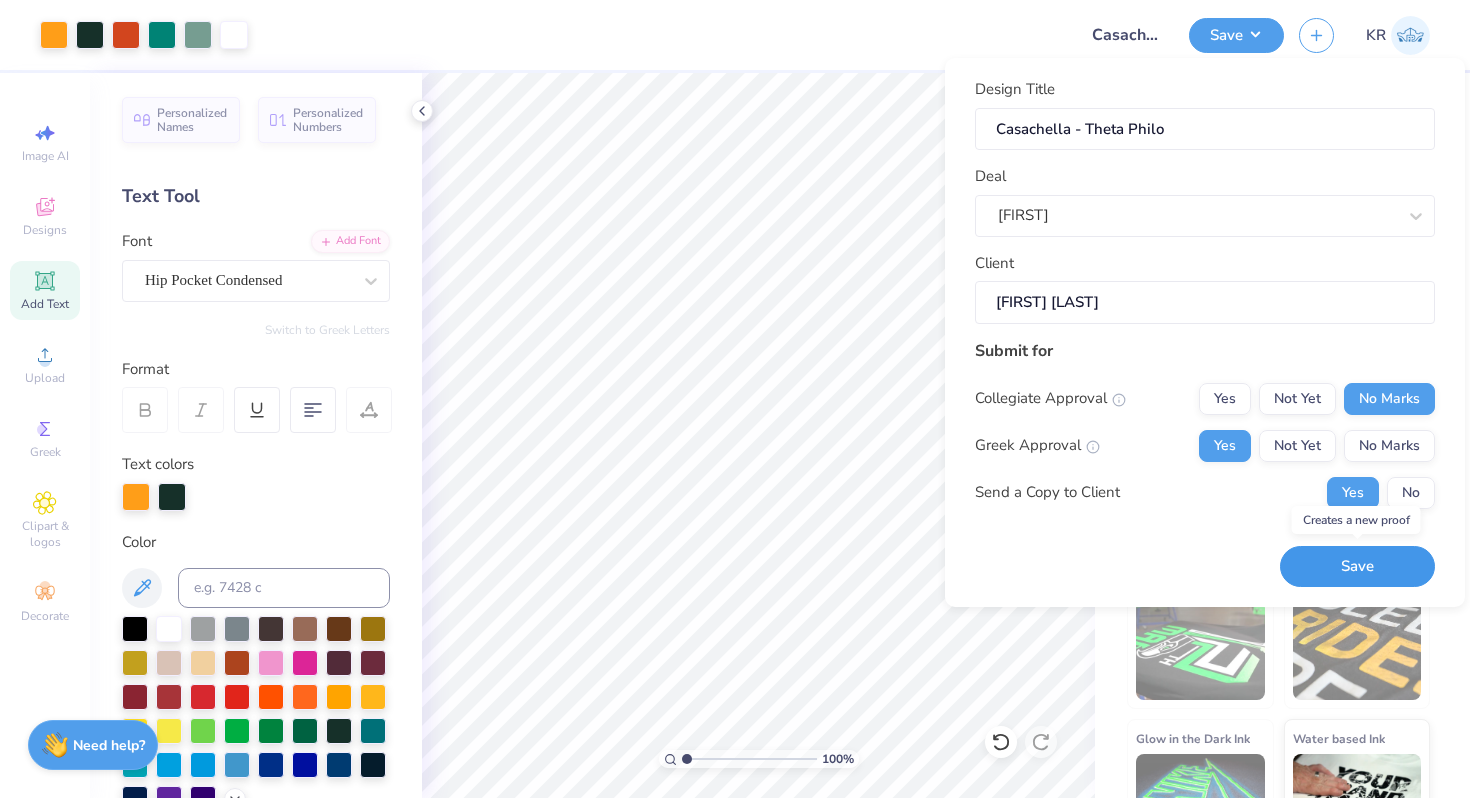 click on "Save" at bounding box center [1357, 566] 